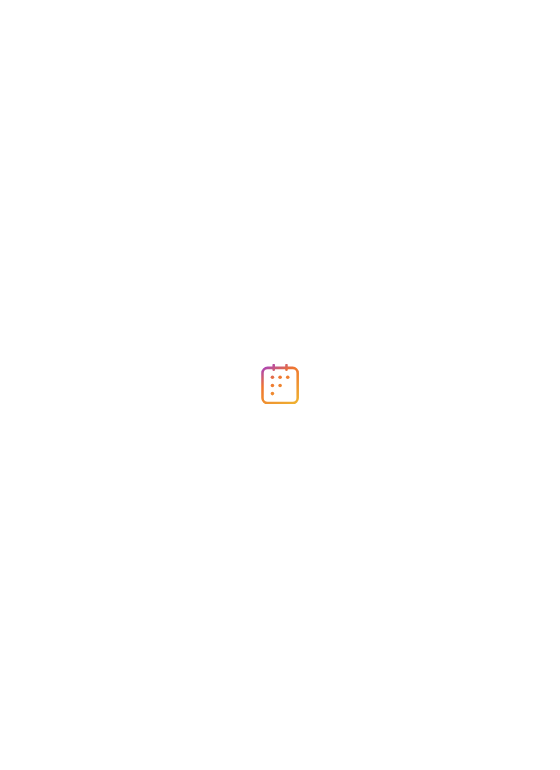 scroll, scrollTop: 0, scrollLeft: 0, axis: both 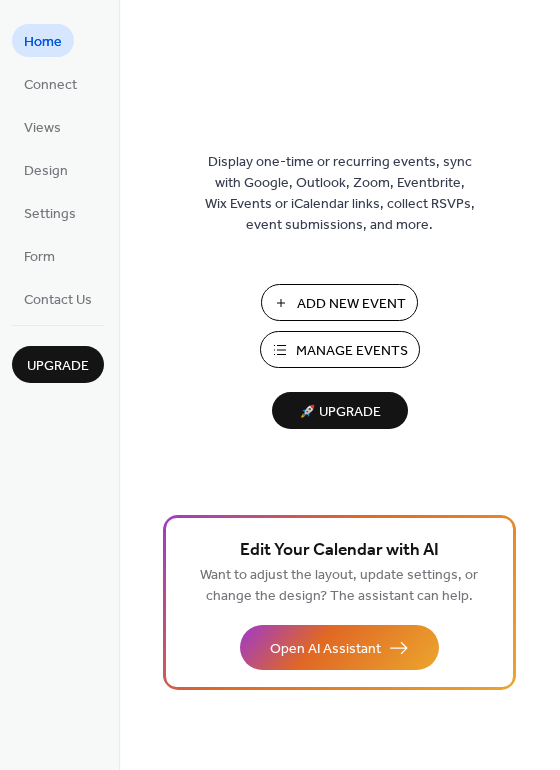 click on "Add New Event" at bounding box center [351, 304] 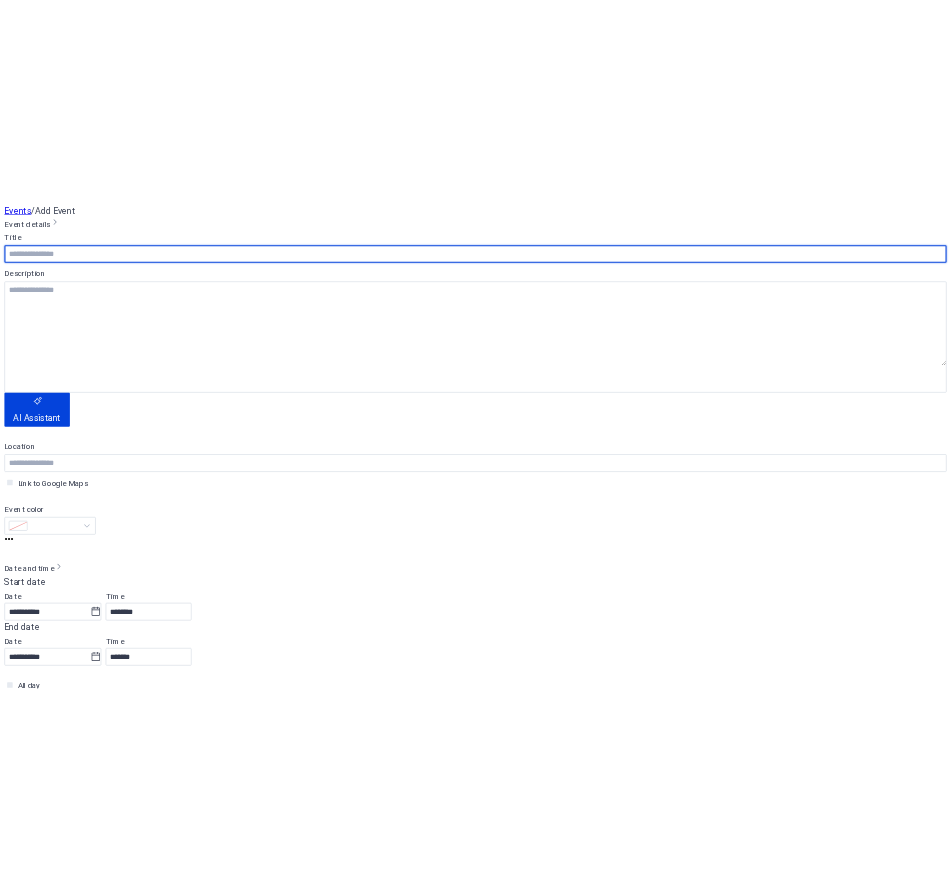 scroll, scrollTop: 0, scrollLeft: 0, axis: both 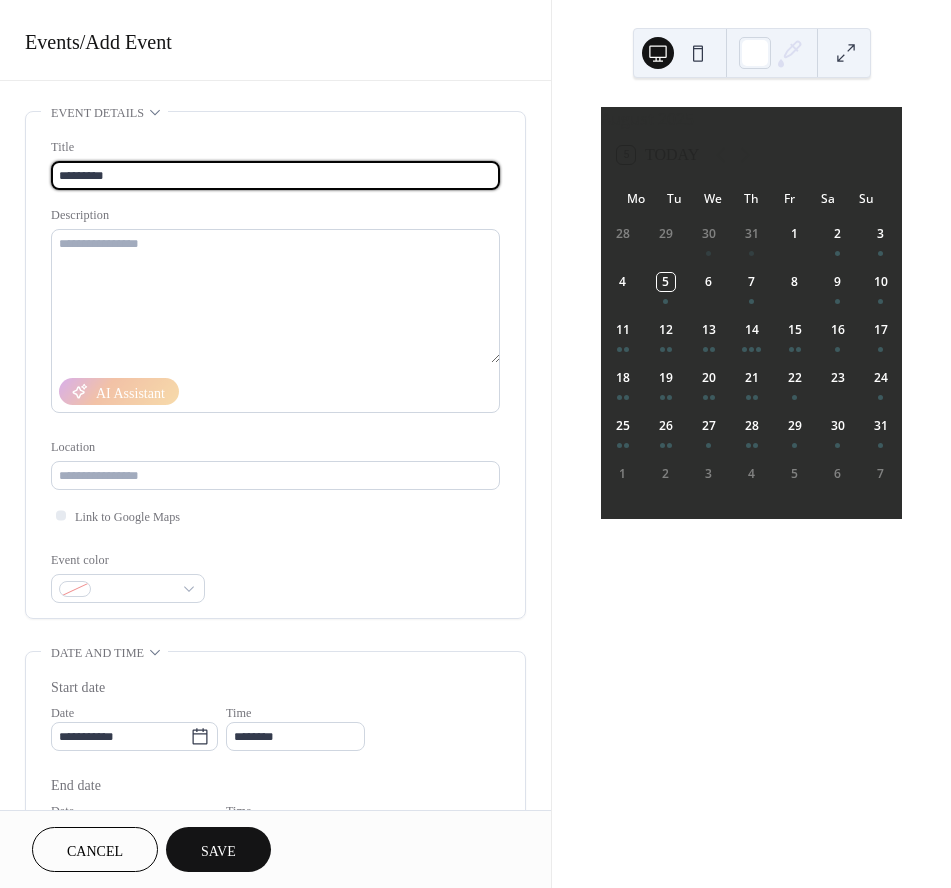 click on "*********" at bounding box center [275, 175] 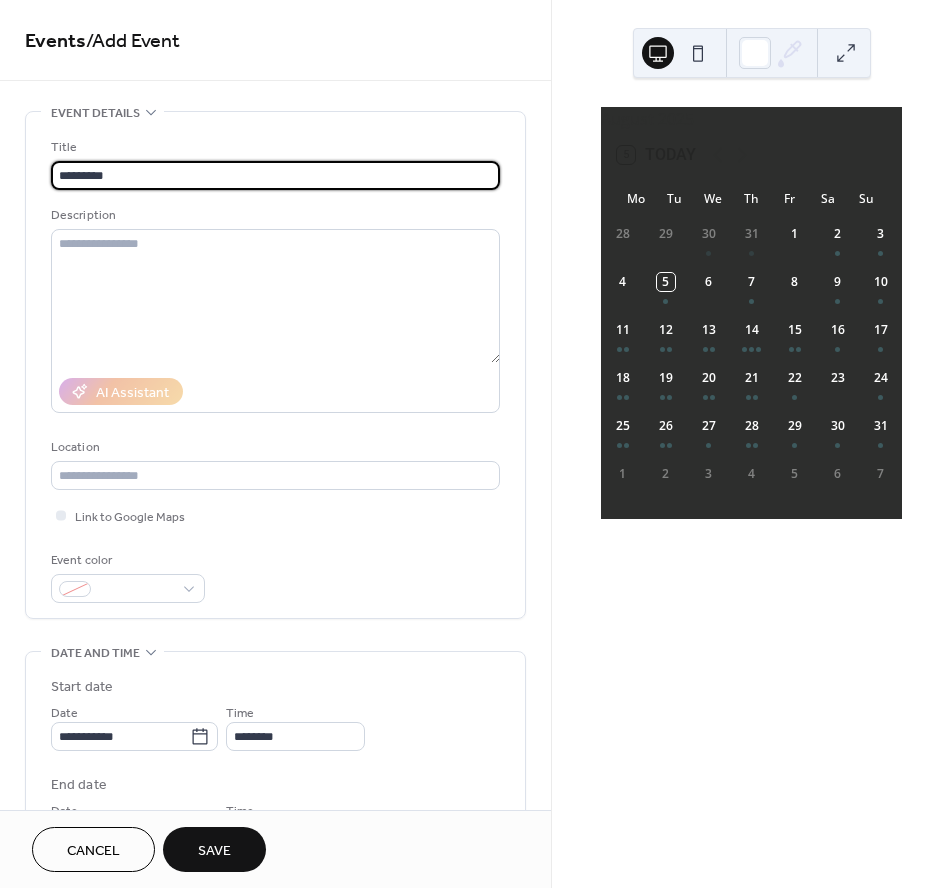 click on "*********" at bounding box center (275, 175) 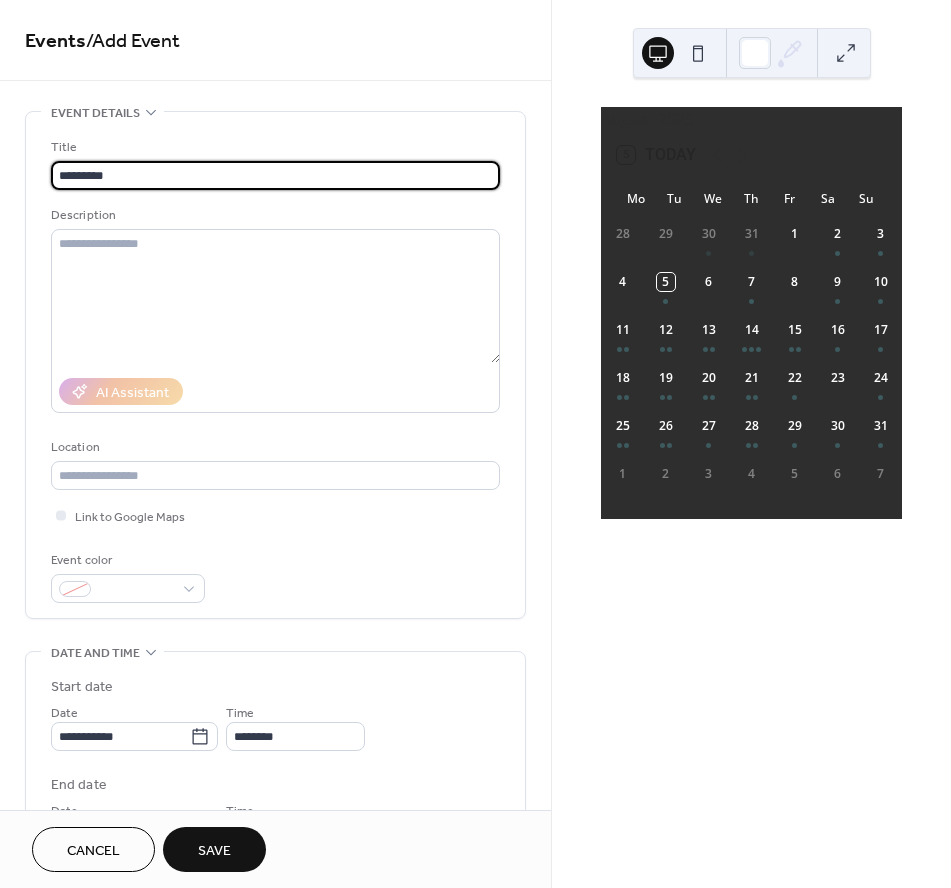 click on "*********" at bounding box center [275, 175] 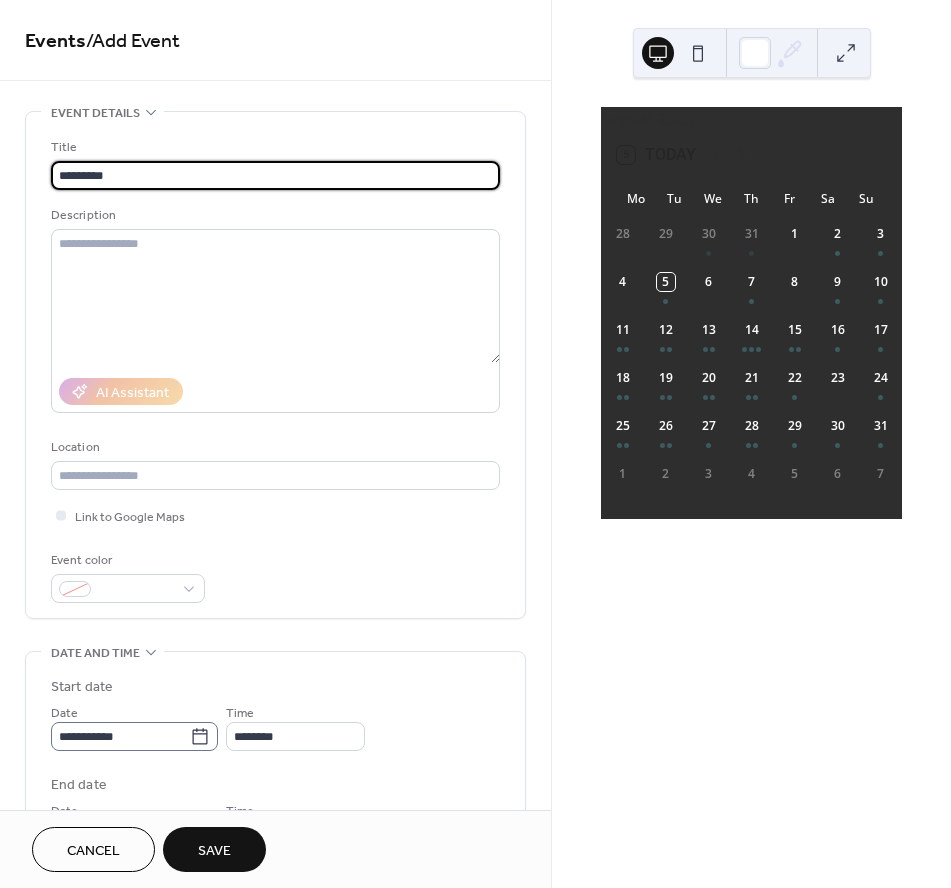 scroll, scrollTop: 1, scrollLeft: 0, axis: vertical 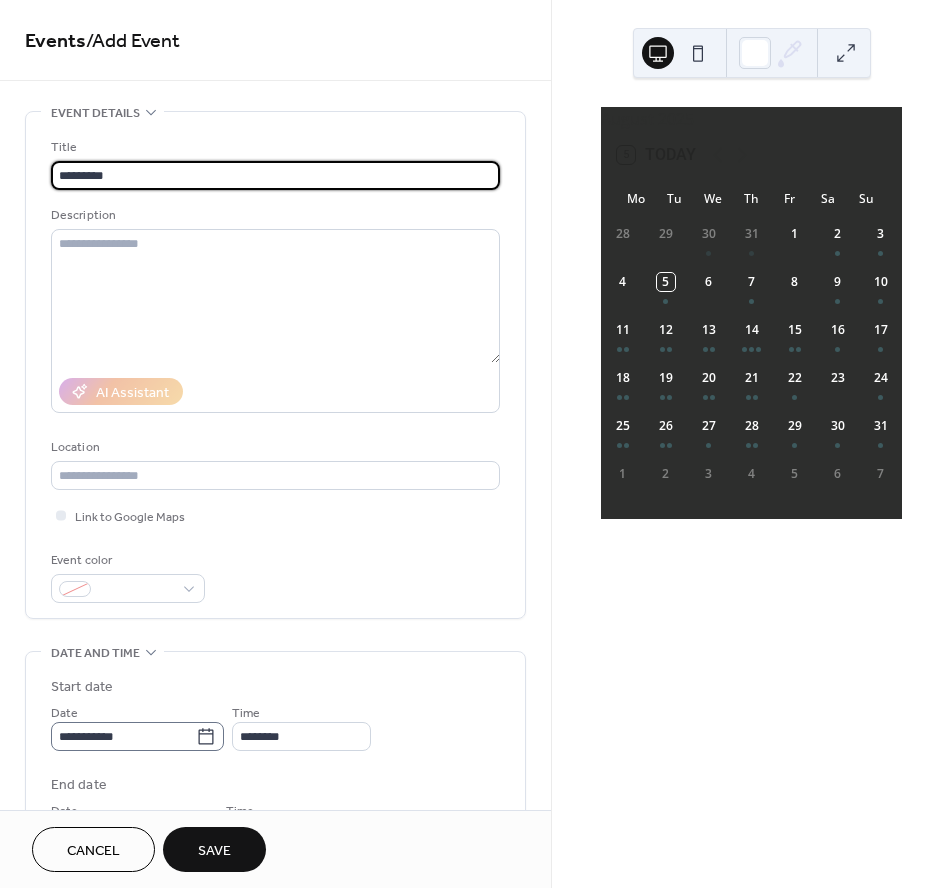 type on "*********" 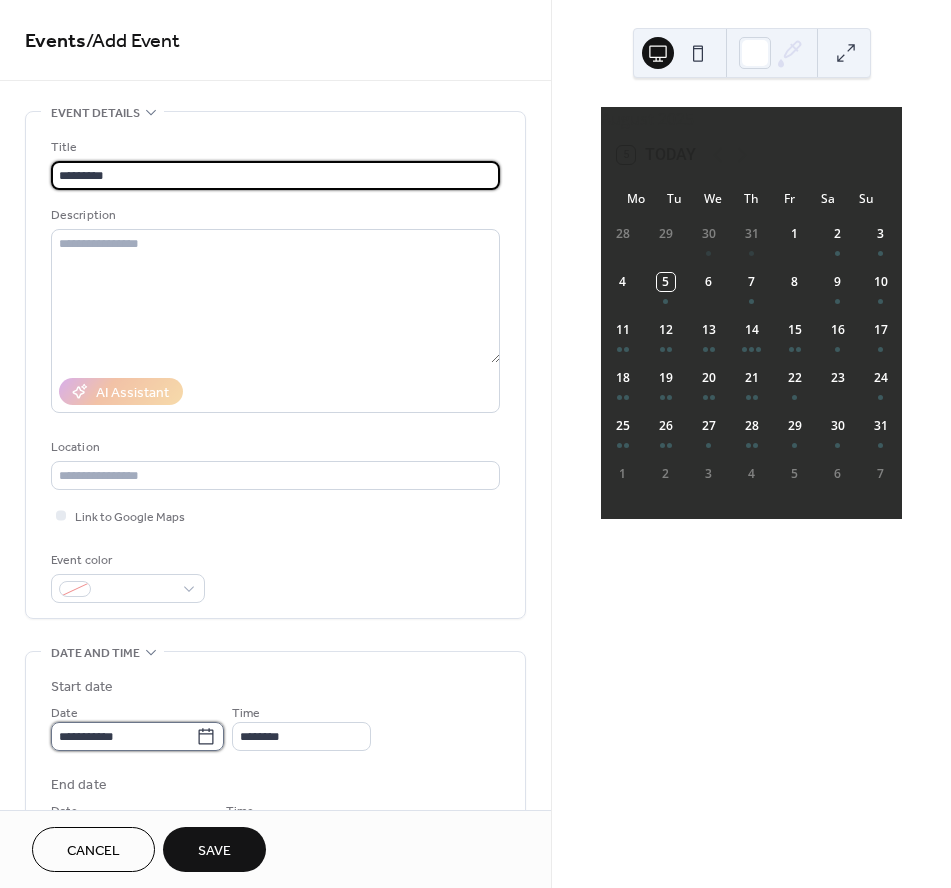 click on "**********" at bounding box center (475, 444) 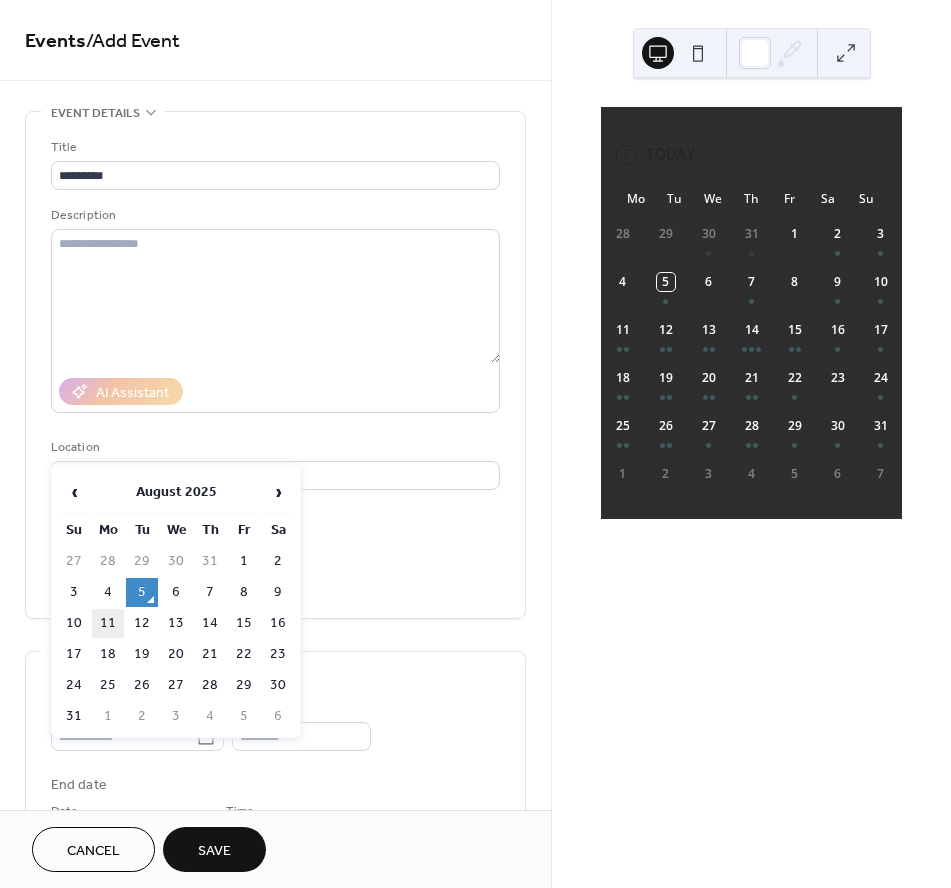 click on "11" at bounding box center [108, 623] 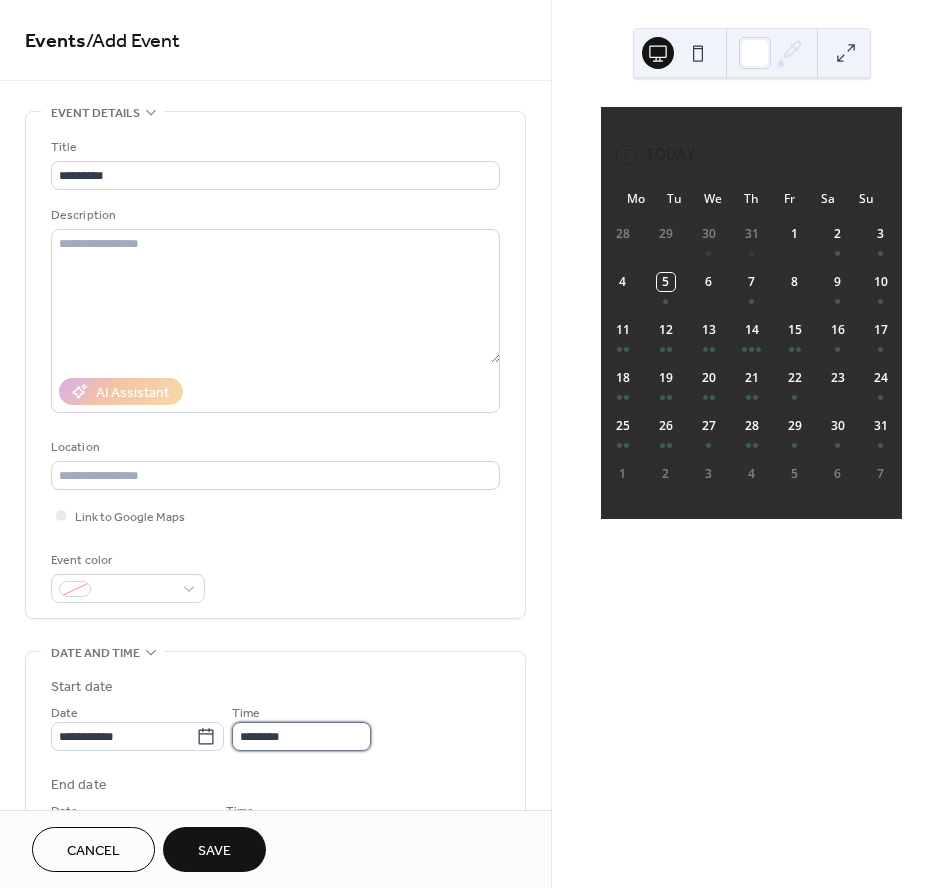 click on "********" at bounding box center (301, 736) 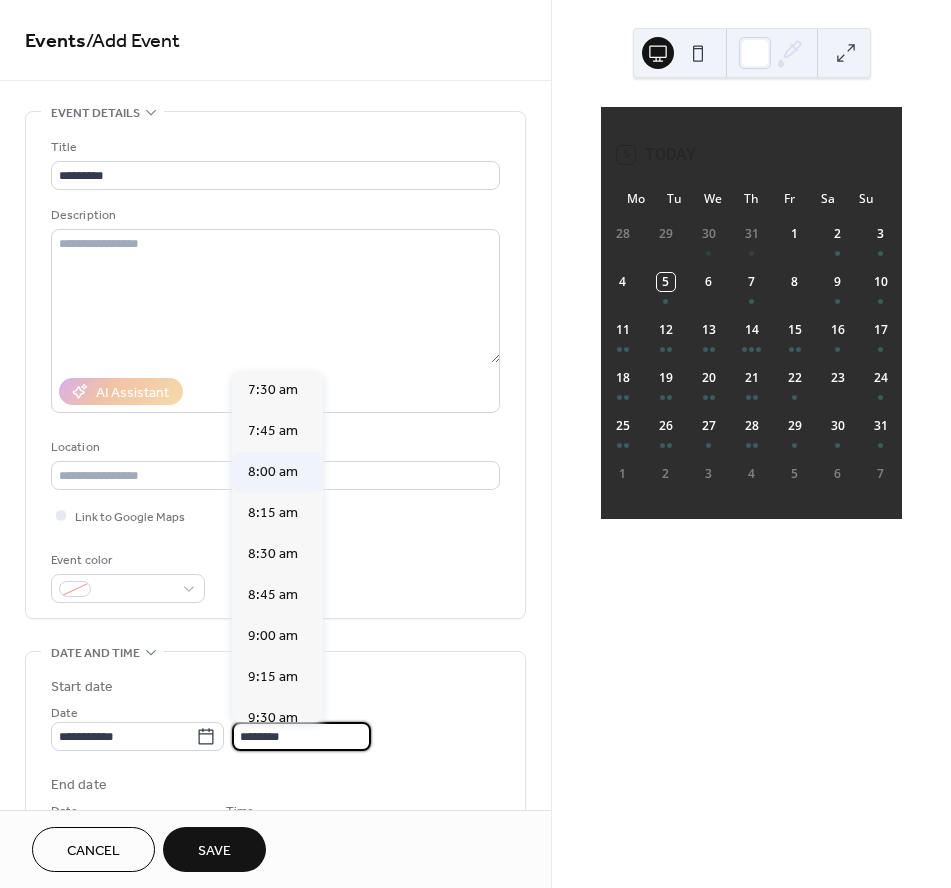 scroll, scrollTop: 1392, scrollLeft: 0, axis: vertical 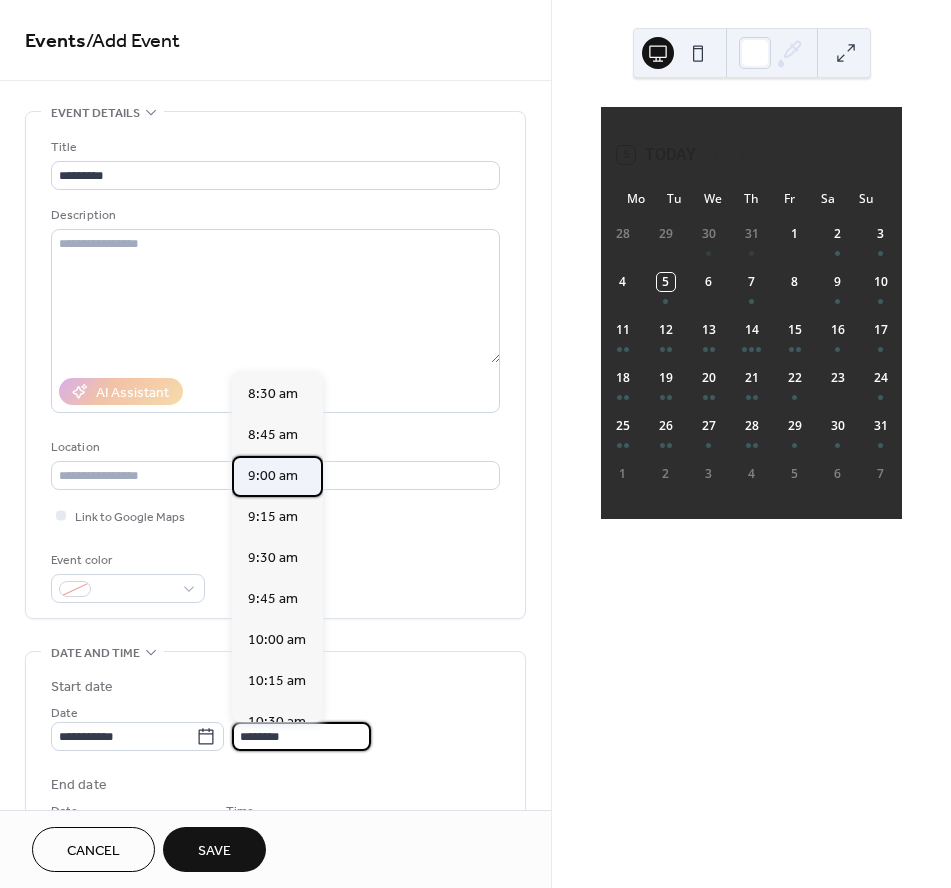 click on "9:00 am" at bounding box center (273, 476) 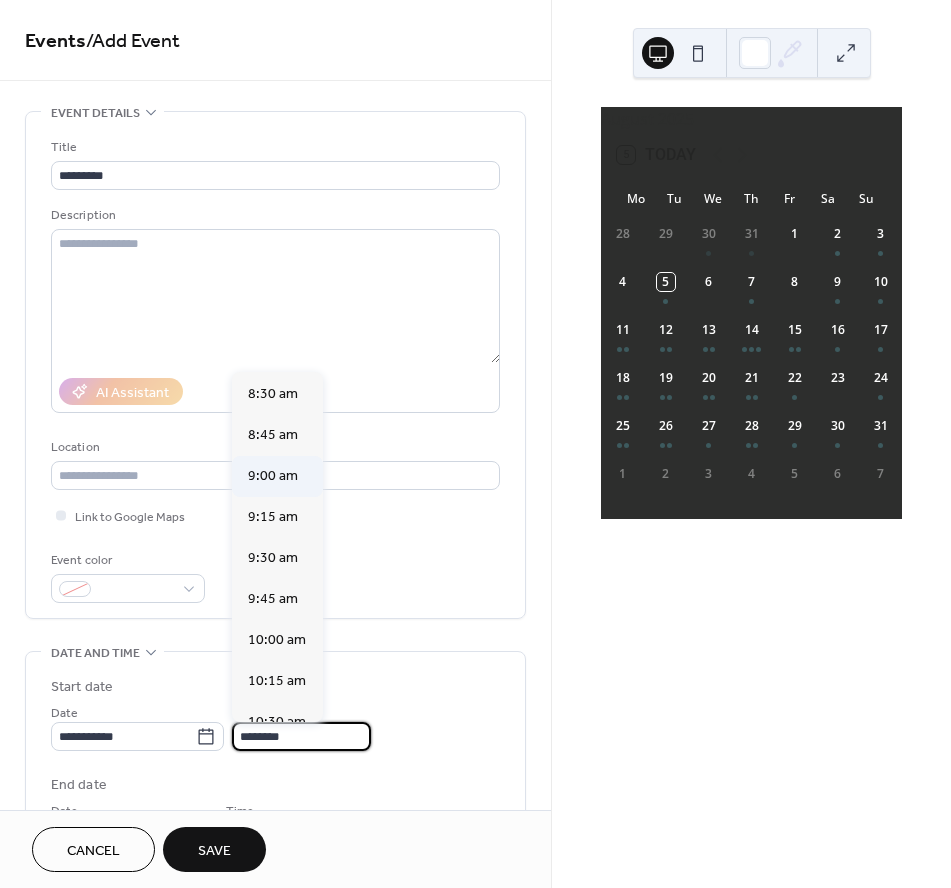 type on "*******" 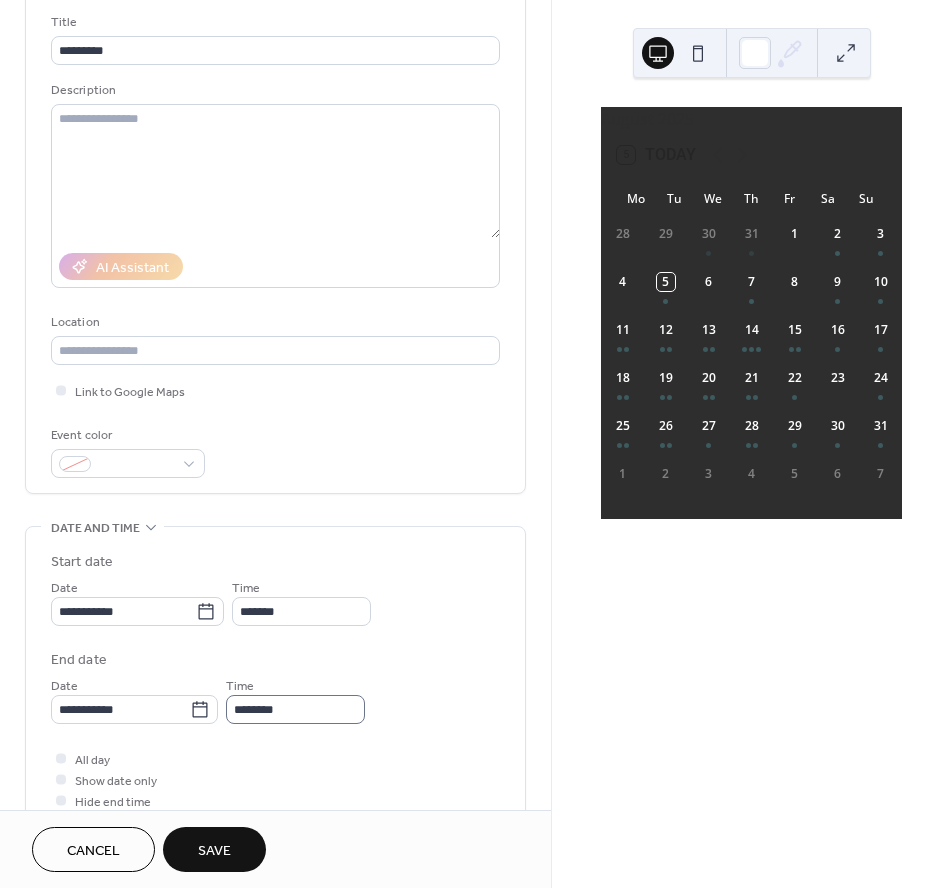 scroll, scrollTop: 159, scrollLeft: 0, axis: vertical 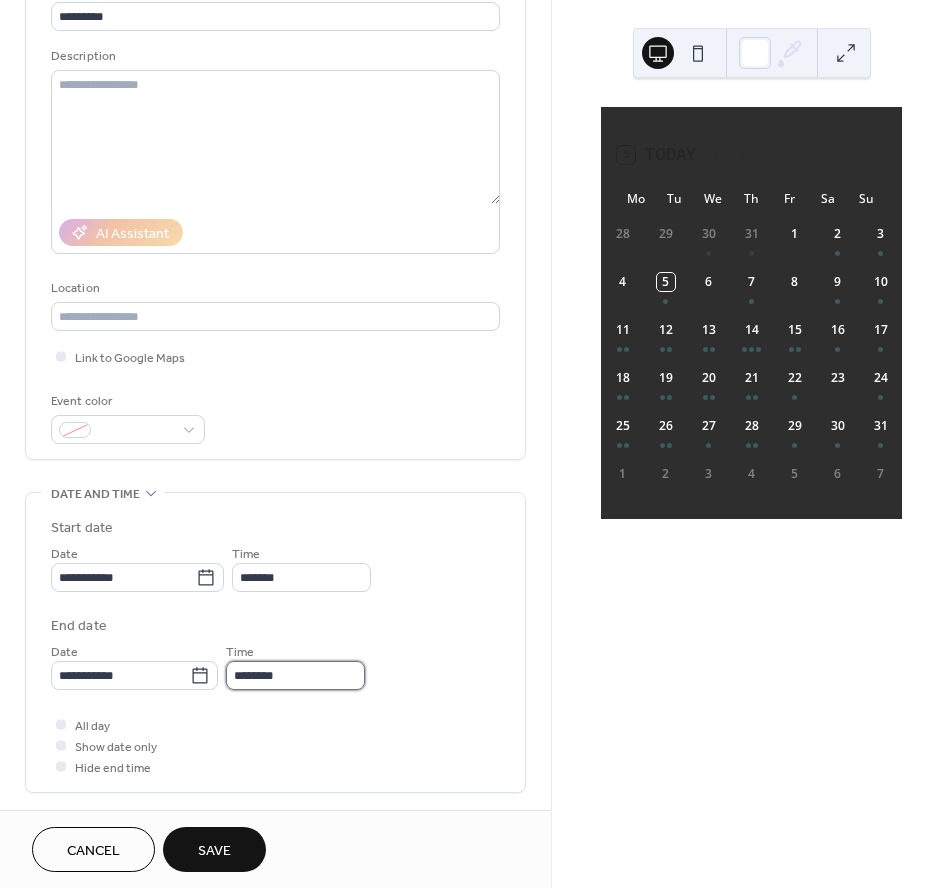 click on "********" at bounding box center (295, 675) 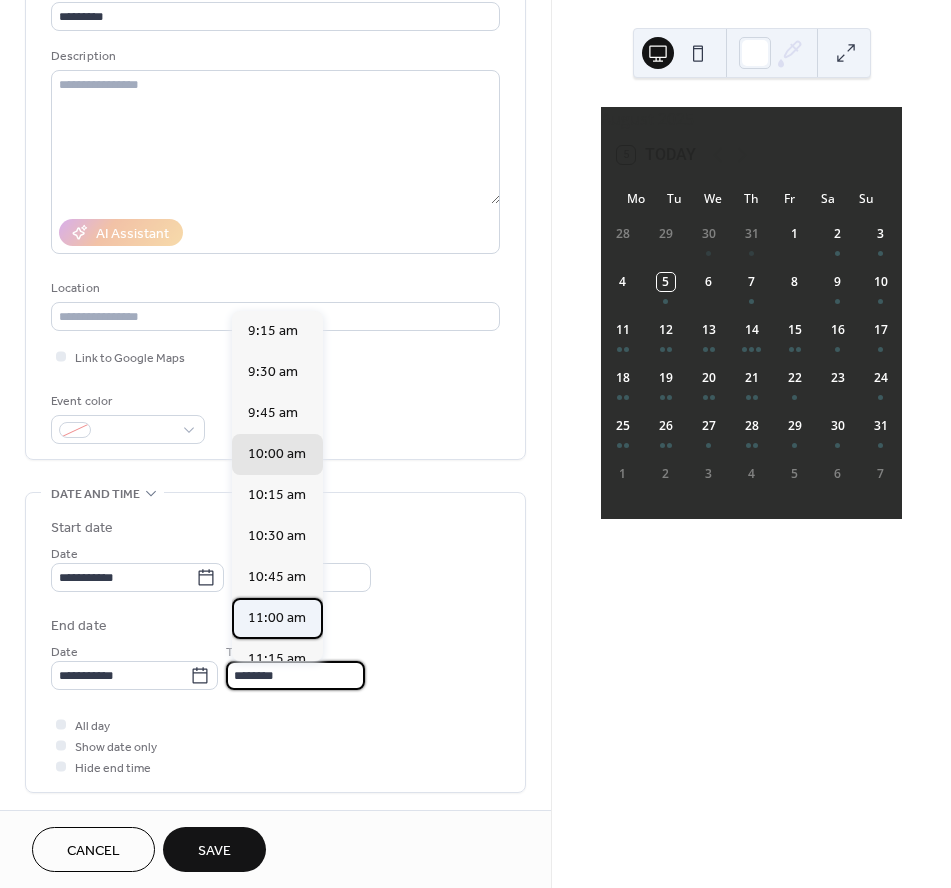 click on "11:00 am" at bounding box center (277, 618) 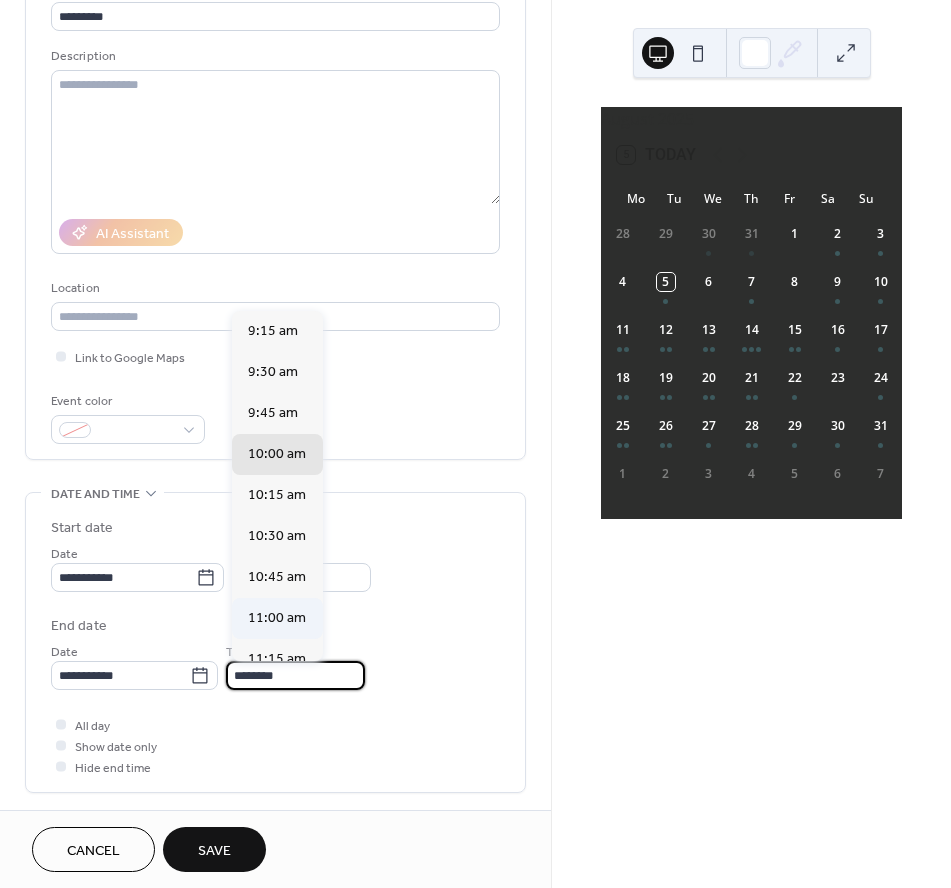 type on "********" 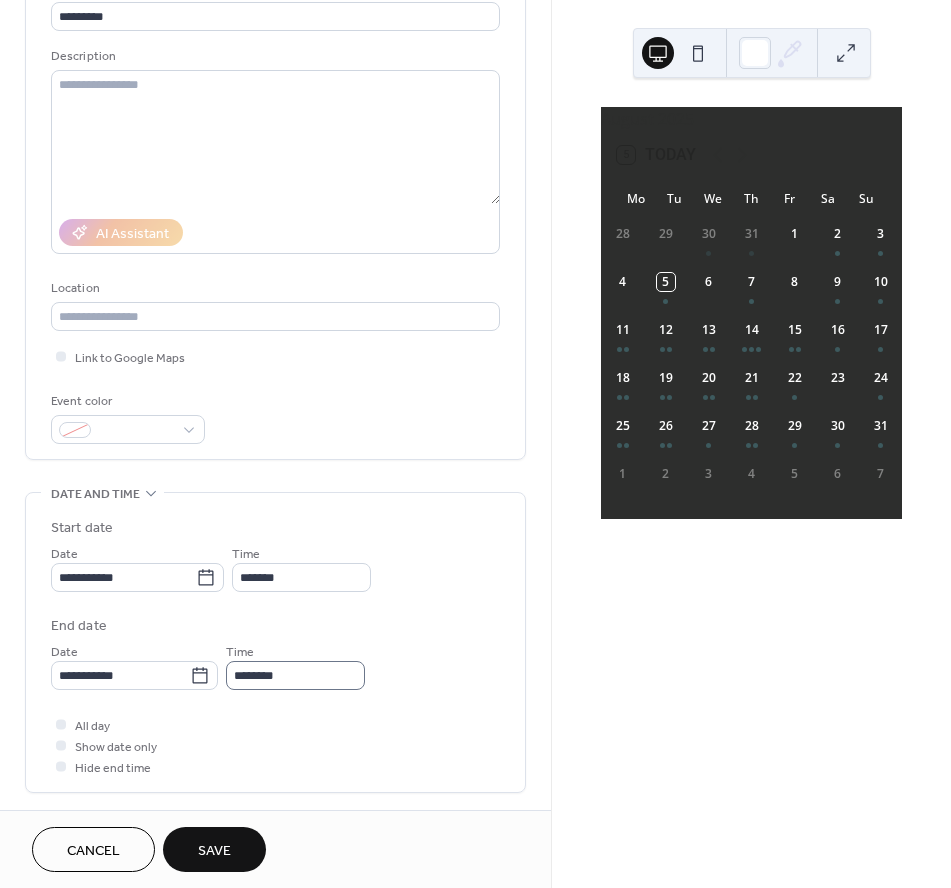 scroll, scrollTop: 1, scrollLeft: 0, axis: vertical 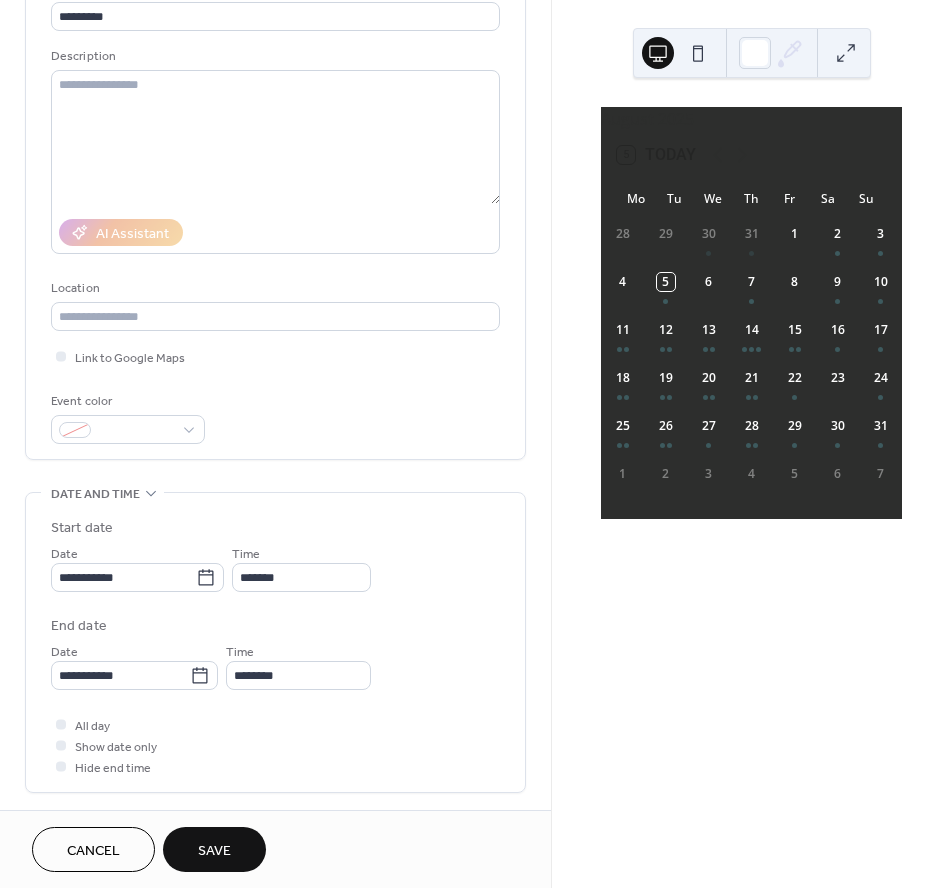 click on "Save" at bounding box center (214, 851) 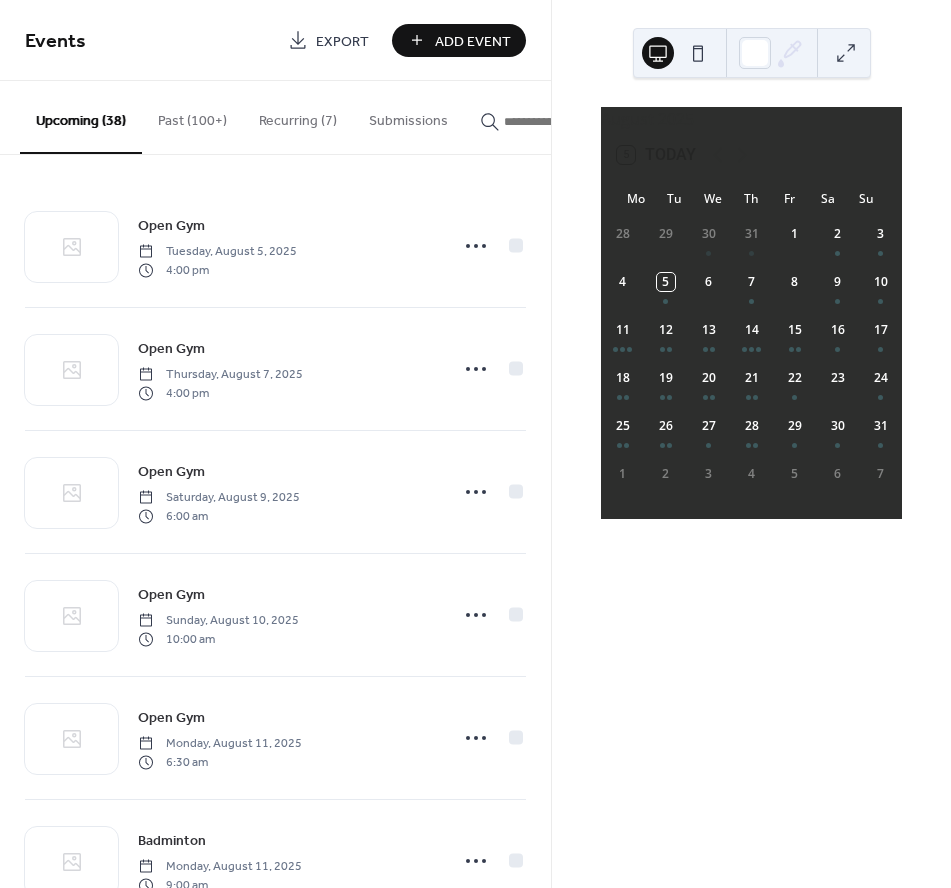 click on "Add Event" at bounding box center (473, 41) 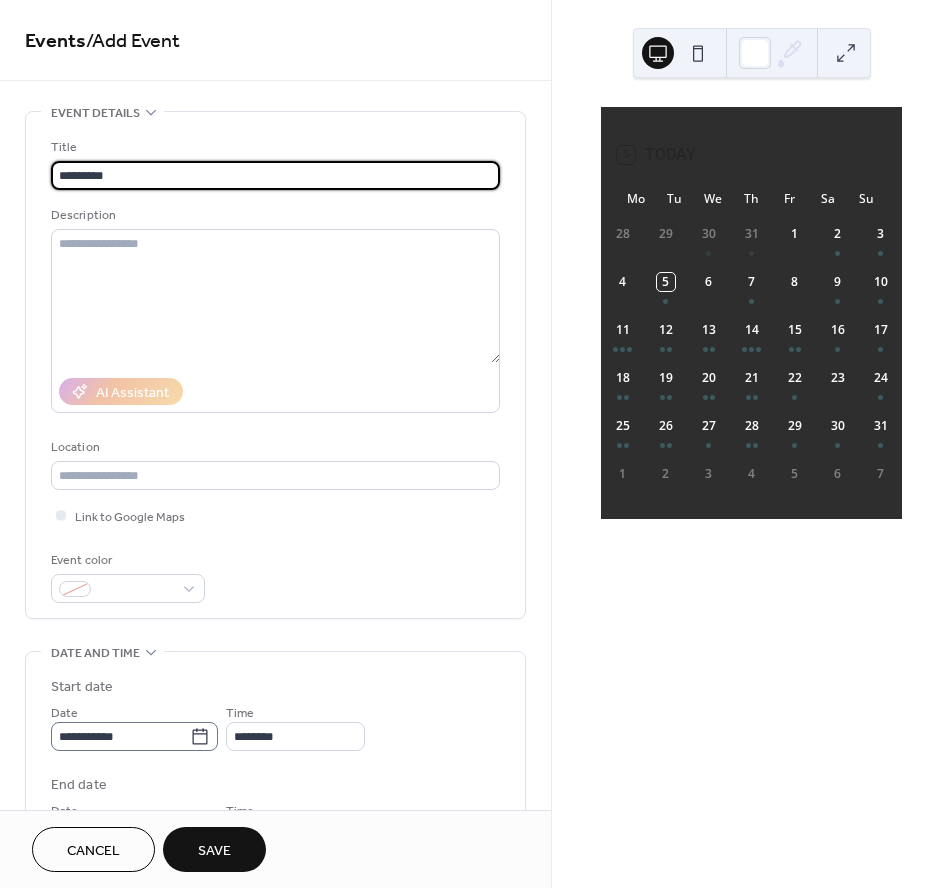 type on "*********" 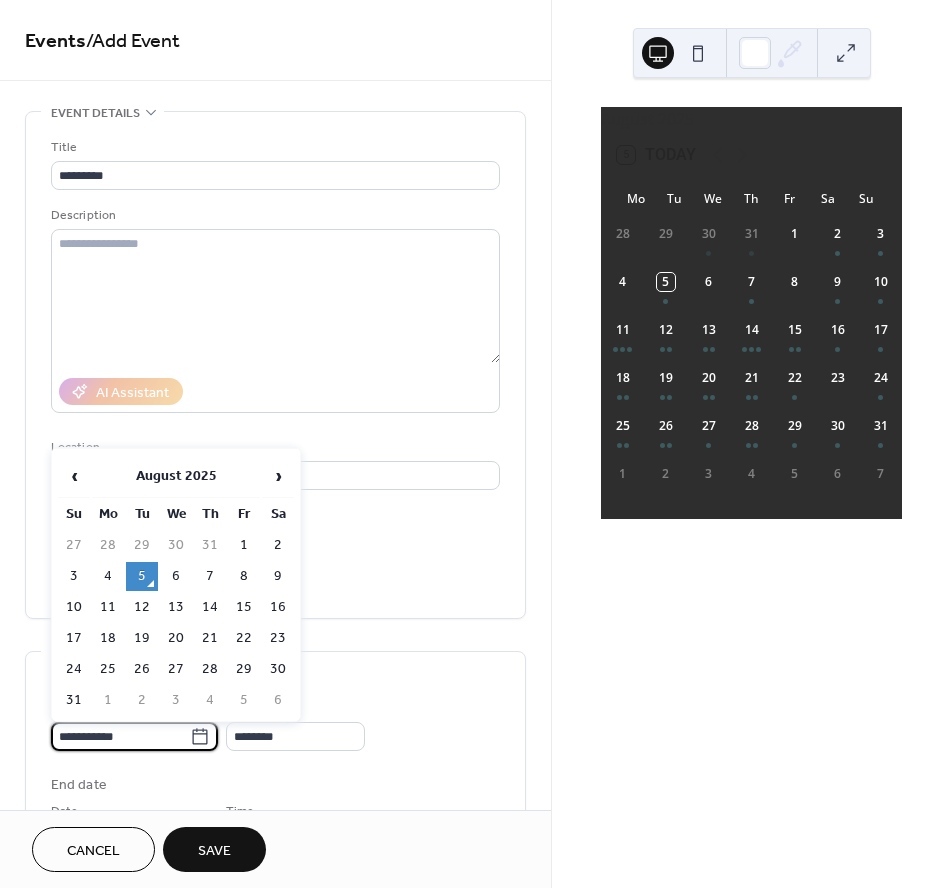 click on "**********" at bounding box center [120, 736] 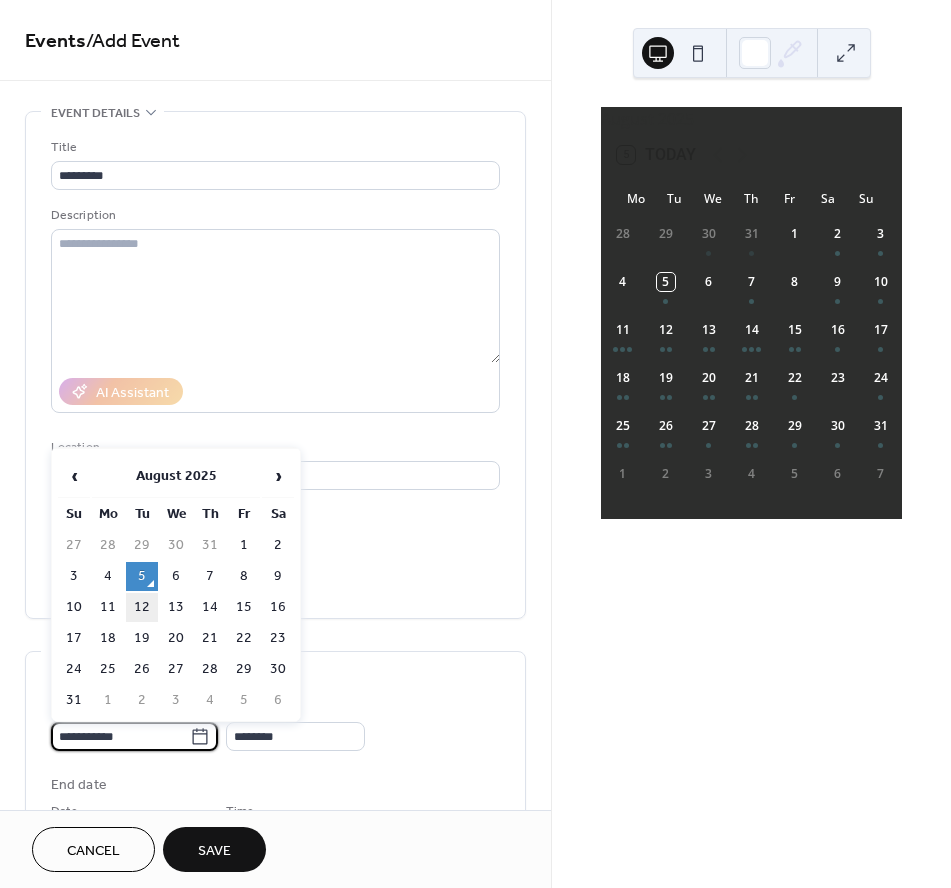 click on "12" at bounding box center [142, 607] 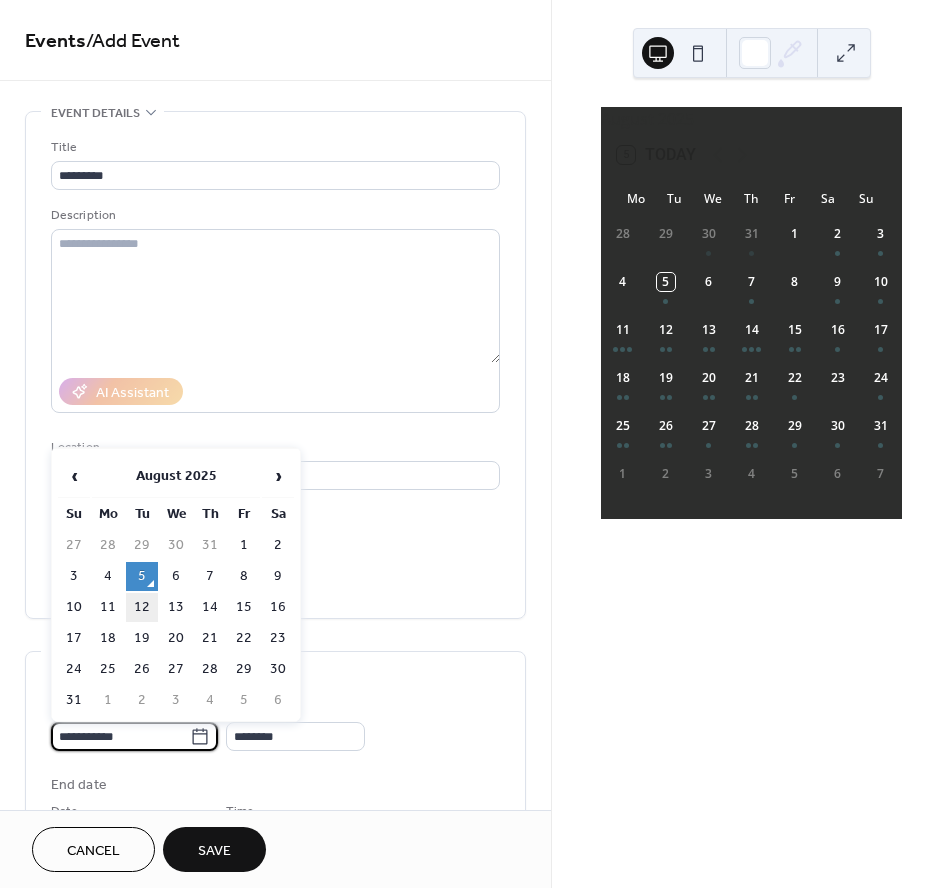 type on "**********" 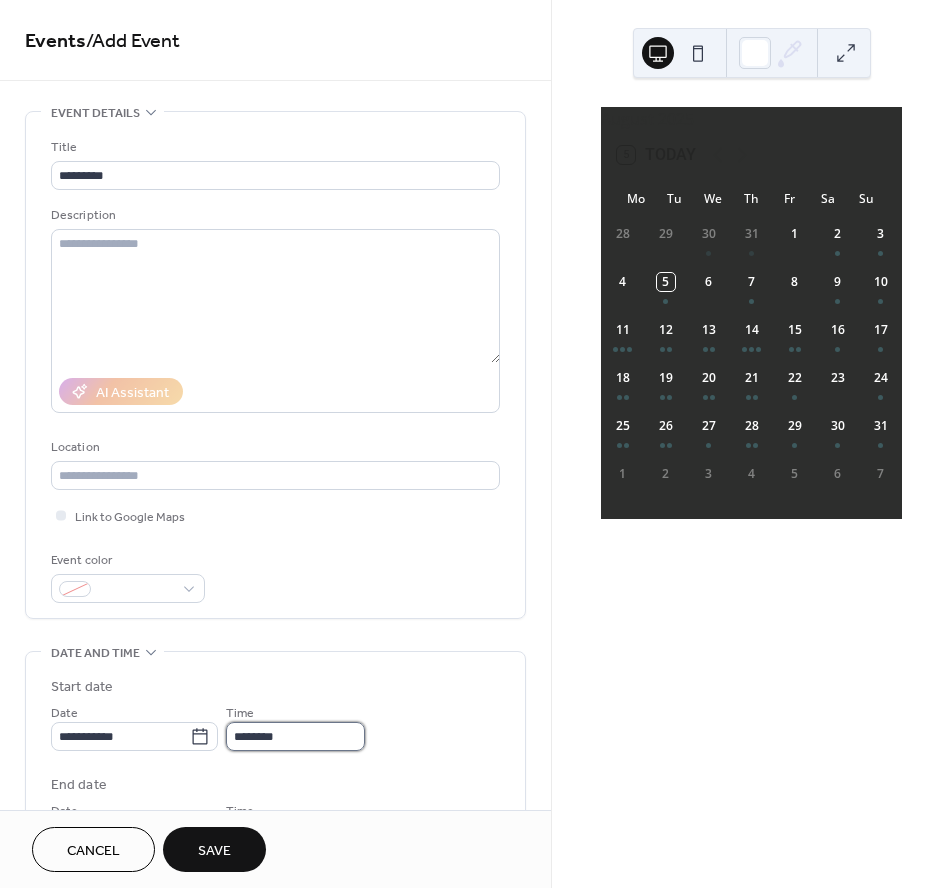 click on "********" at bounding box center (295, 736) 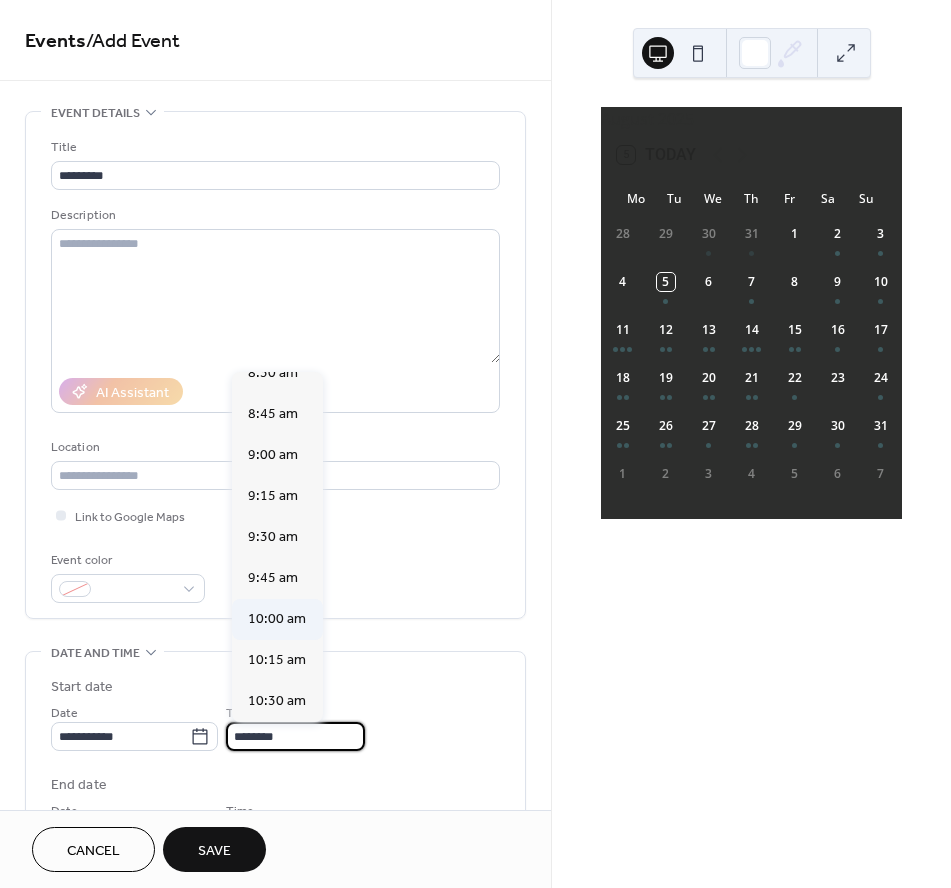scroll, scrollTop: 1403, scrollLeft: 0, axis: vertical 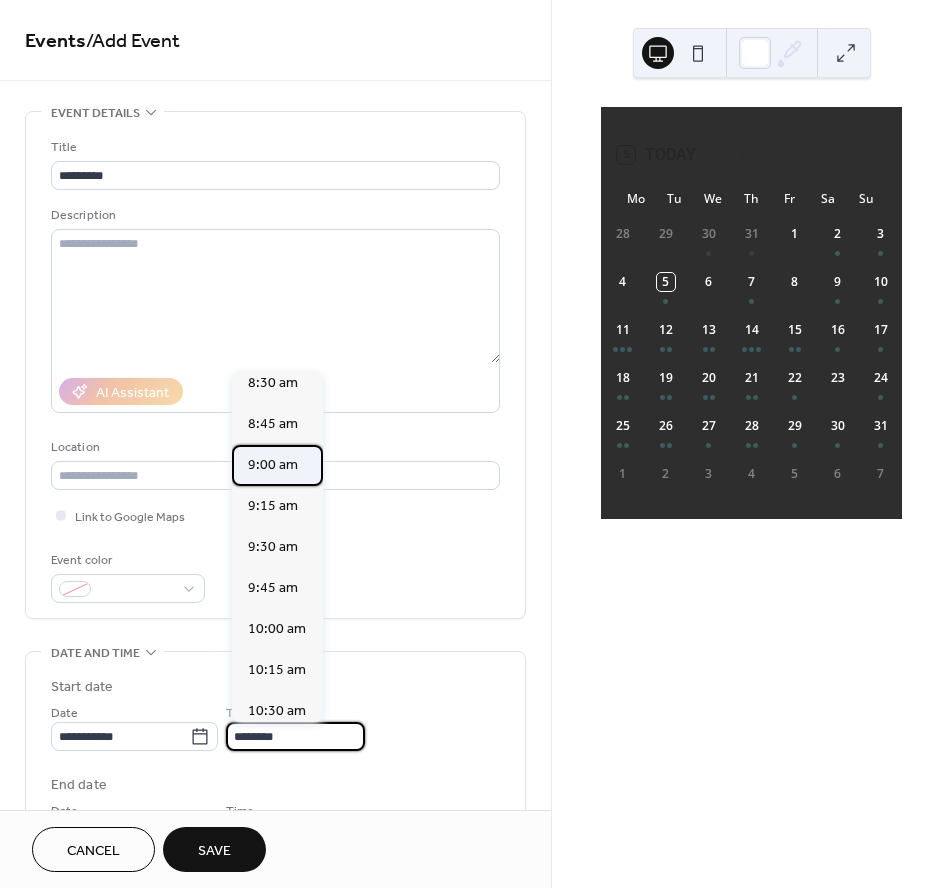 click on "9:00 am" at bounding box center [273, 465] 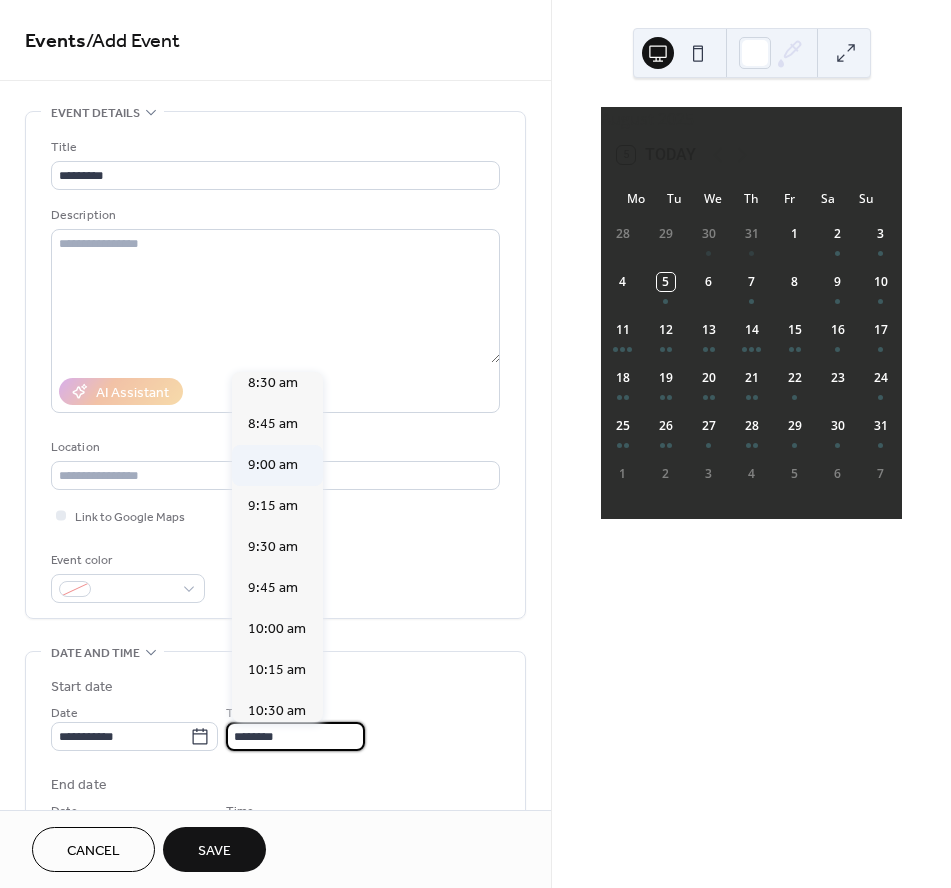 type on "*******" 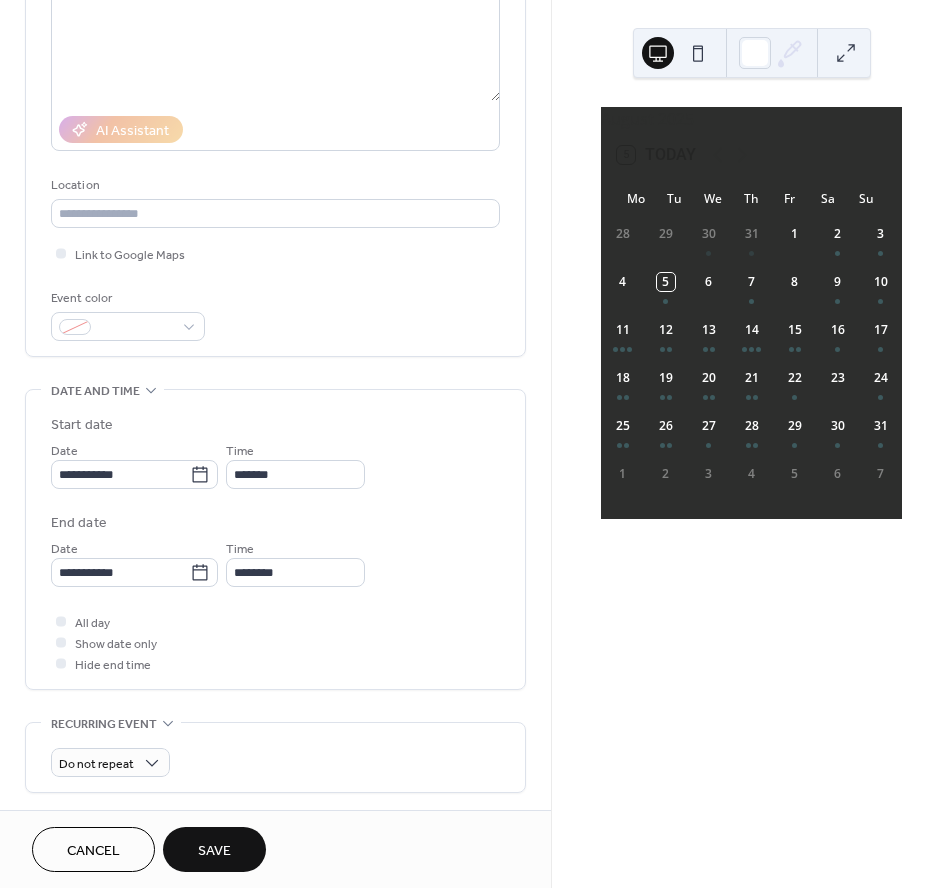 scroll, scrollTop: 351, scrollLeft: 0, axis: vertical 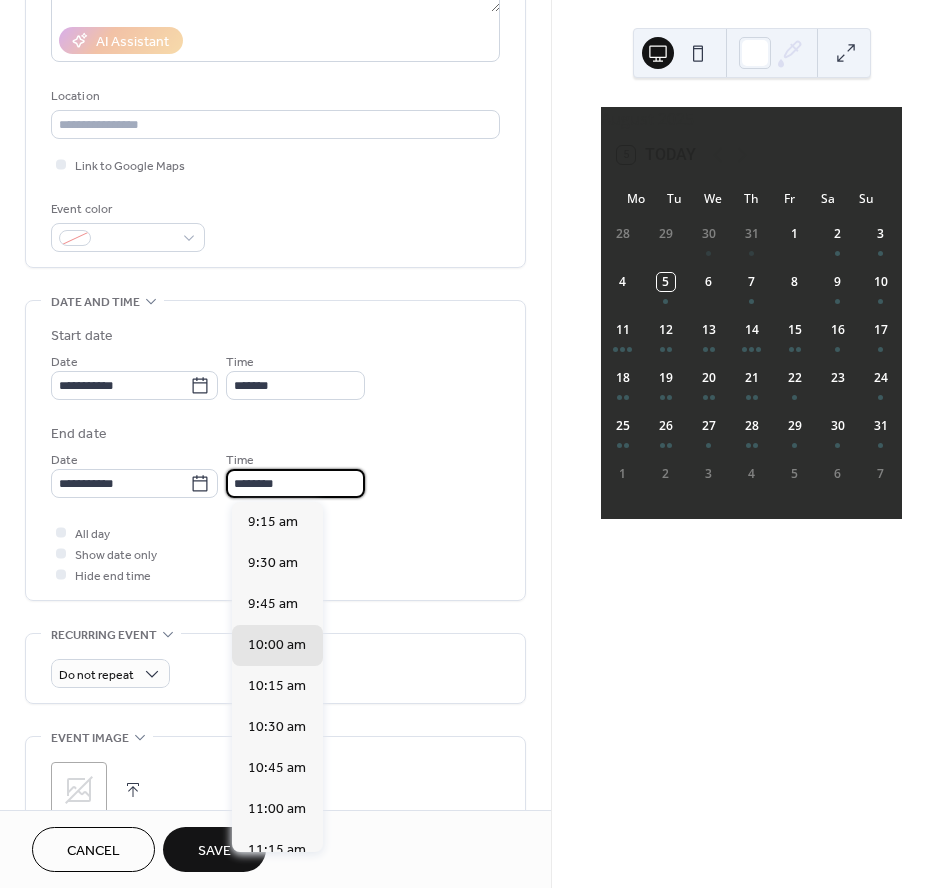 click on "********" at bounding box center (295, 483) 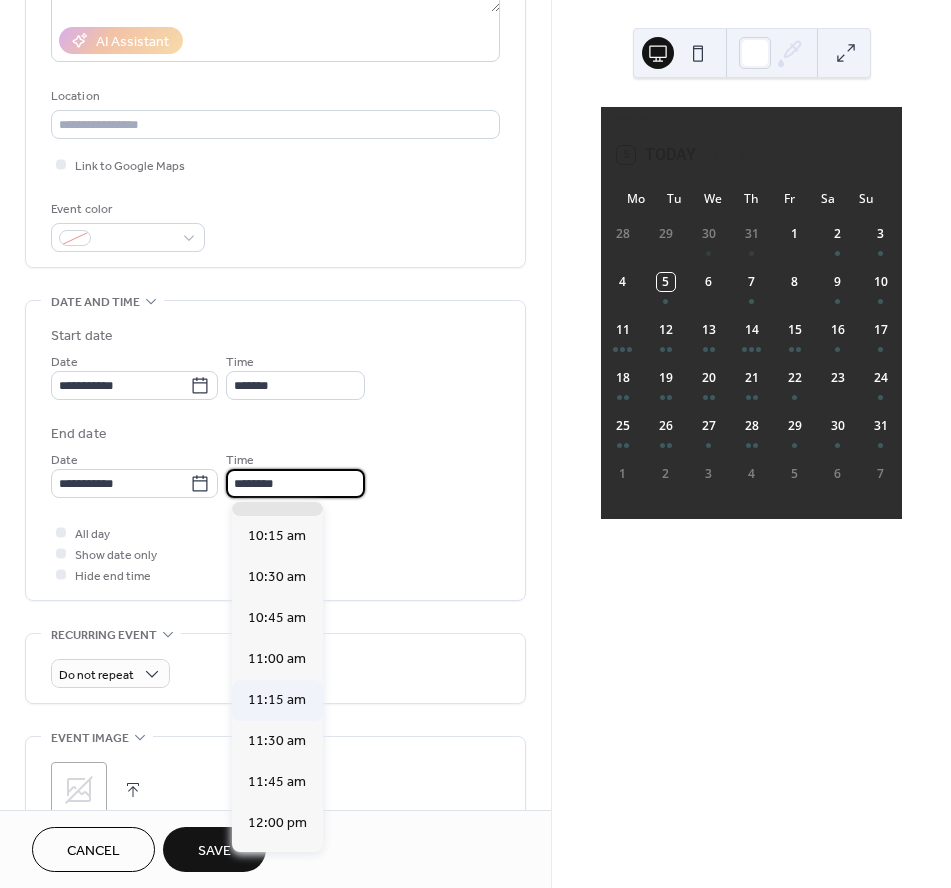 scroll, scrollTop: 151, scrollLeft: 0, axis: vertical 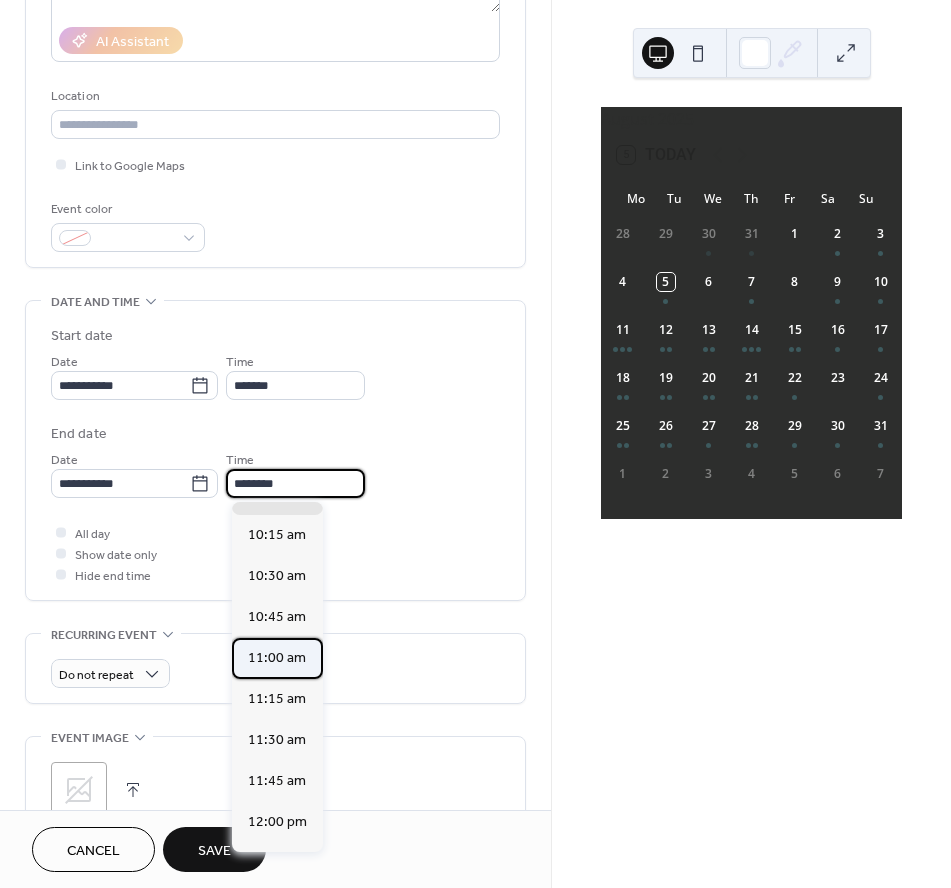 click on "11:00 am" at bounding box center (277, 658) 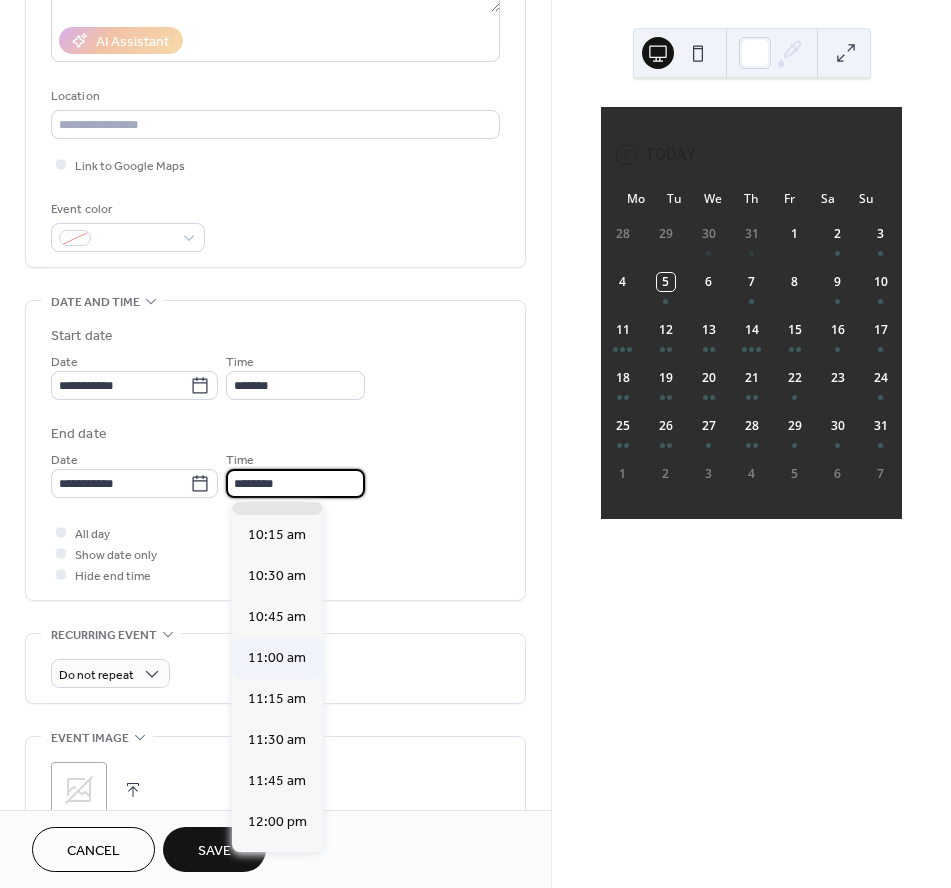 type on "********" 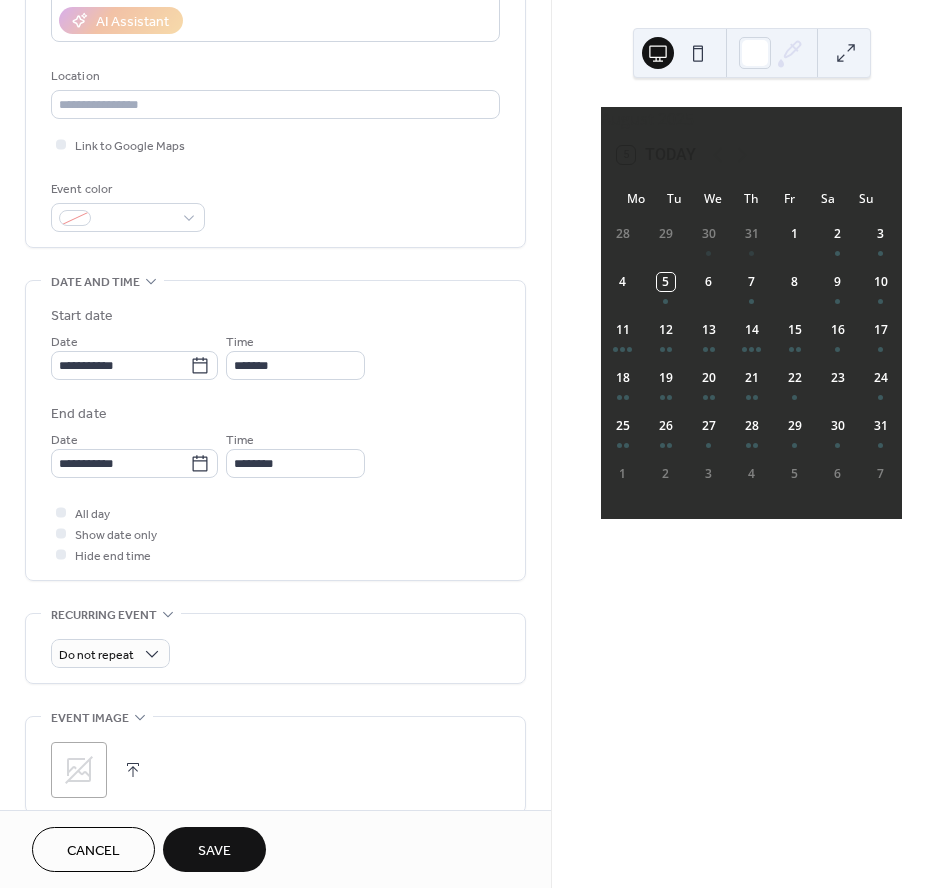 scroll, scrollTop: 378, scrollLeft: 0, axis: vertical 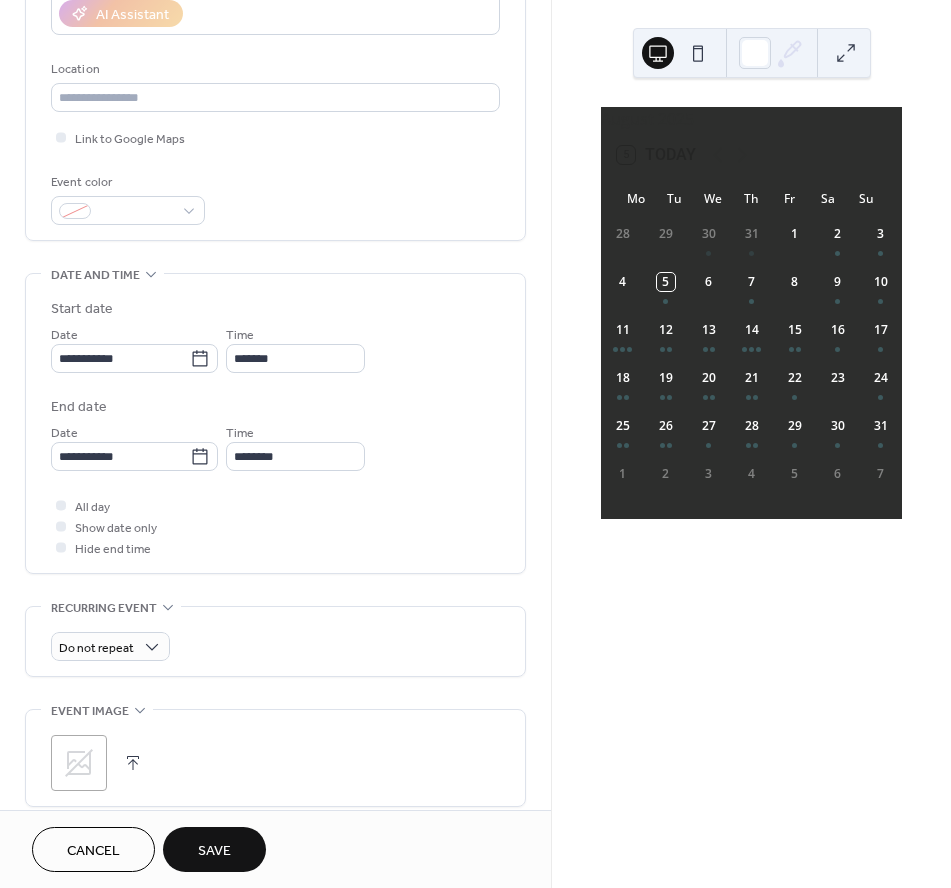 click on "Save" at bounding box center [214, 851] 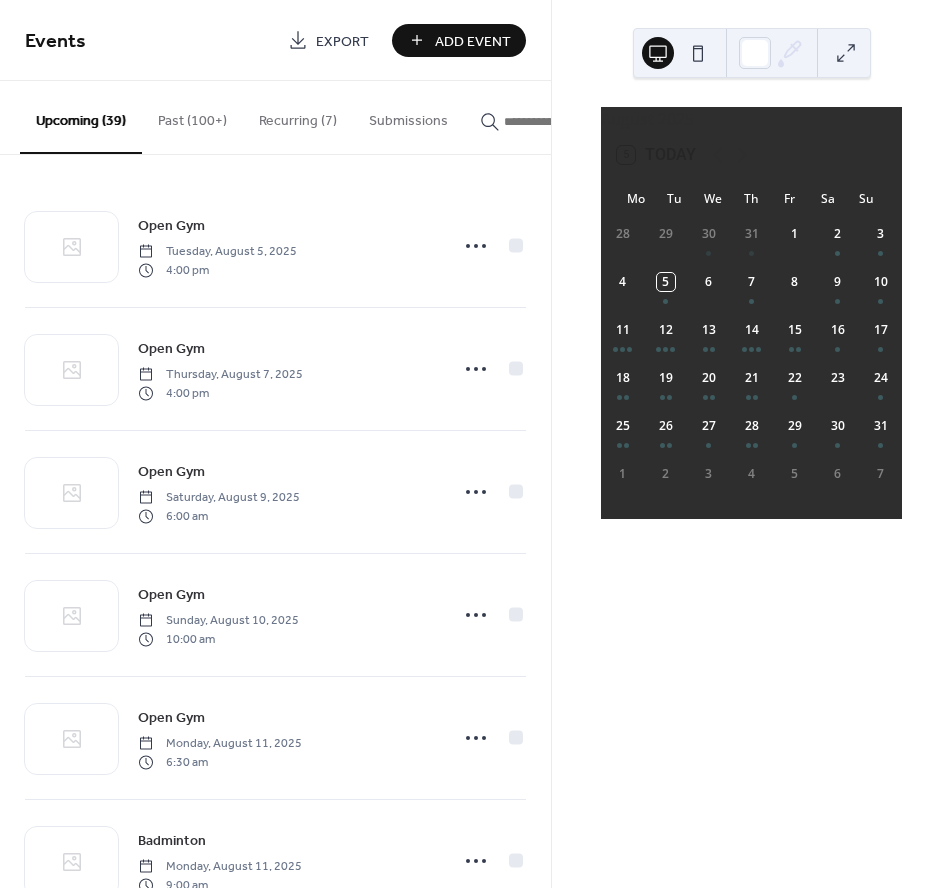 click on "Add Event" at bounding box center (473, 41) 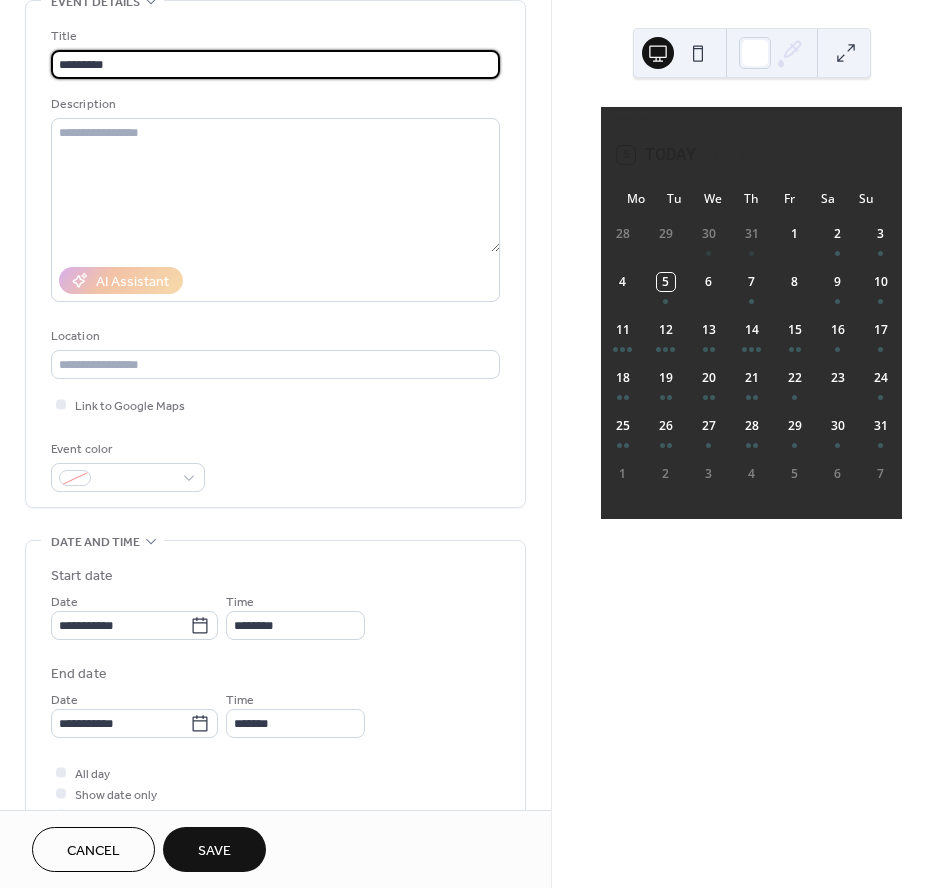scroll, scrollTop: 153, scrollLeft: 0, axis: vertical 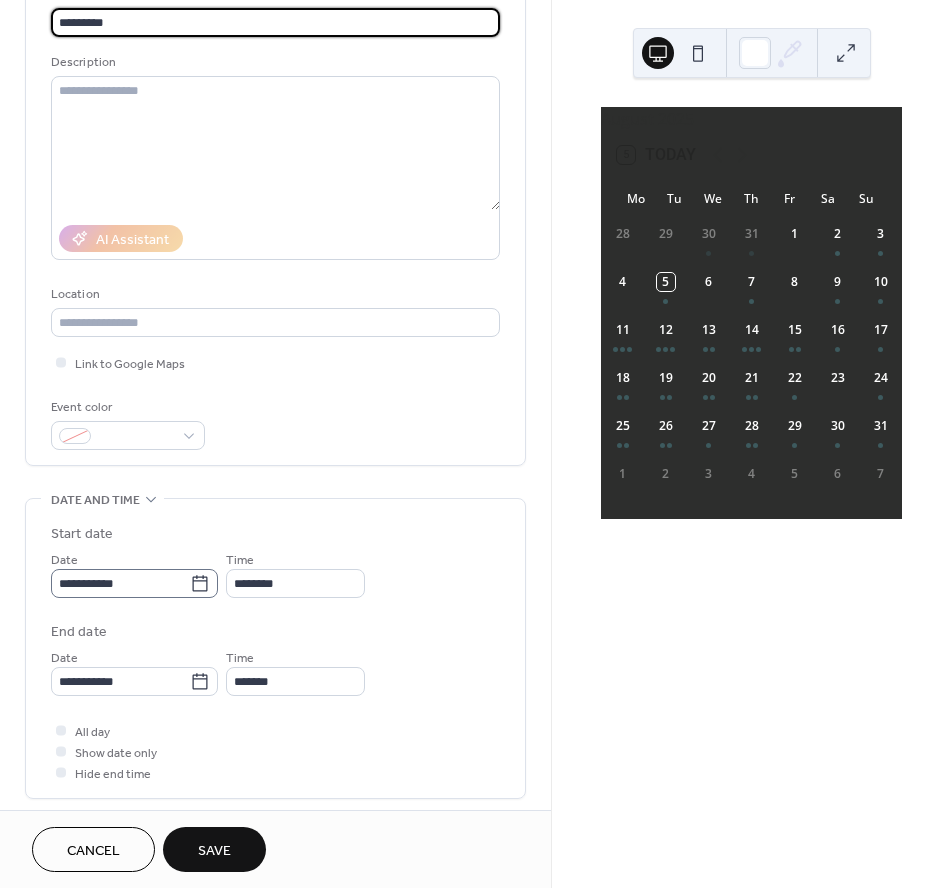 type on "*********" 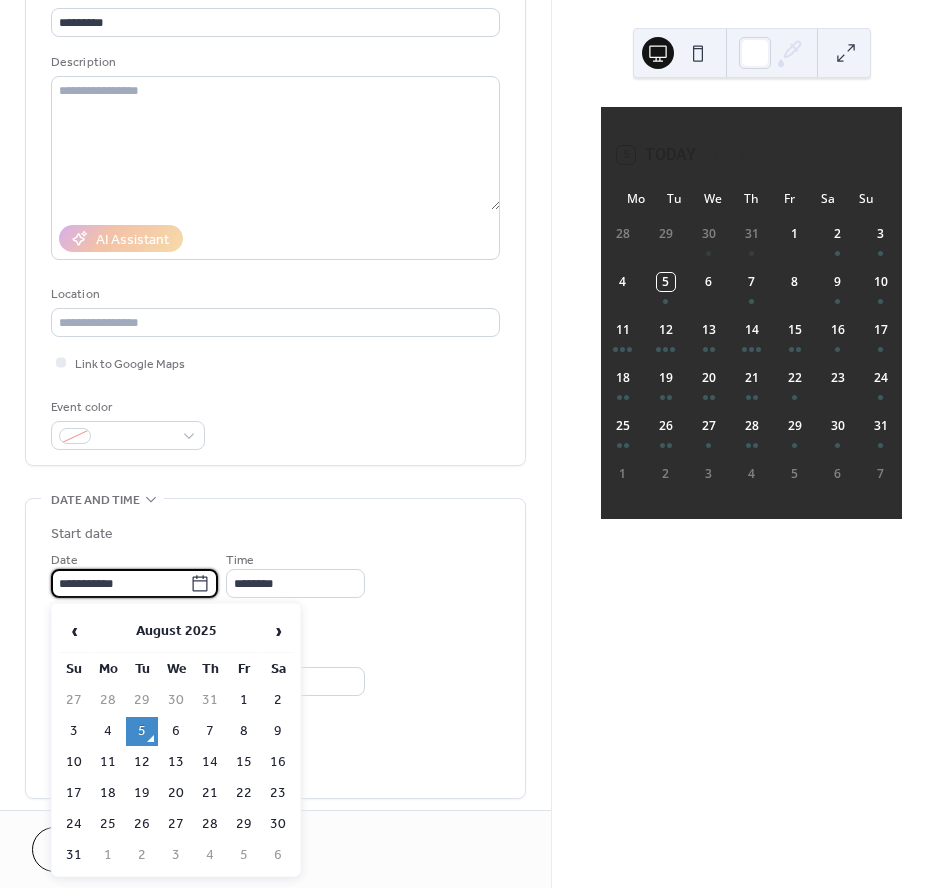 click on "**********" at bounding box center (120, 583) 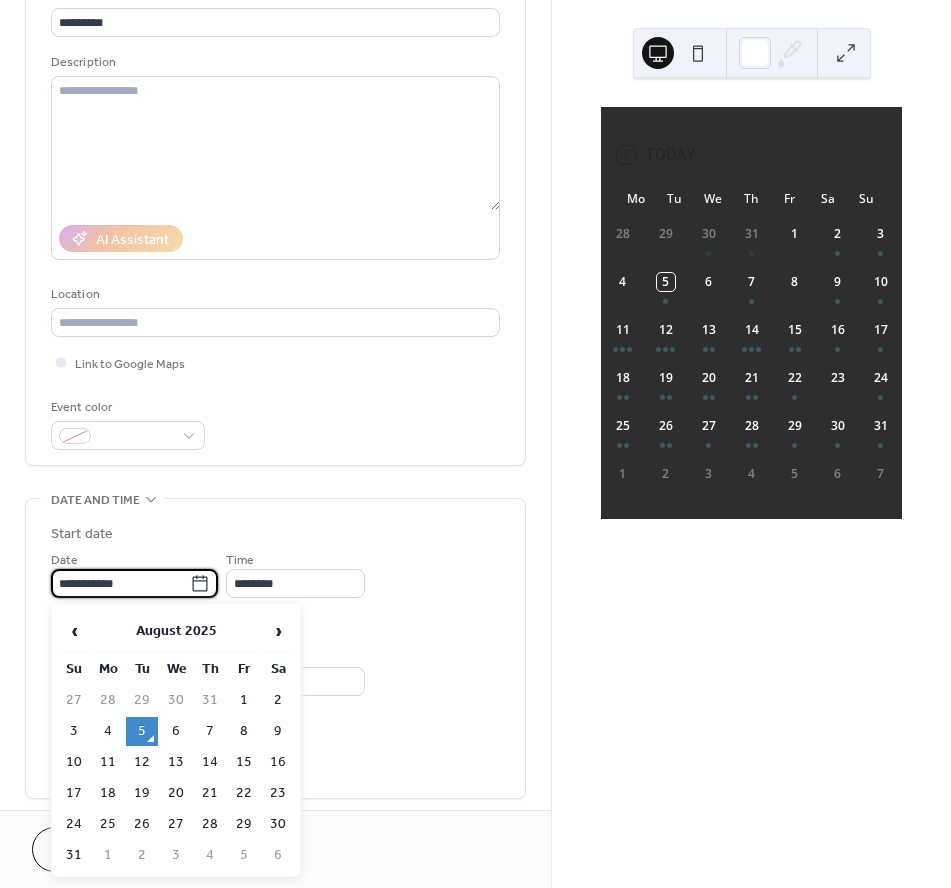 click on "13" at bounding box center (176, 762) 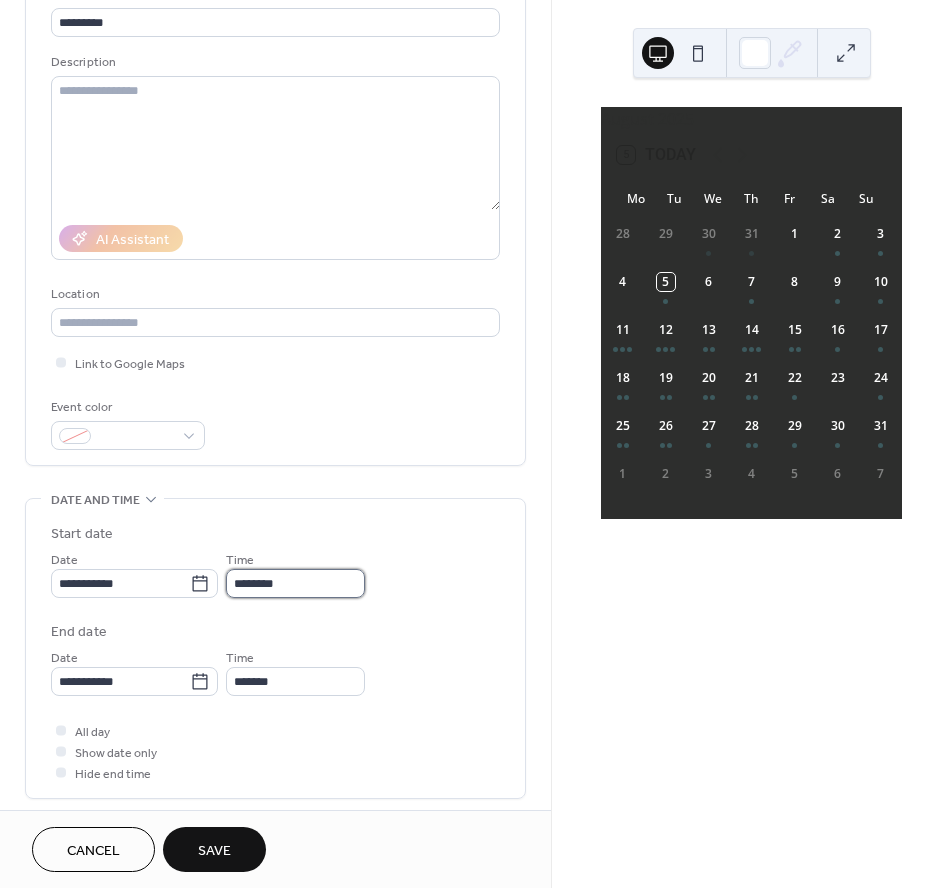 click on "********" at bounding box center [295, 583] 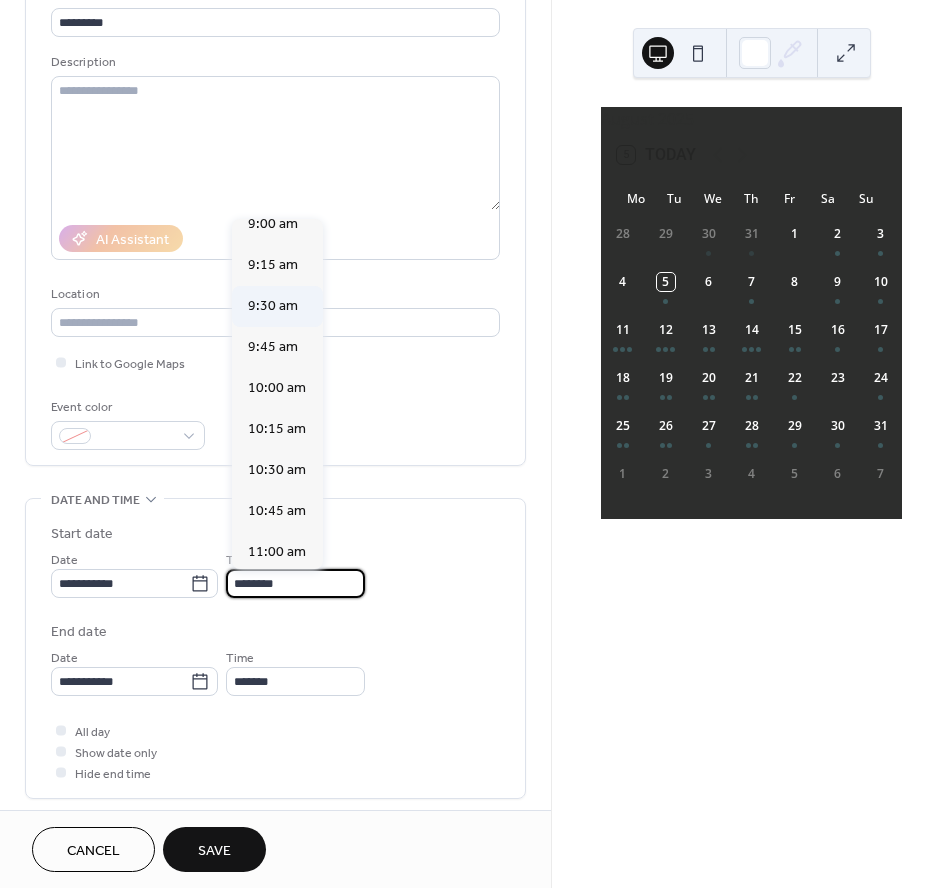 scroll, scrollTop: 1467, scrollLeft: 0, axis: vertical 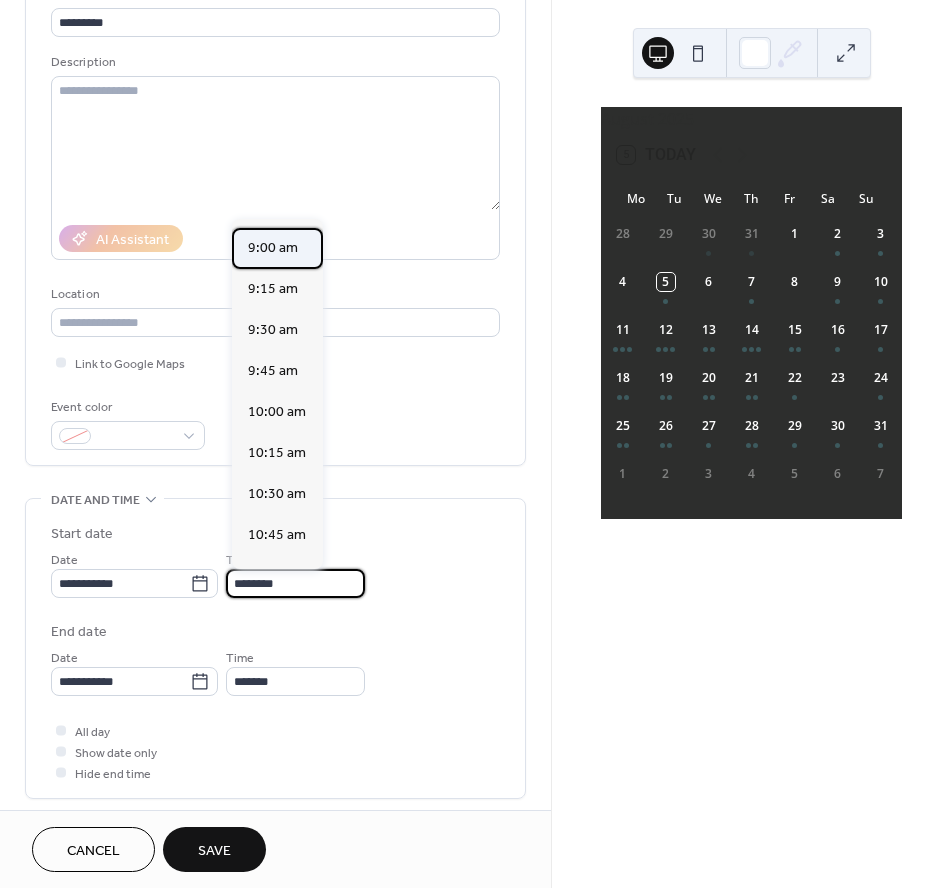 click on "9:00 am" at bounding box center [273, 248] 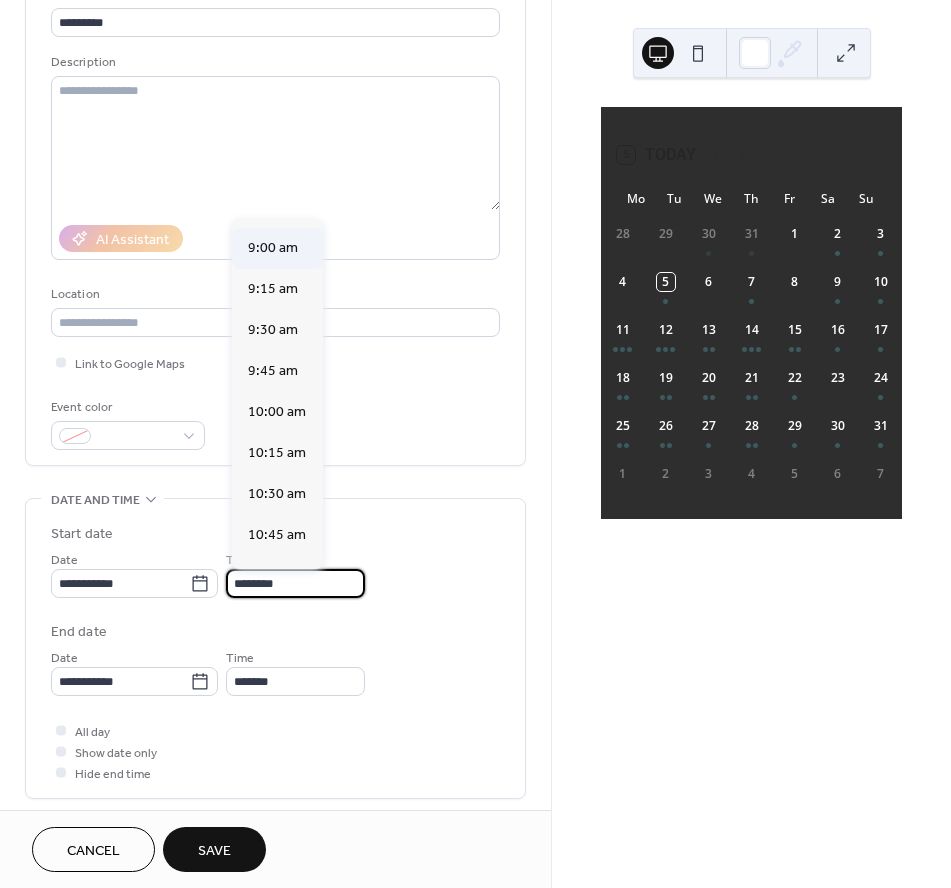 type on "*******" 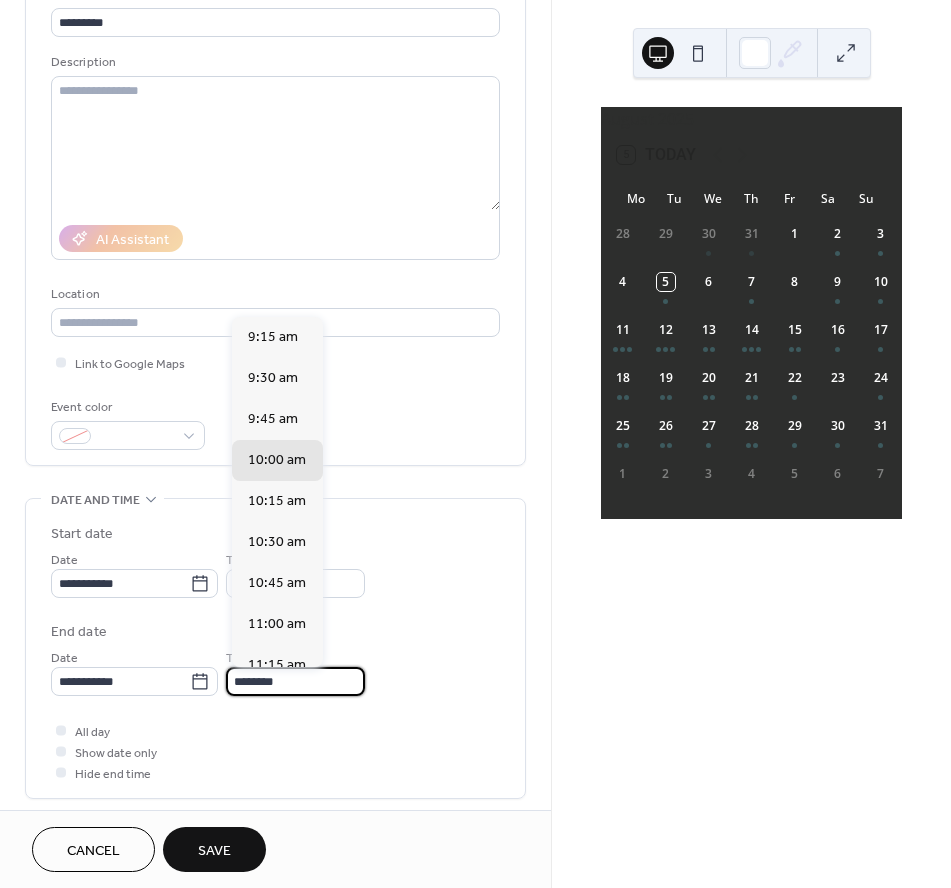 click on "********" at bounding box center [295, 681] 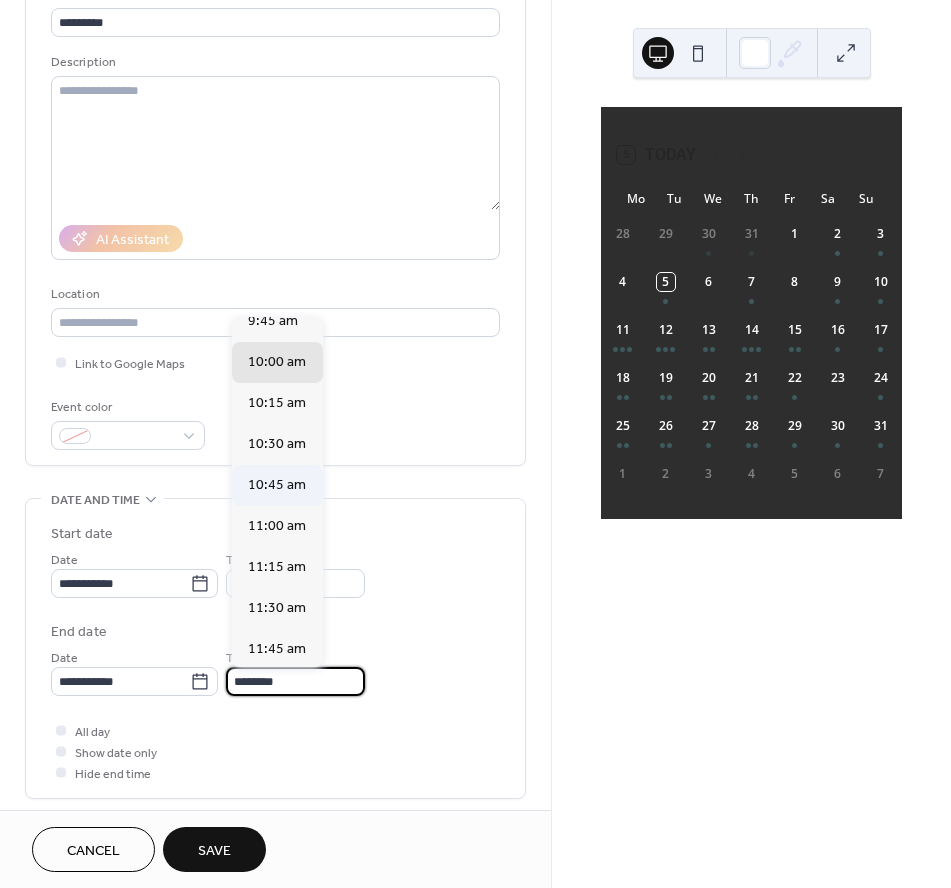 scroll, scrollTop: 149, scrollLeft: 0, axis: vertical 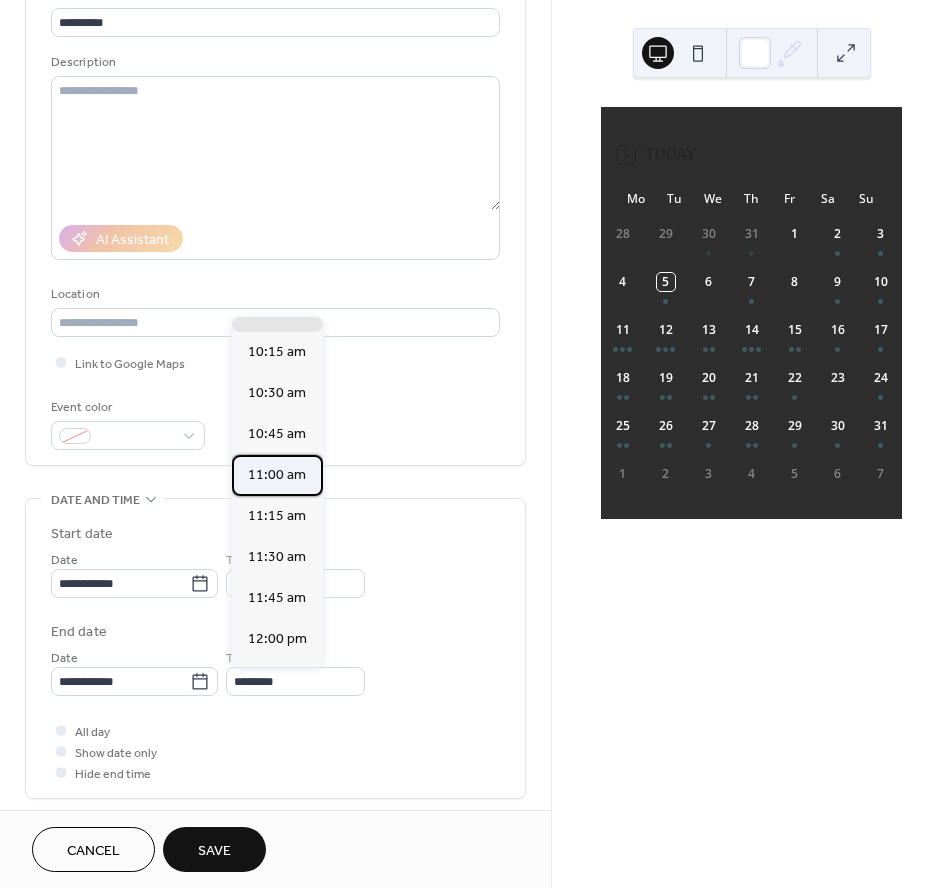click on "11:00 am" at bounding box center (277, 475) 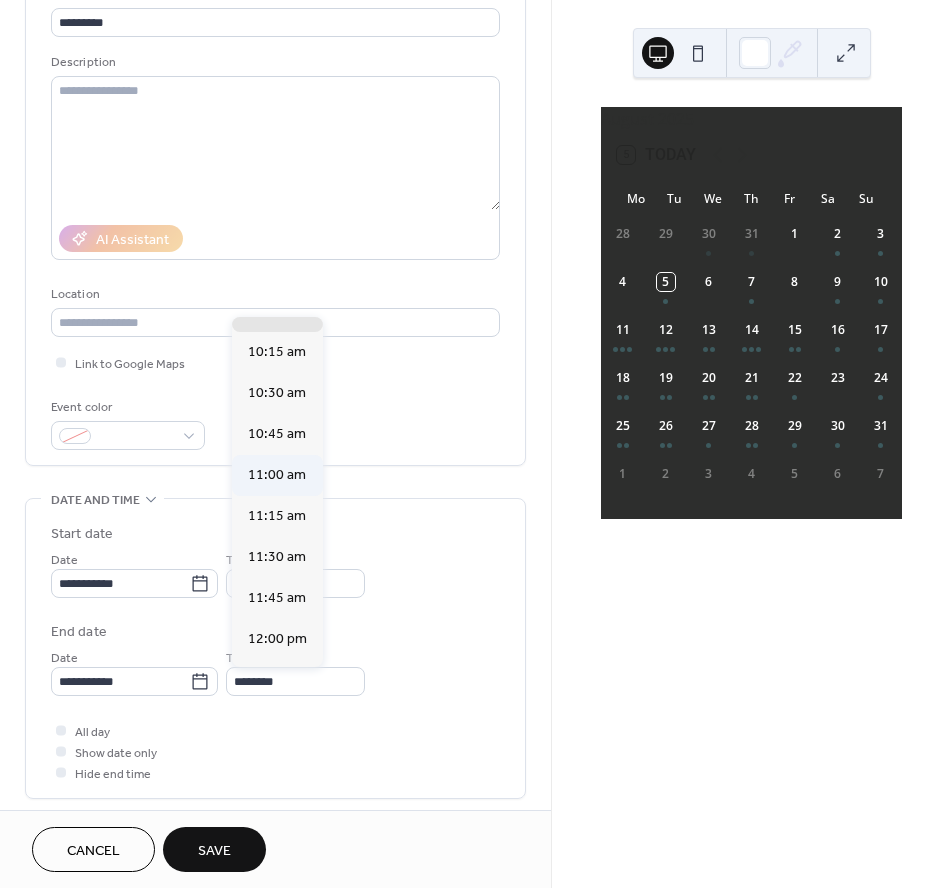 type on "********" 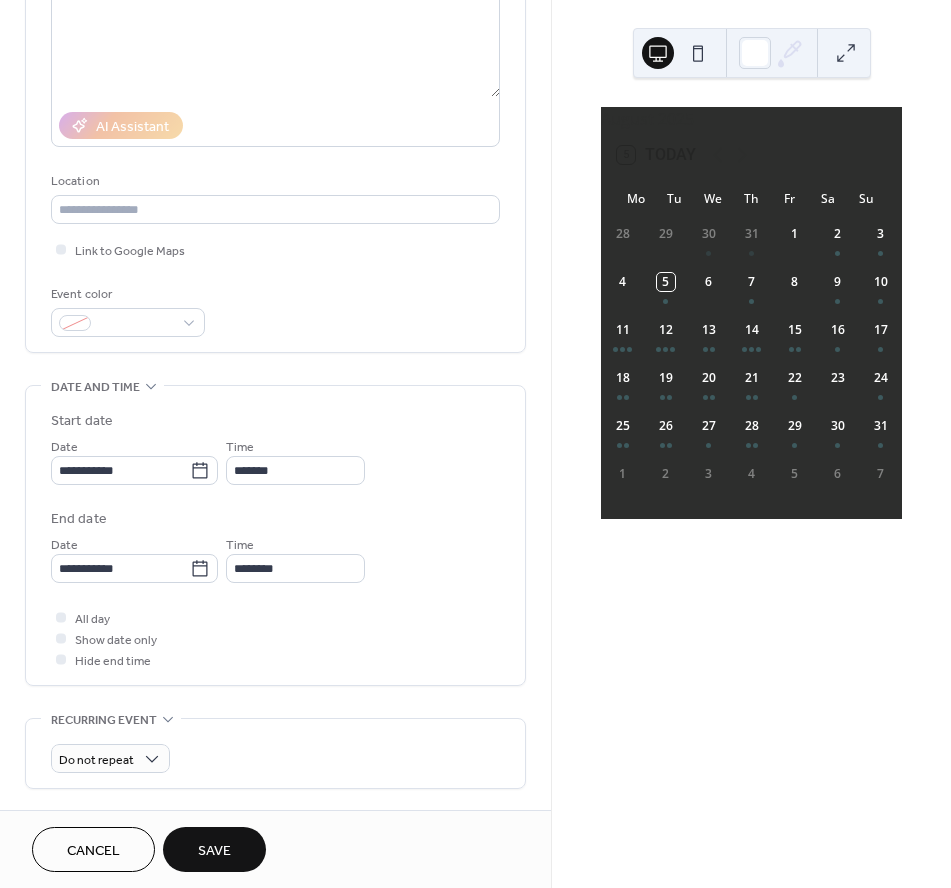 scroll, scrollTop: 291, scrollLeft: 0, axis: vertical 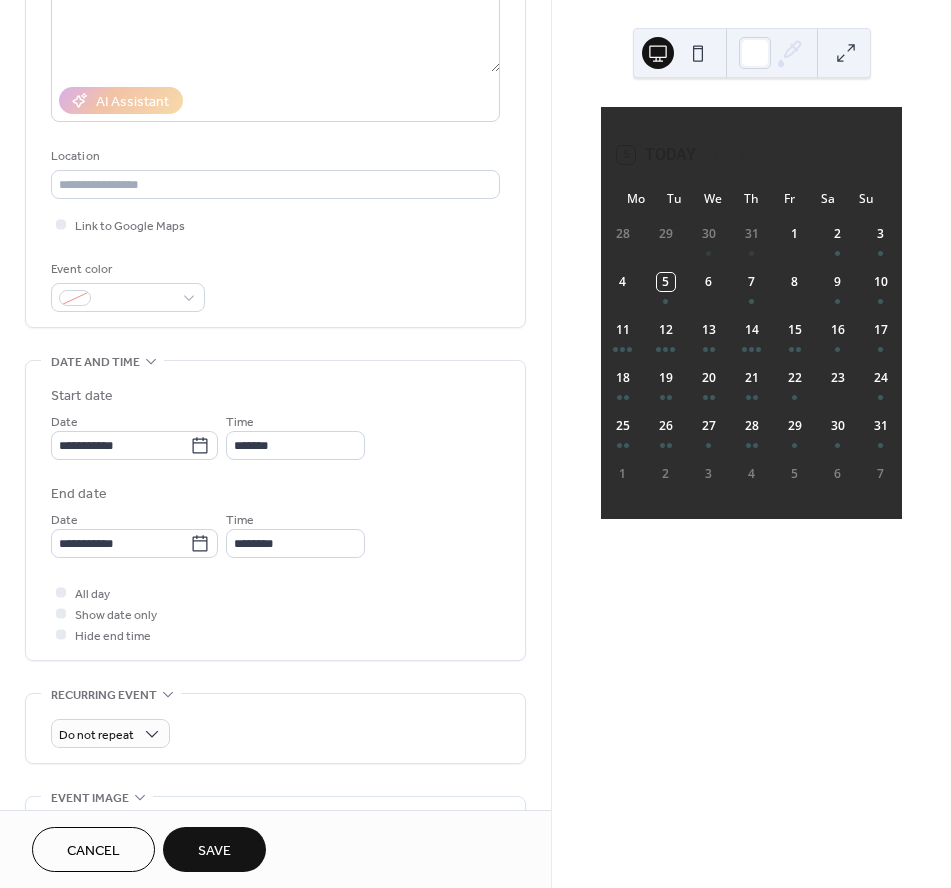 click on "Save" at bounding box center (214, 849) 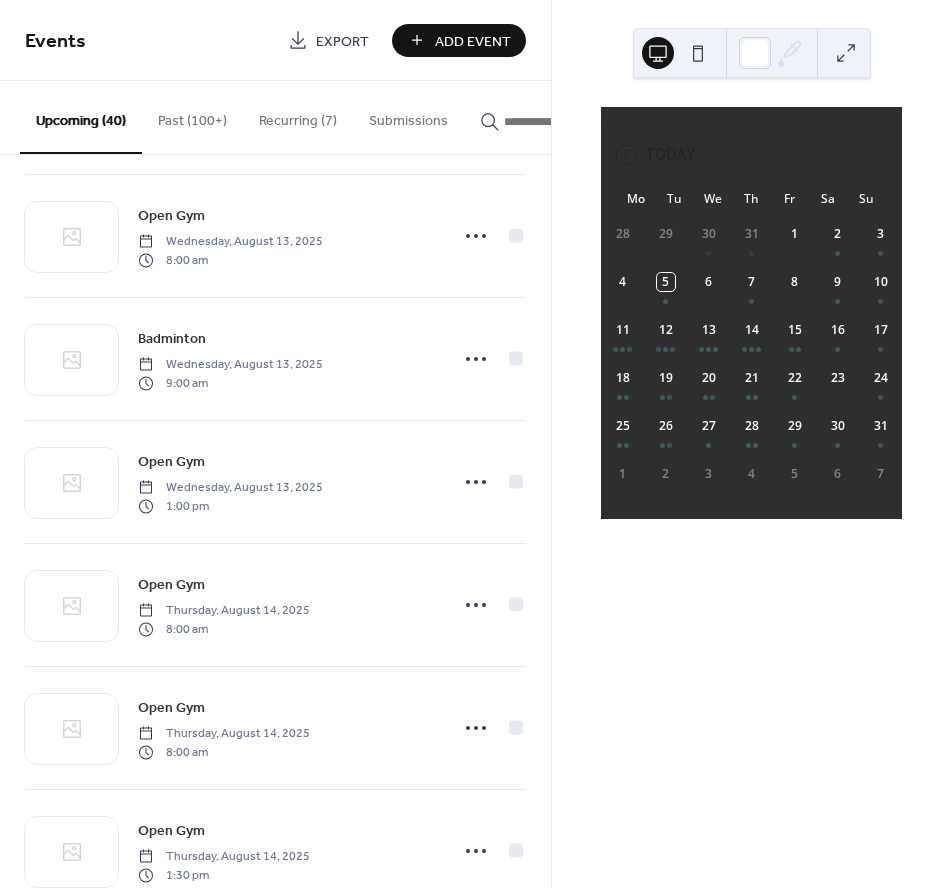 scroll, scrollTop: 1213, scrollLeft: 0, axis: vertical 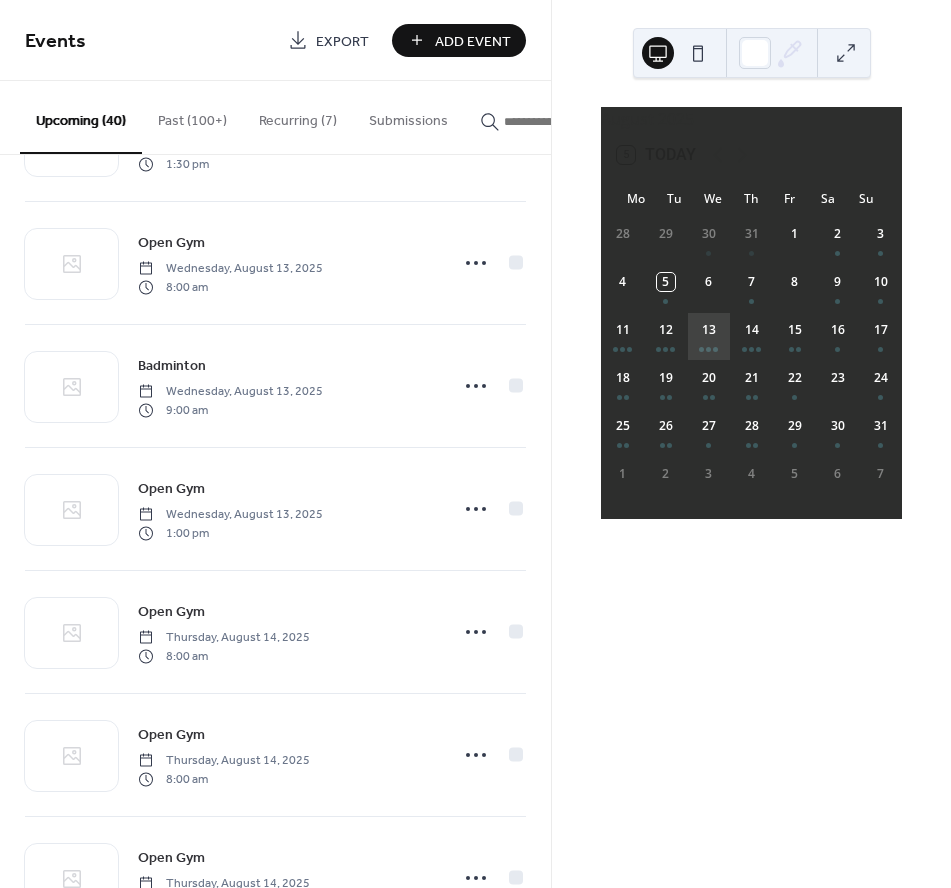 click on "13" at bounding box center [708, 336] 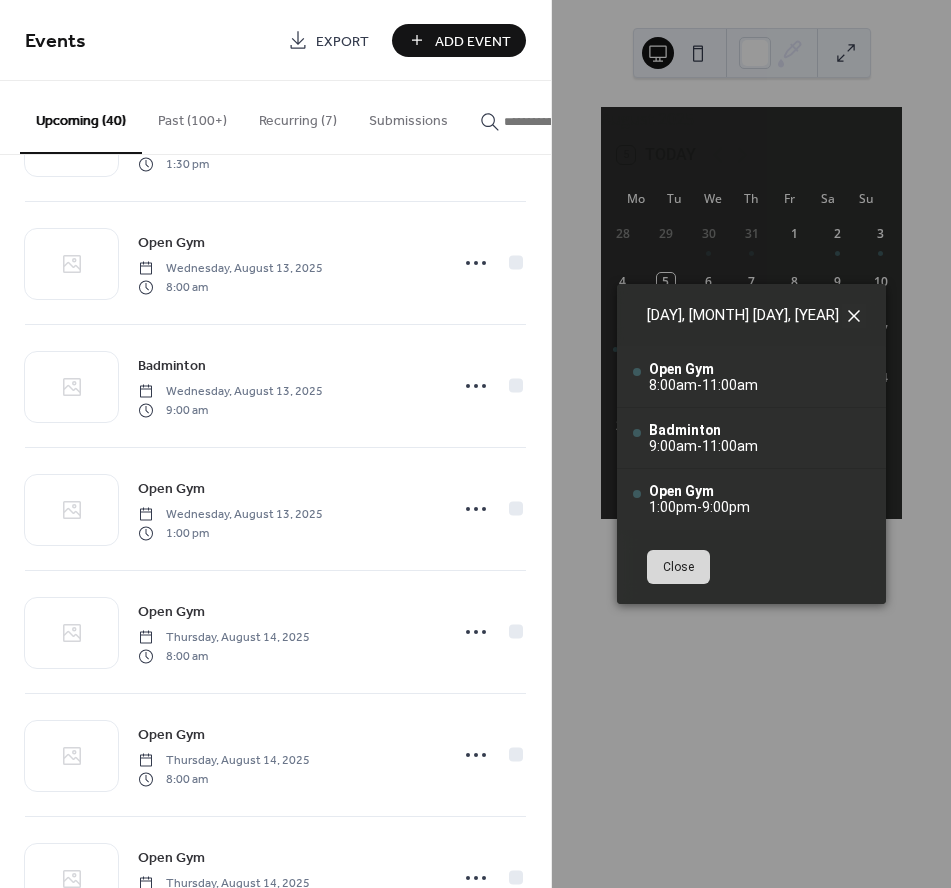 click 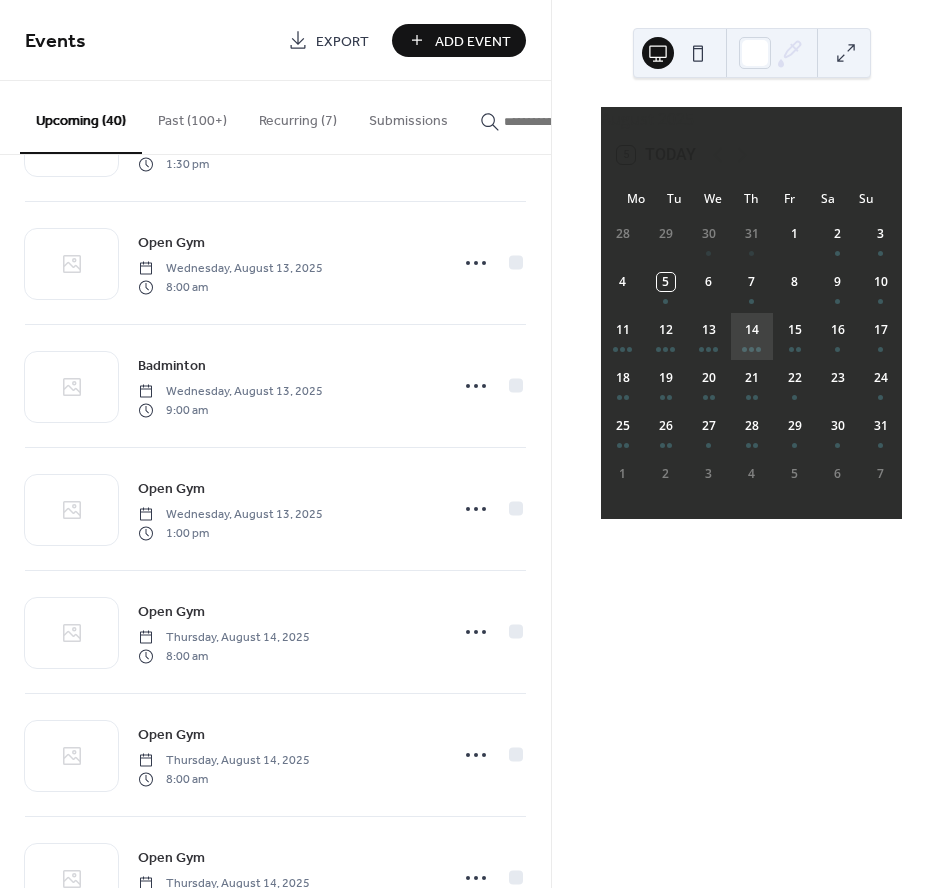 click on "14" at bounding box center (751, 336) 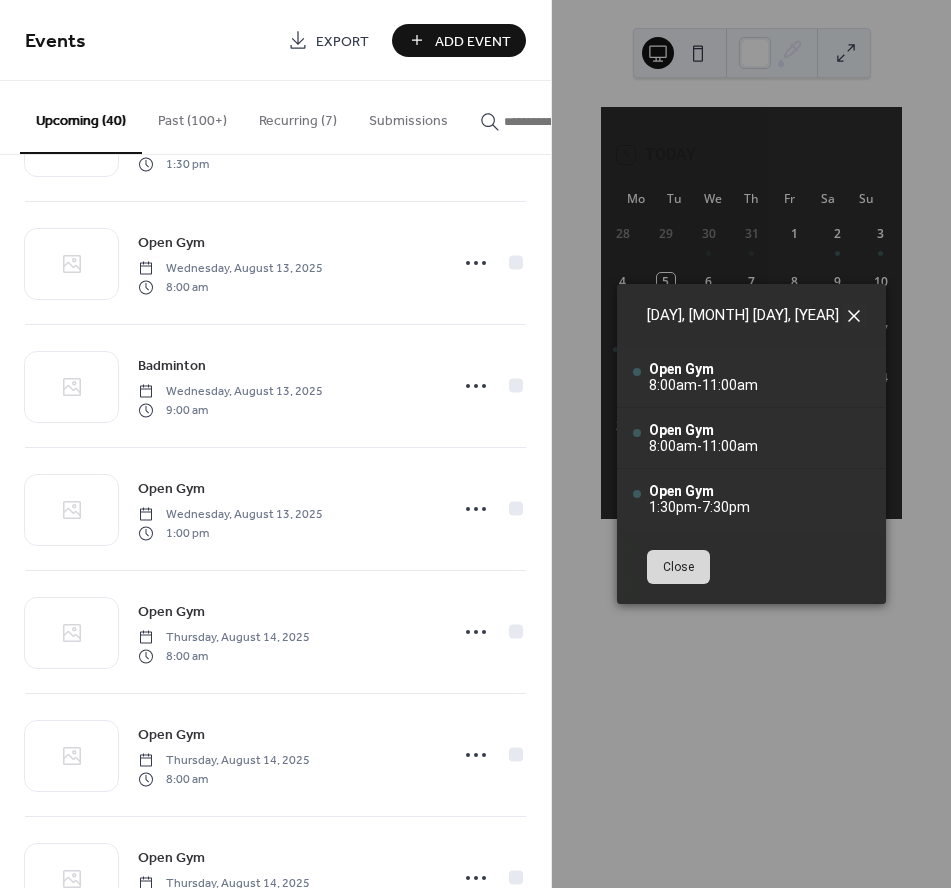 click 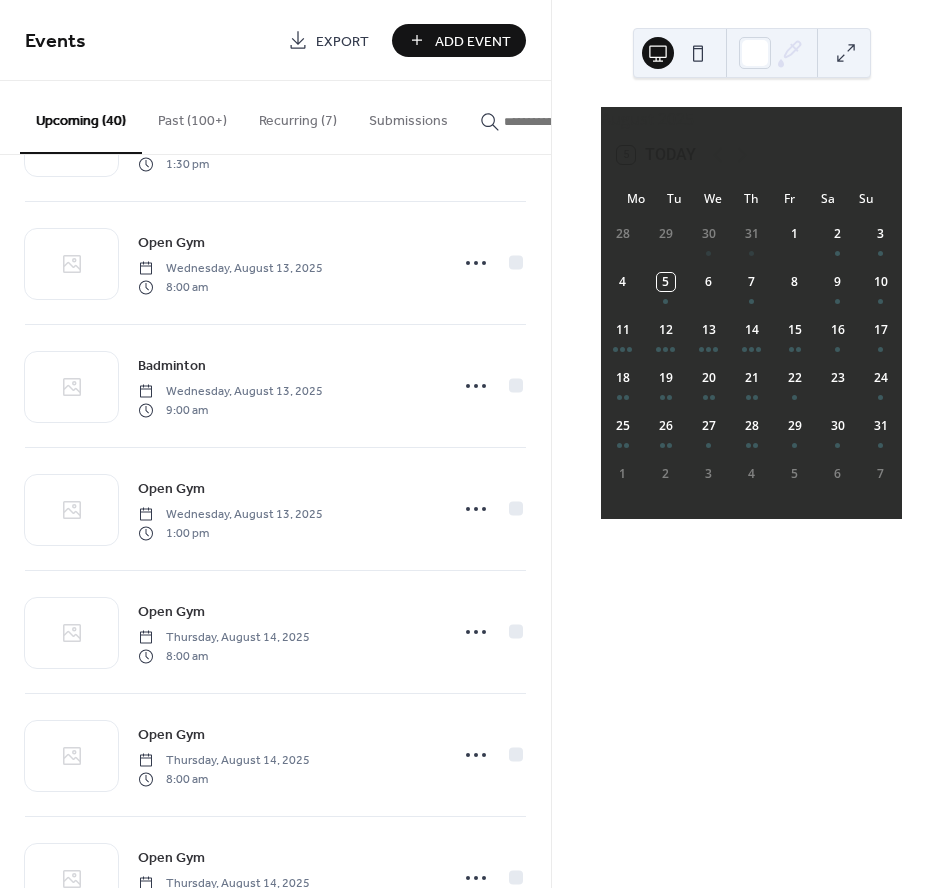 click on "Add Event" at bounding box center [473, 41] 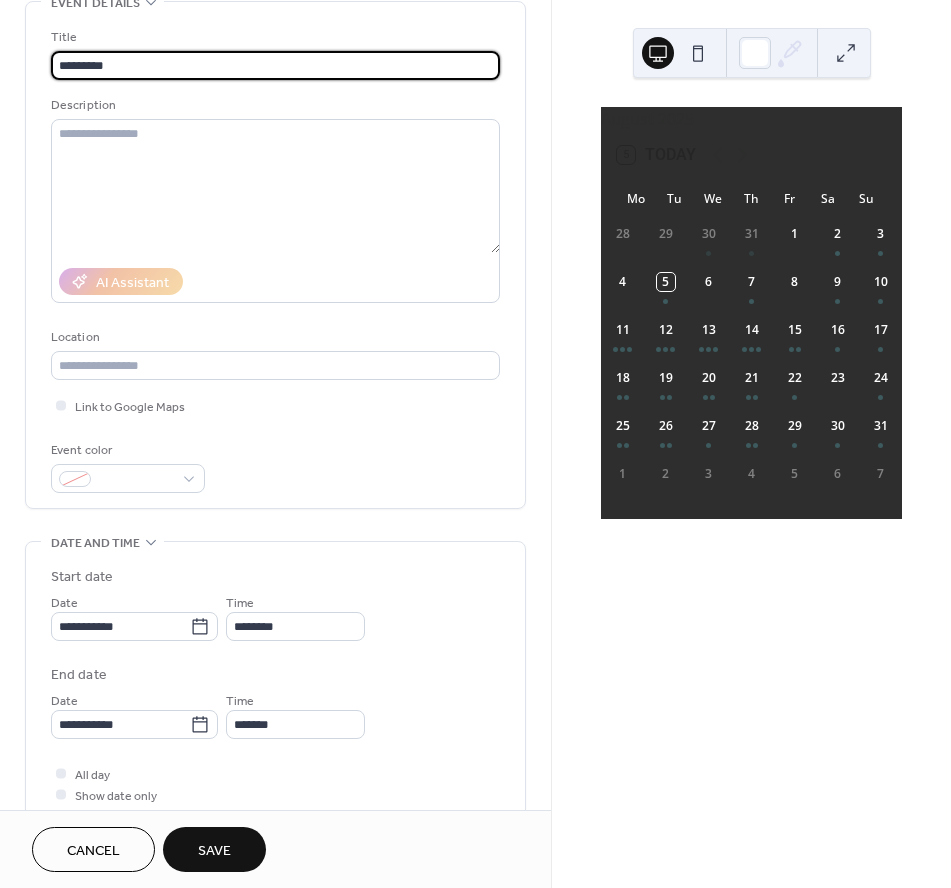 scroll, scrollTop: 152, scrollLeft: 0, axis: vertical 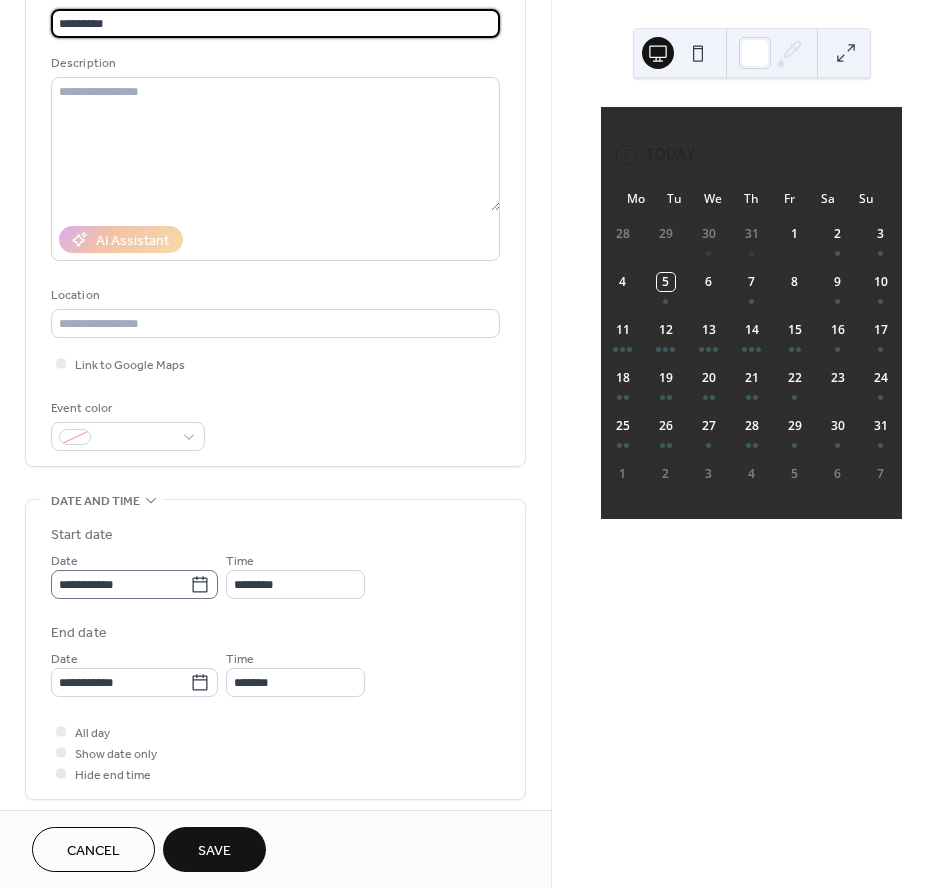 type on "*********" 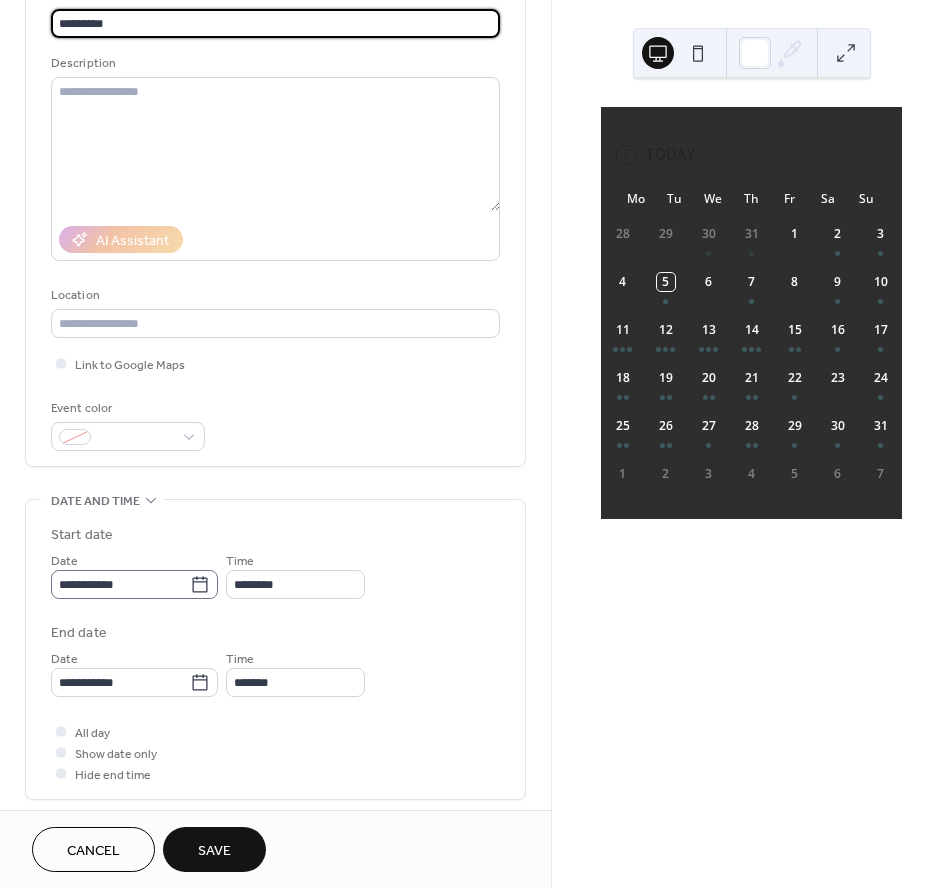 click 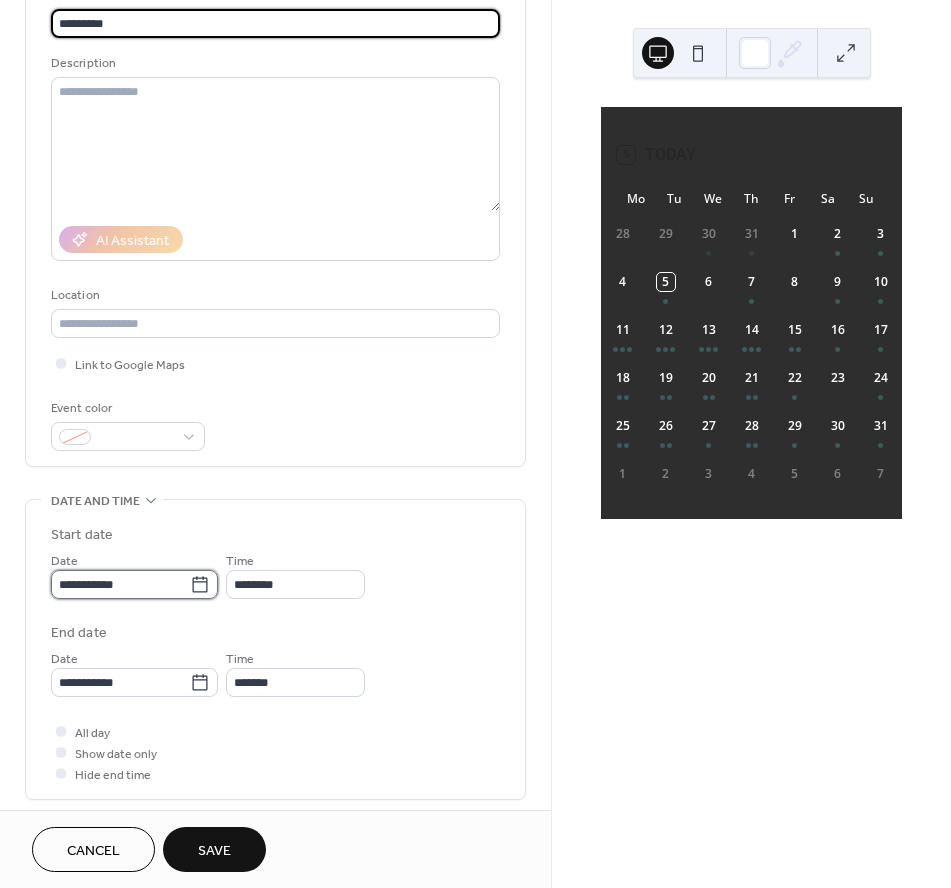 click on "**********" at bounding box center [120, 584] 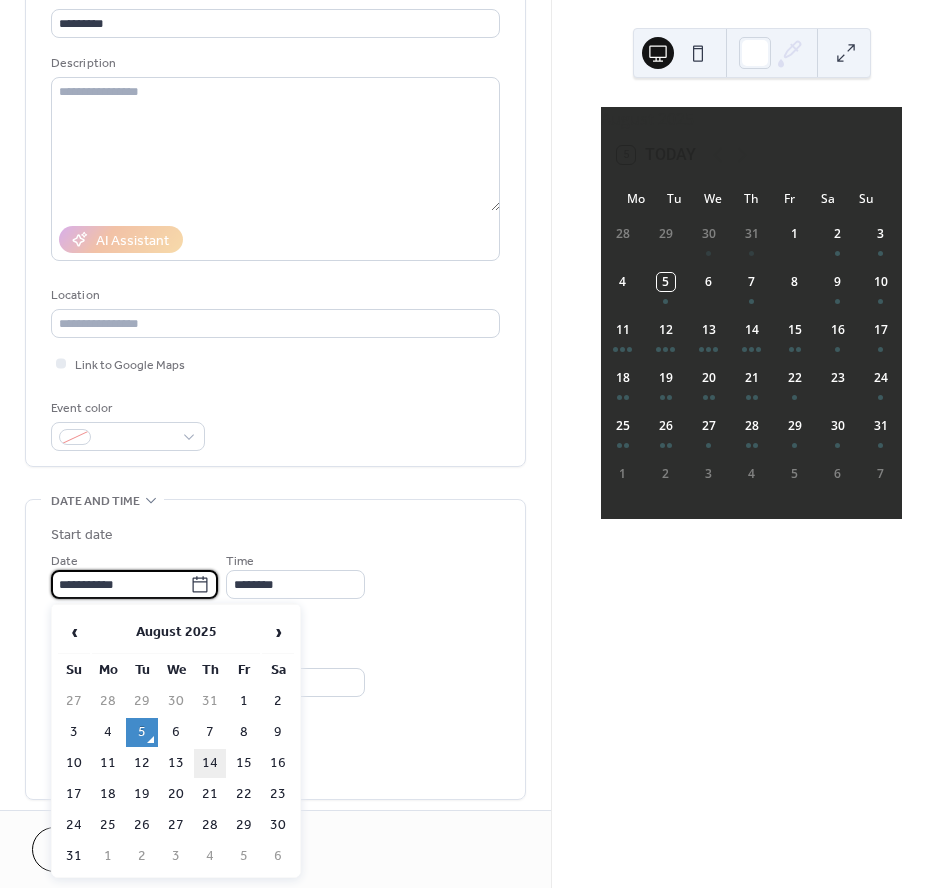 click on "14" at bounding box center (210, 763) 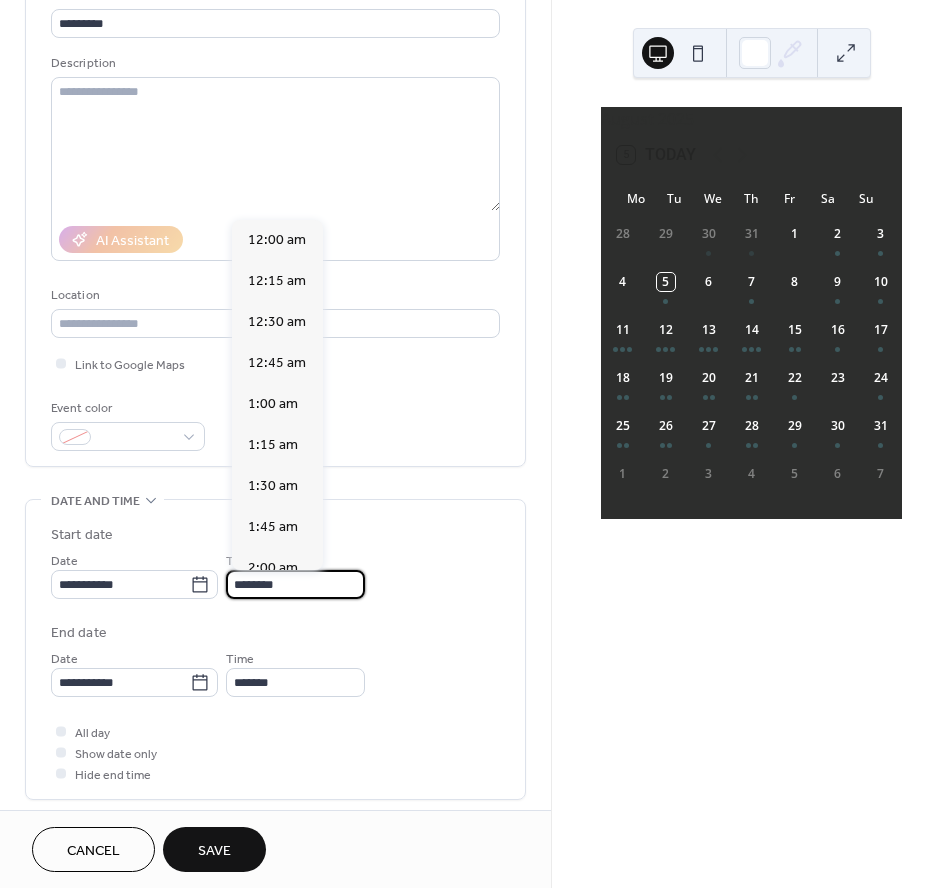 click on "********" at bounding box center [295, 584] 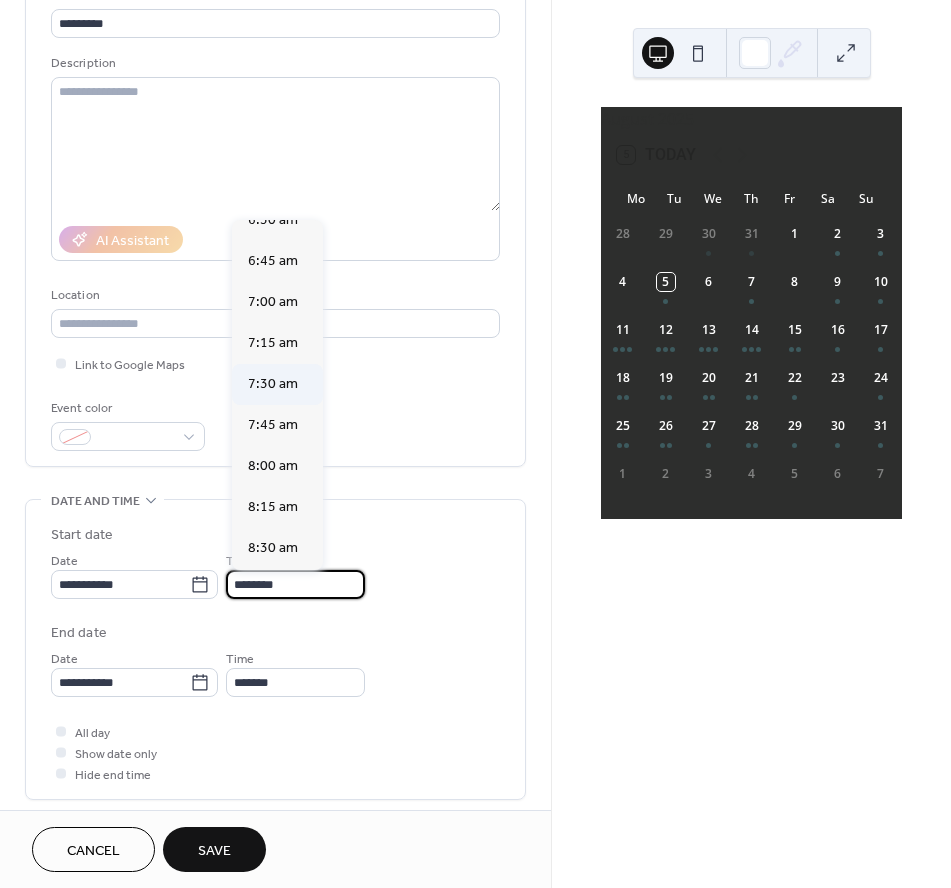 scroll, scrollTop: 1413, scrollLeft: 0, axis: vertical 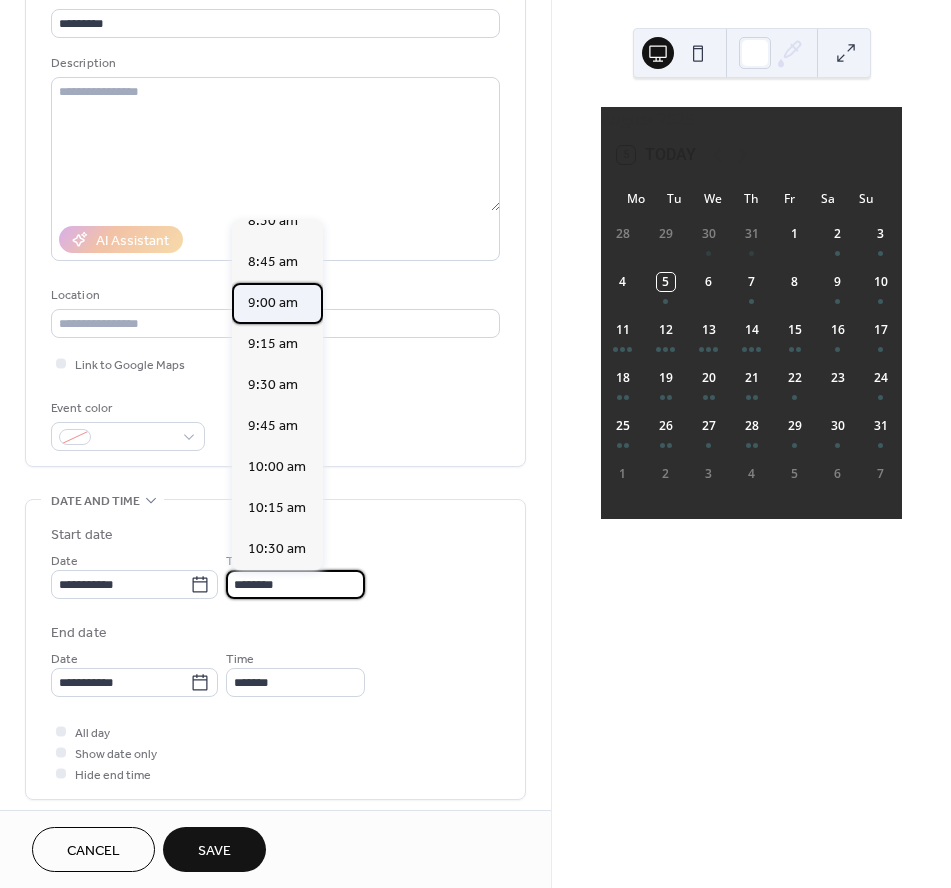 click on "9:00 am" at bounding box center (273, 303) 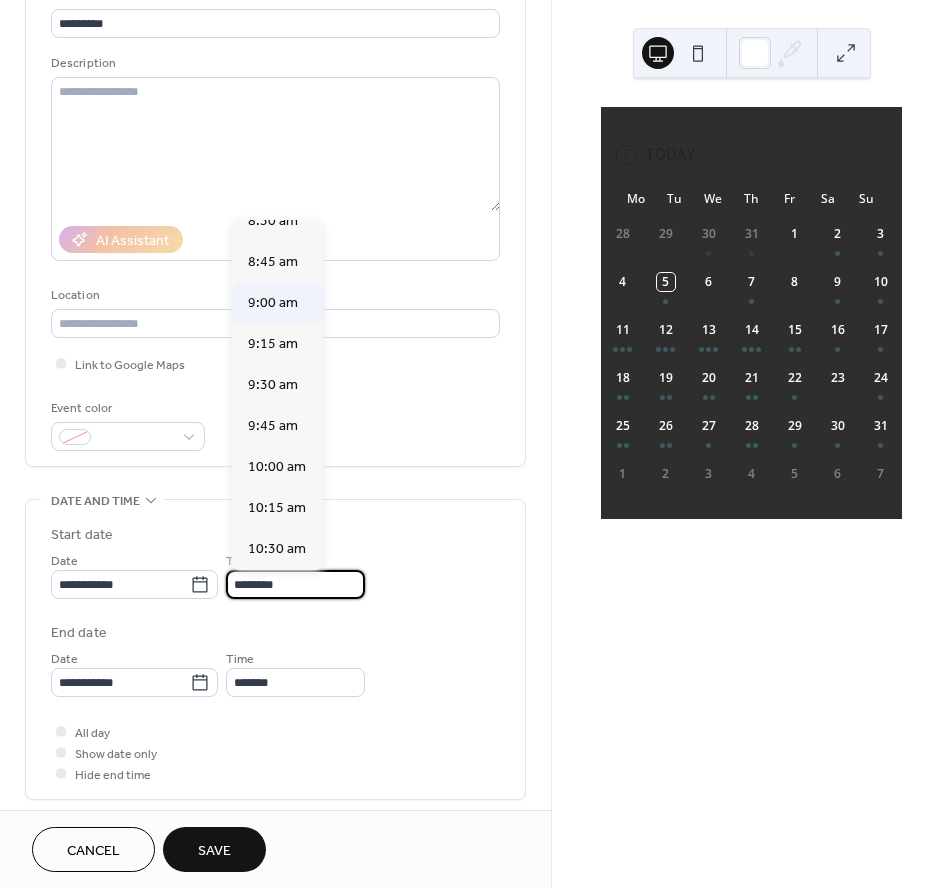 type on "*******" 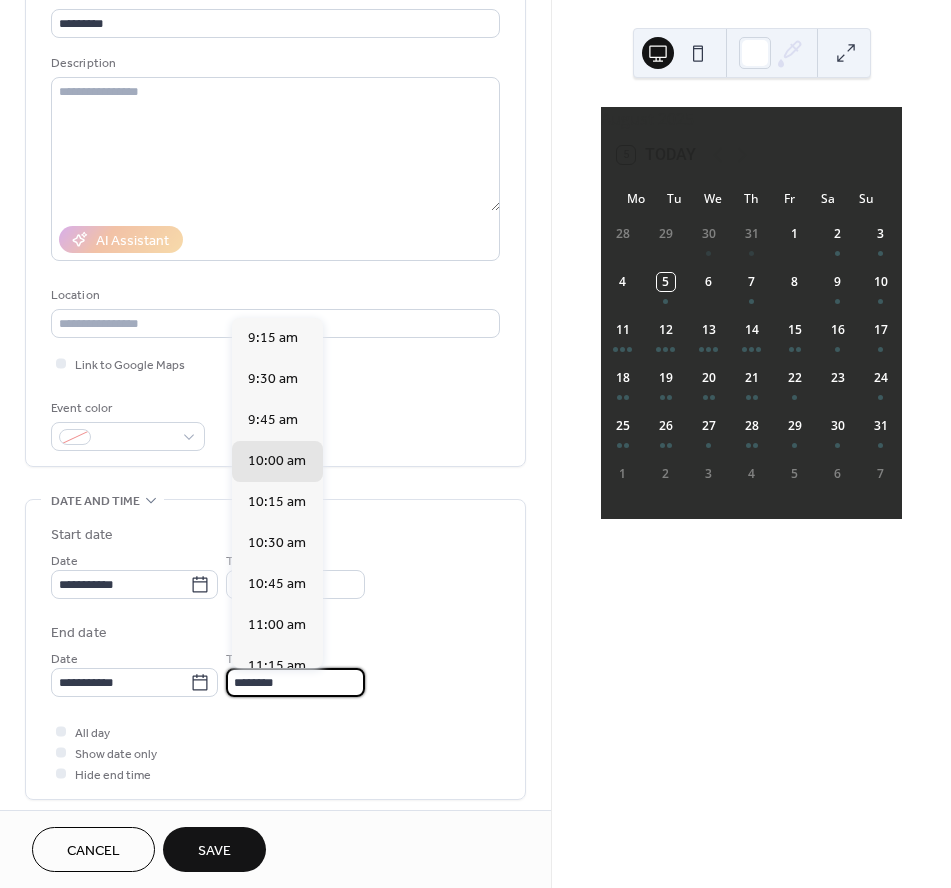 click on "********" at bounding box center (295, 682) 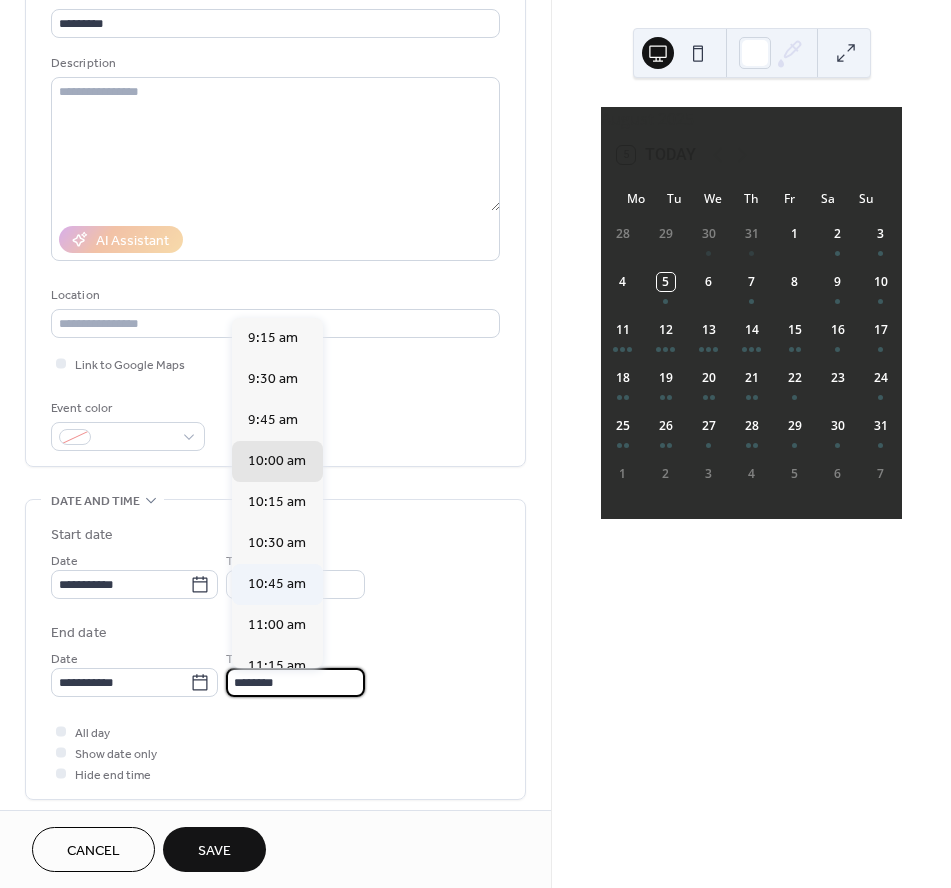 scroll, scrollTop: 57, scrollLeft: 0, axis: vertical 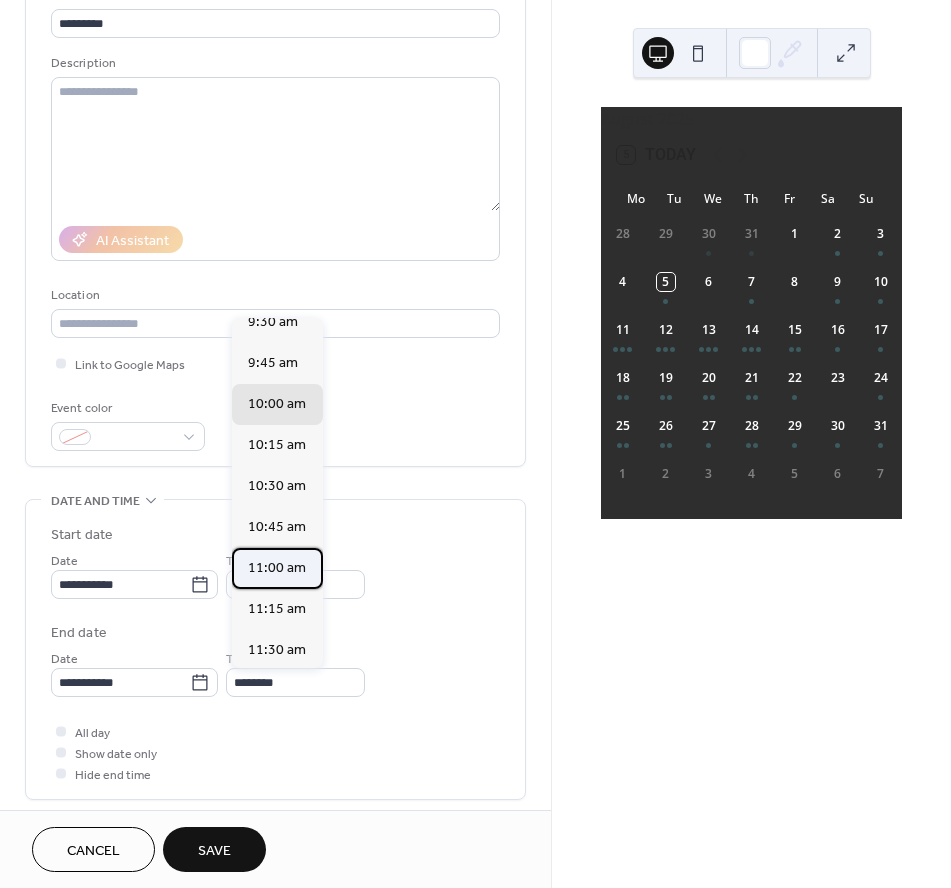 click on "11:00 am" at bounding box center [277, 568] 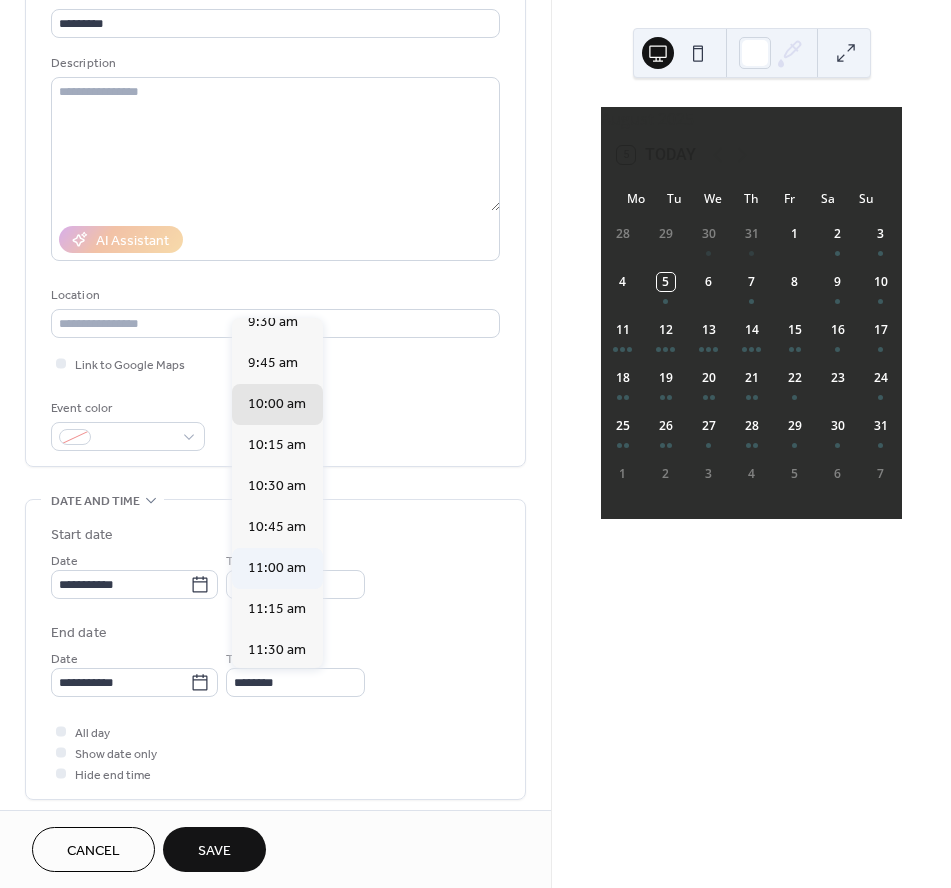 type on "********" 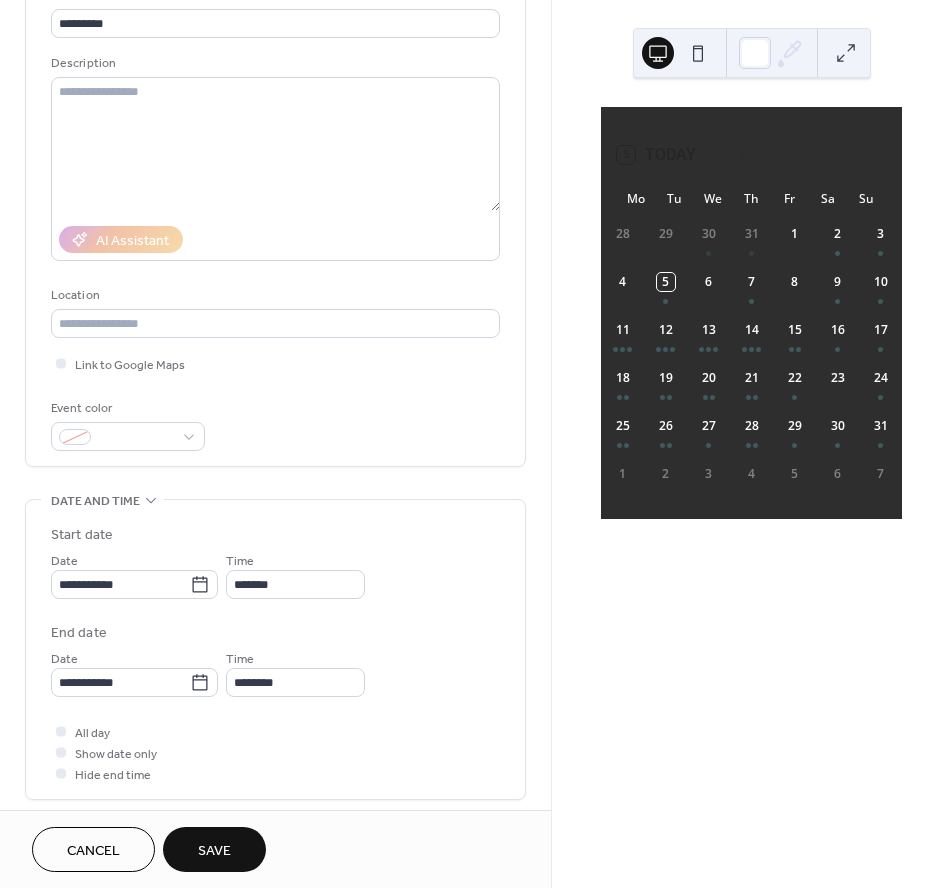 click on "Save" at bounding box center (214, 851) 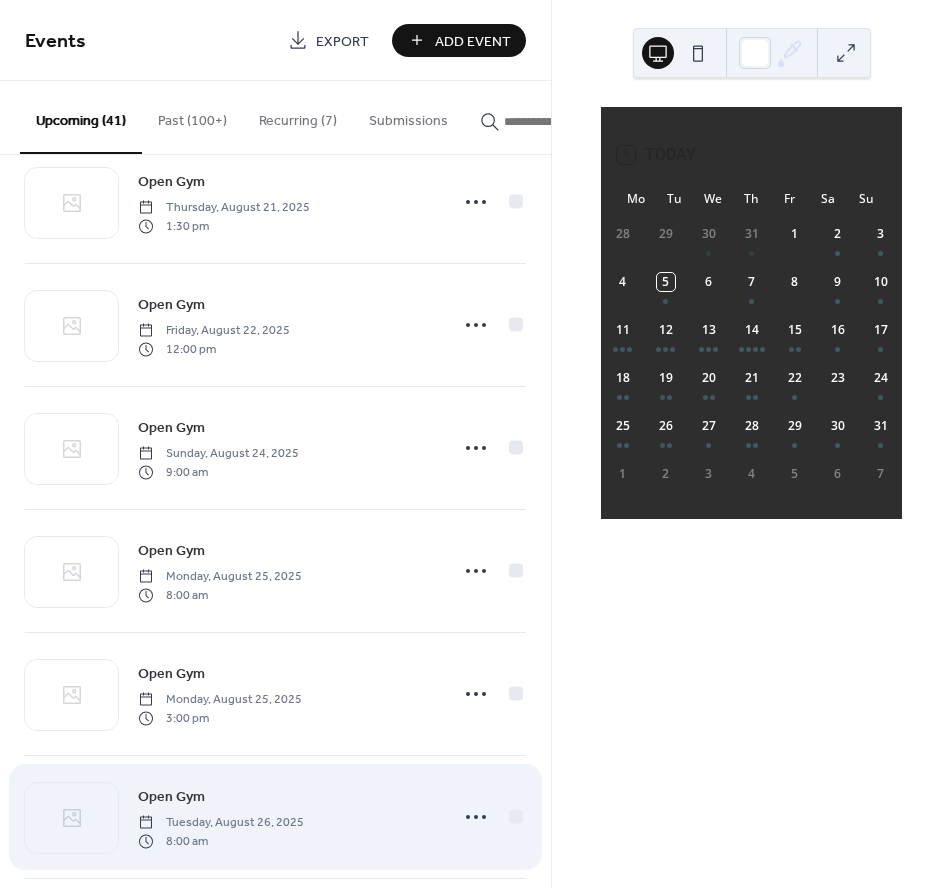 scroll, scrollTop: 3383, scrollLeft: 0, axis: vertical 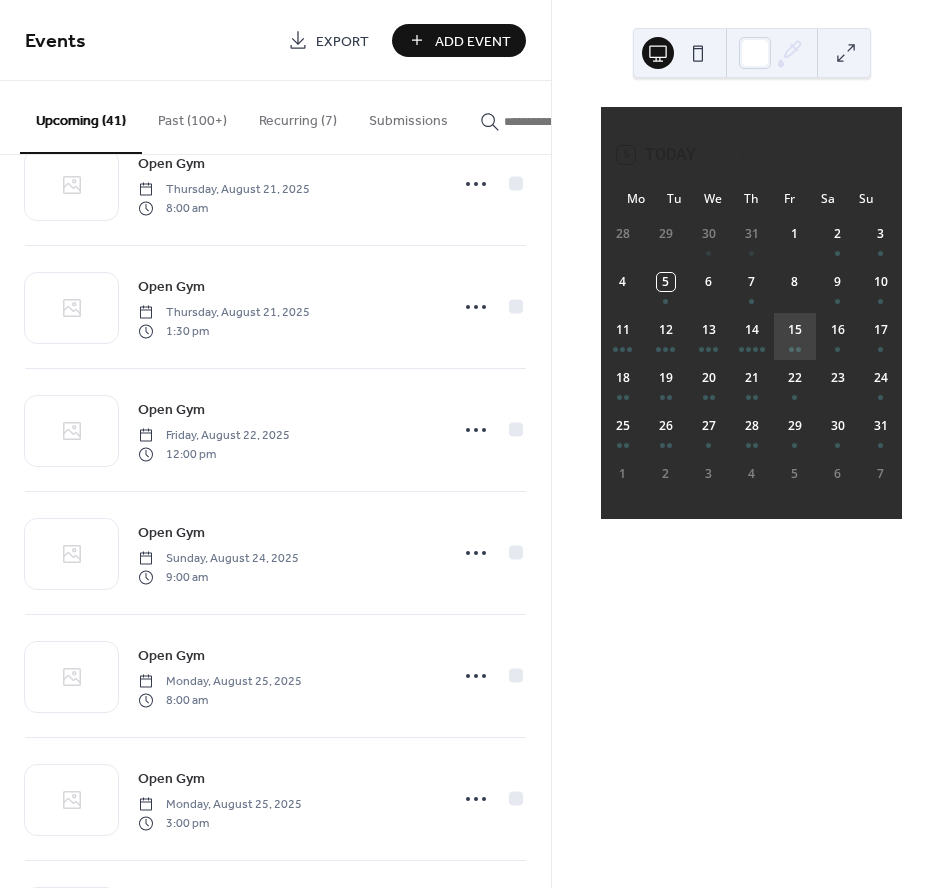 click on "15" at bounding box center (794, 336) 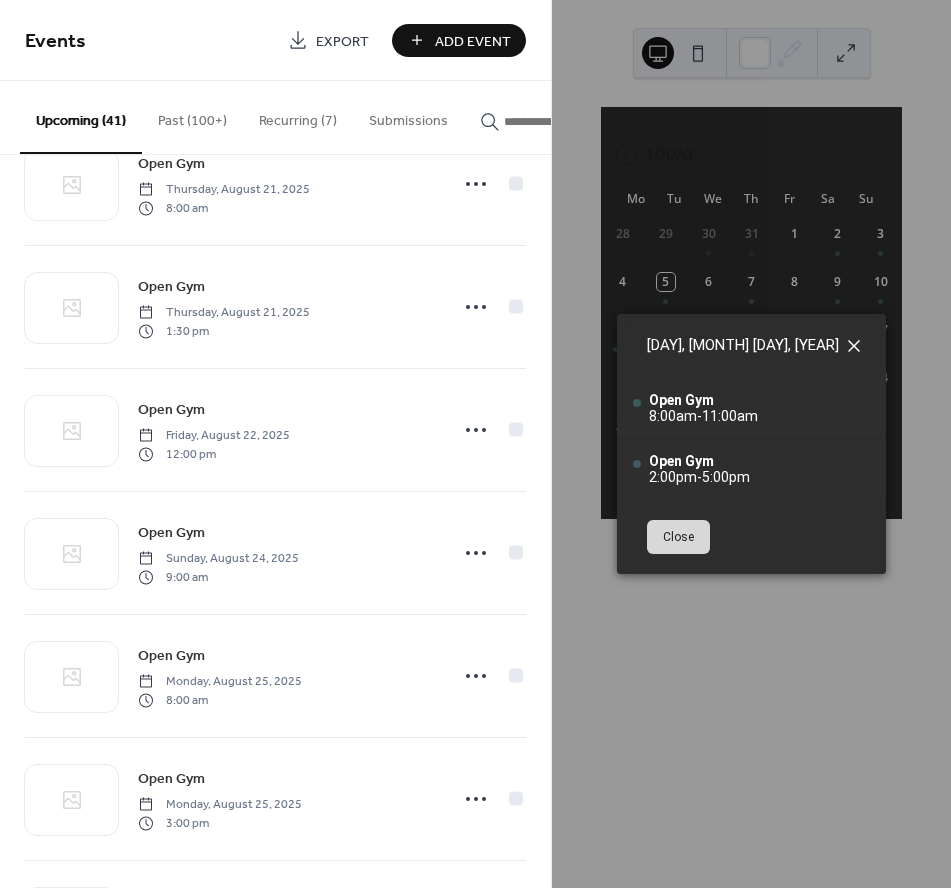 click 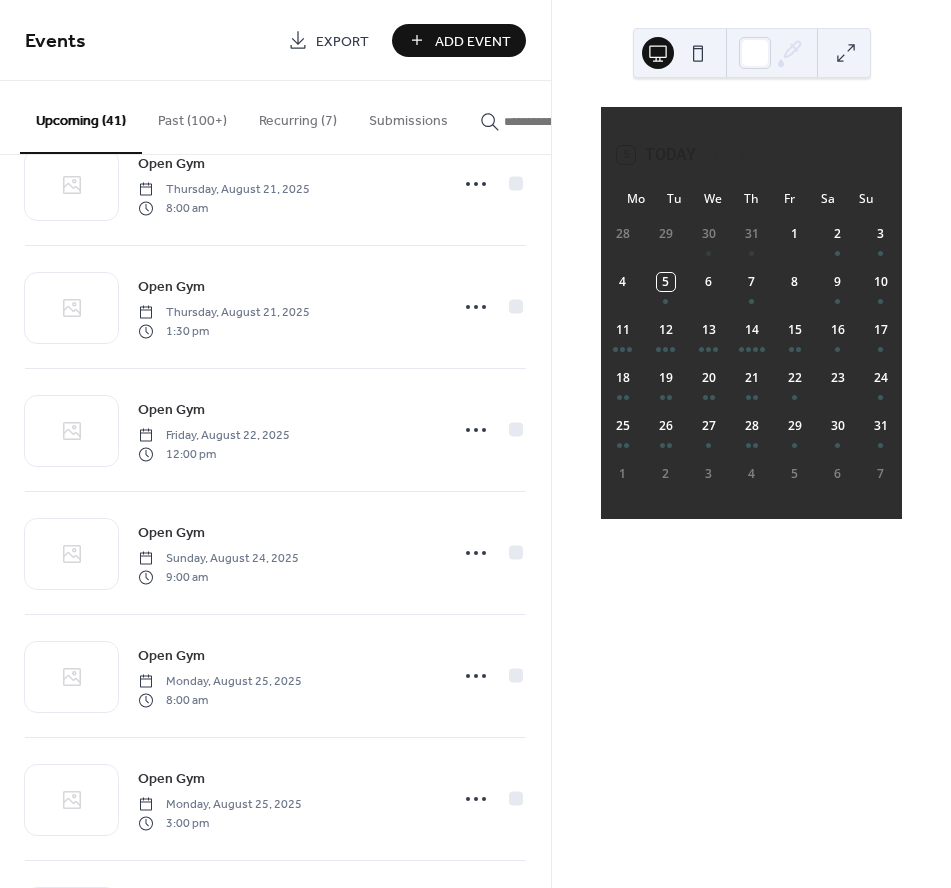 click on "Add Event" at bounding box center [473, 41] 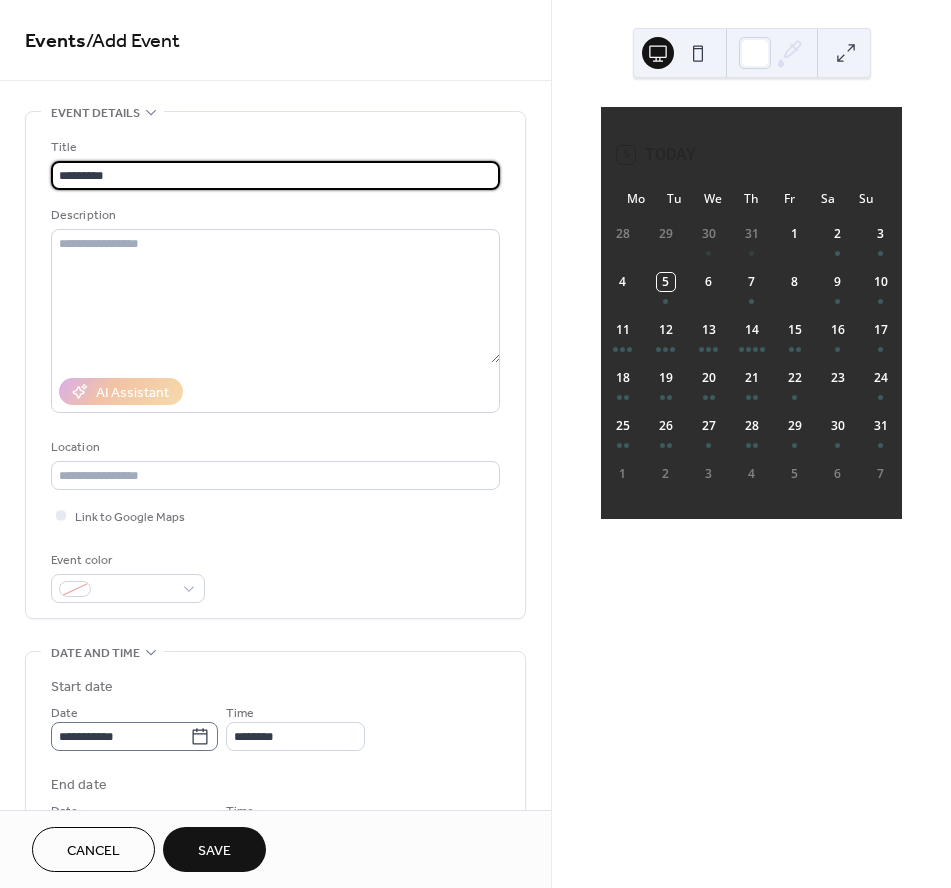 type on "*********" 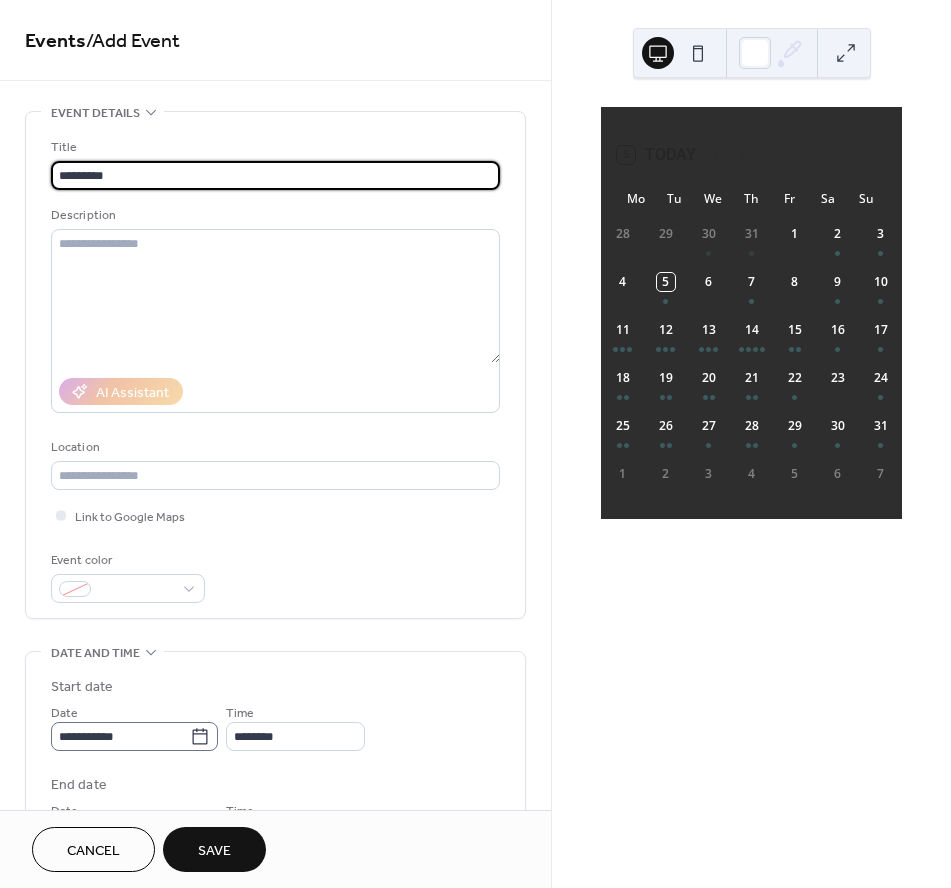 click 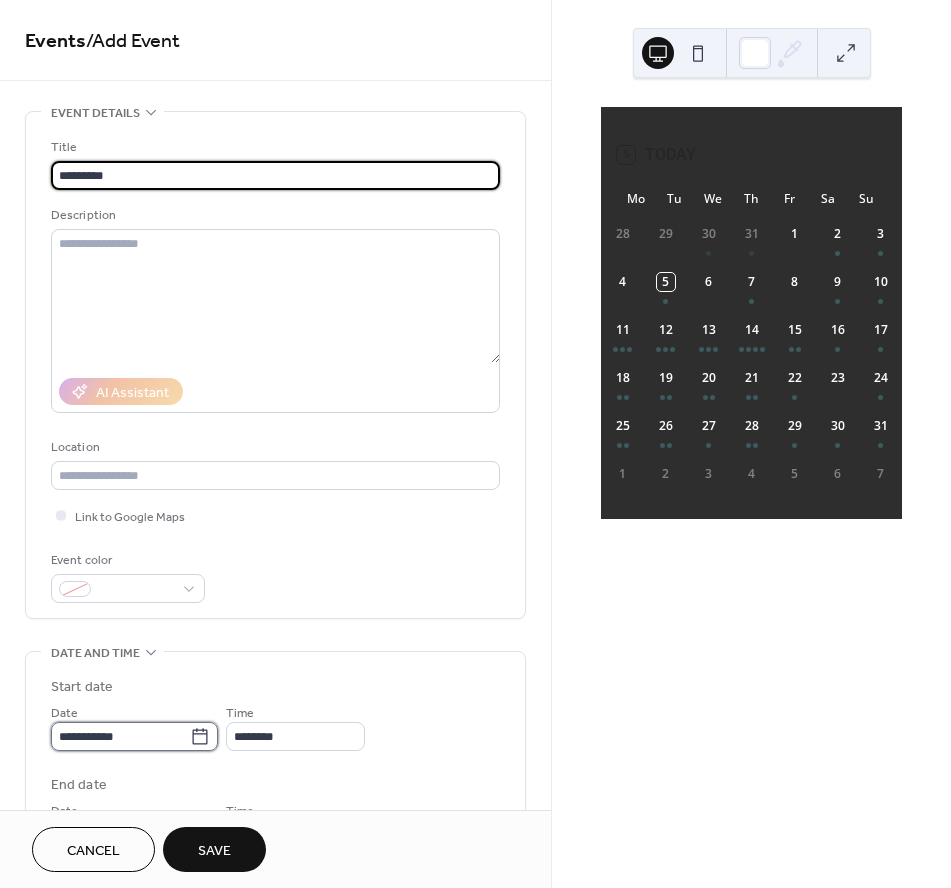 click on "**********" at bounding box center (120, 736) 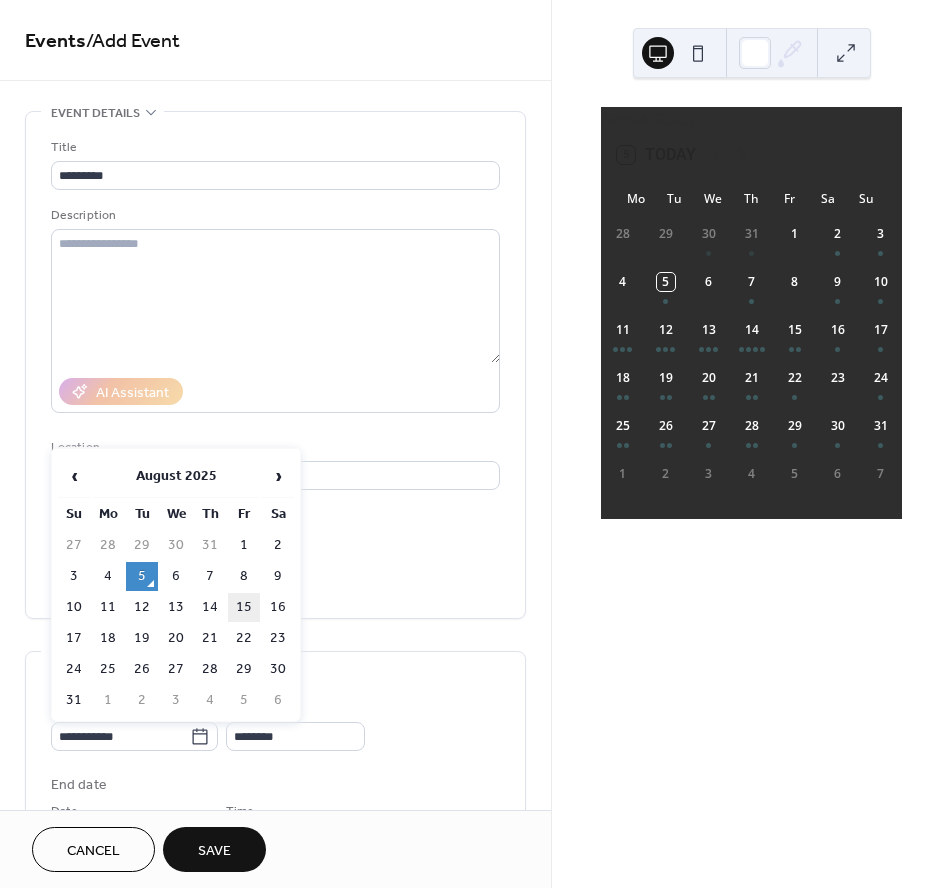 click on "15" at bounding box center (244, 607) 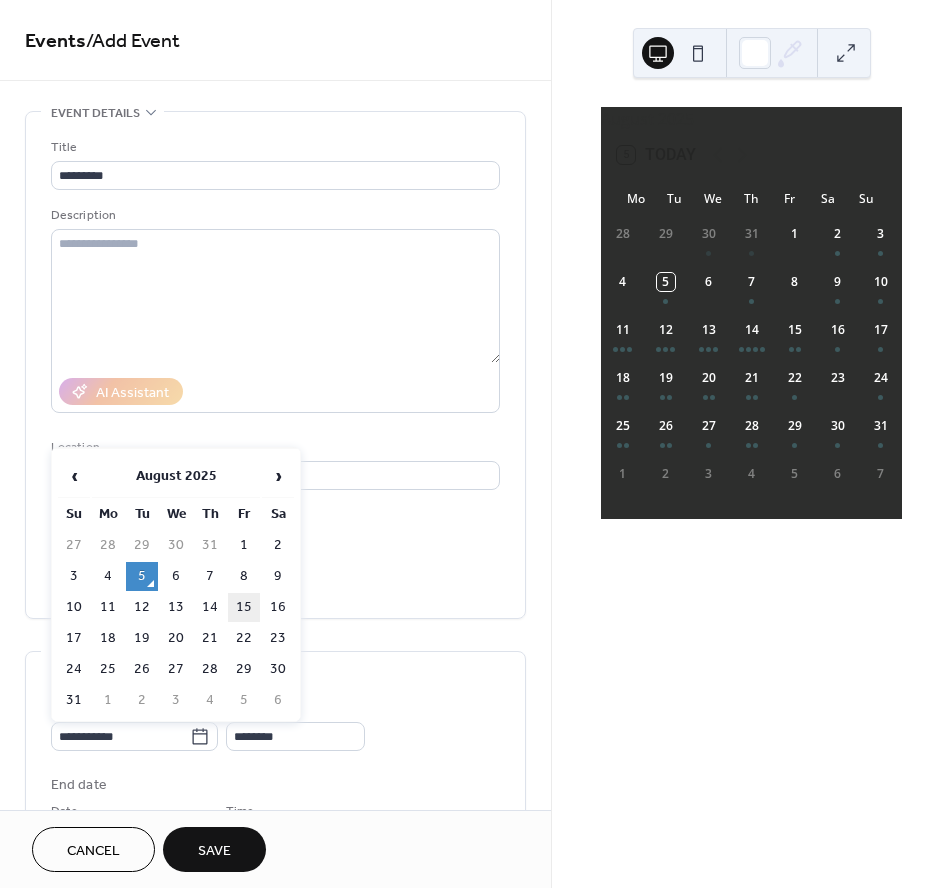 type on "**********" 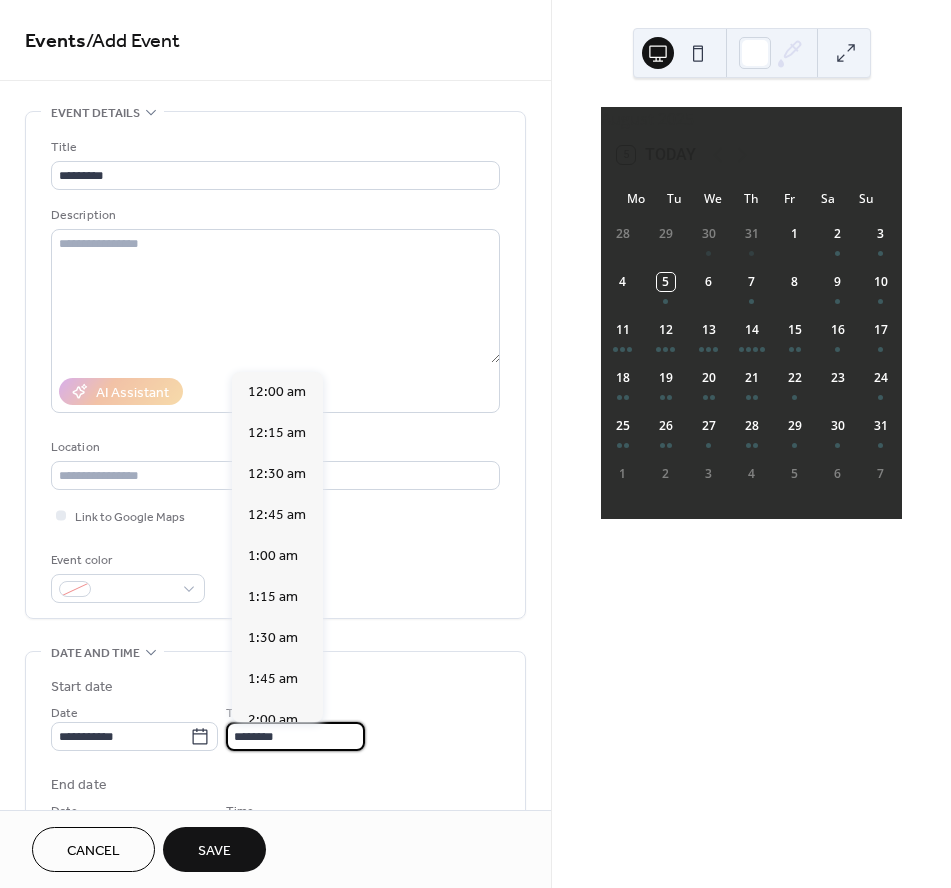 click on "********" at bounding box center (295, 736) 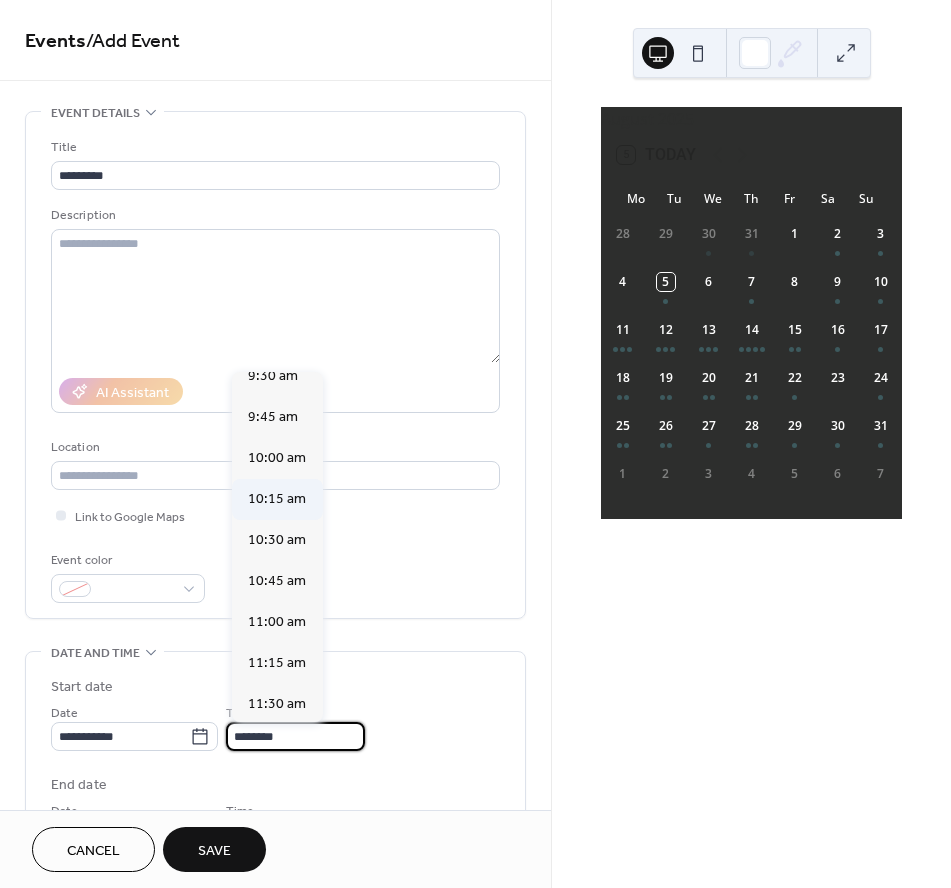 scroll, scrollTop: 1414, scrollLeft: 0, axis: vertical 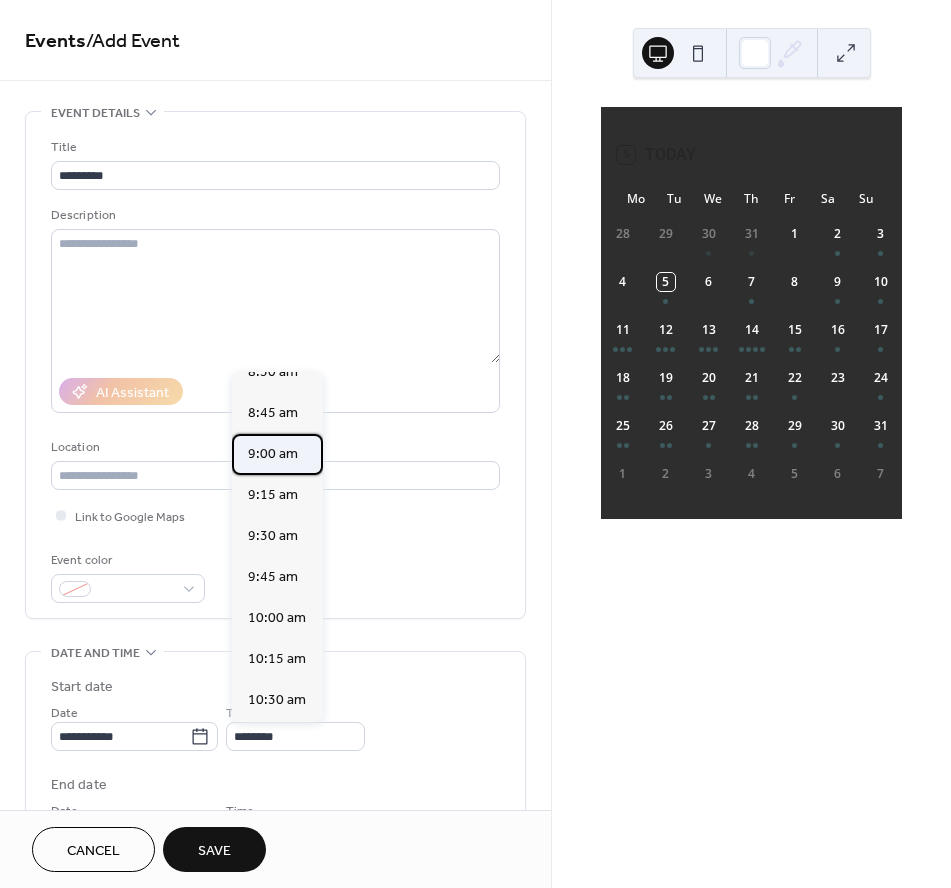 click on "9:00 am" at bounding box center [273, 454] 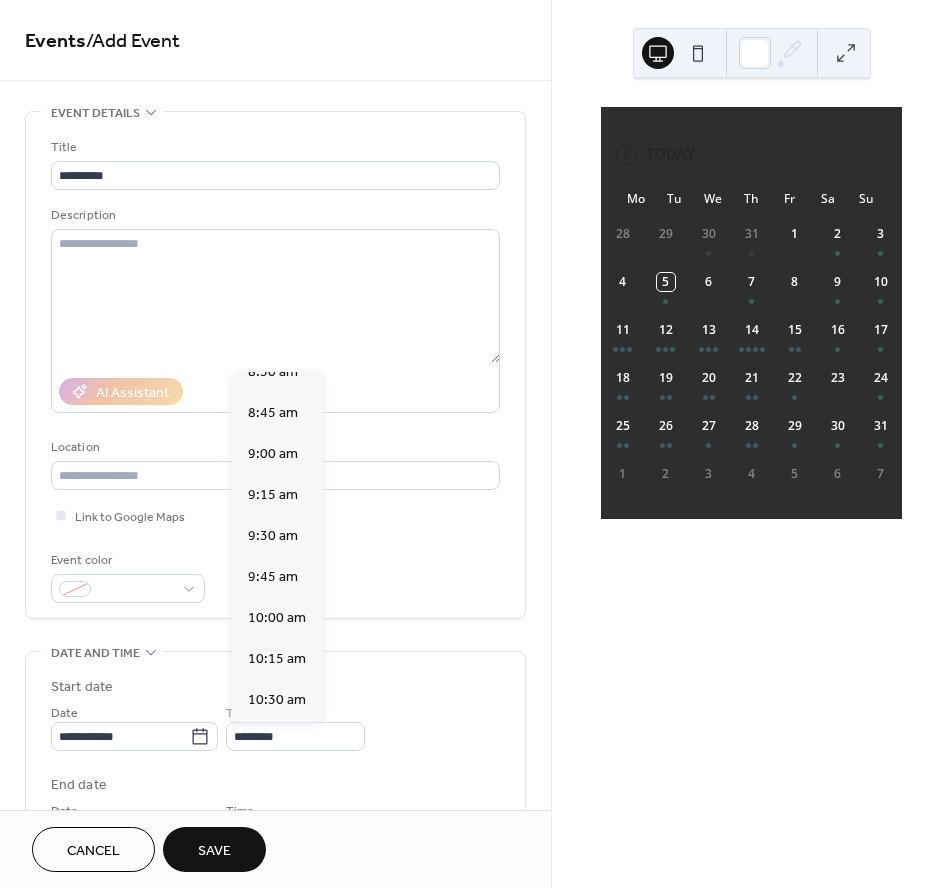 type on "*******" 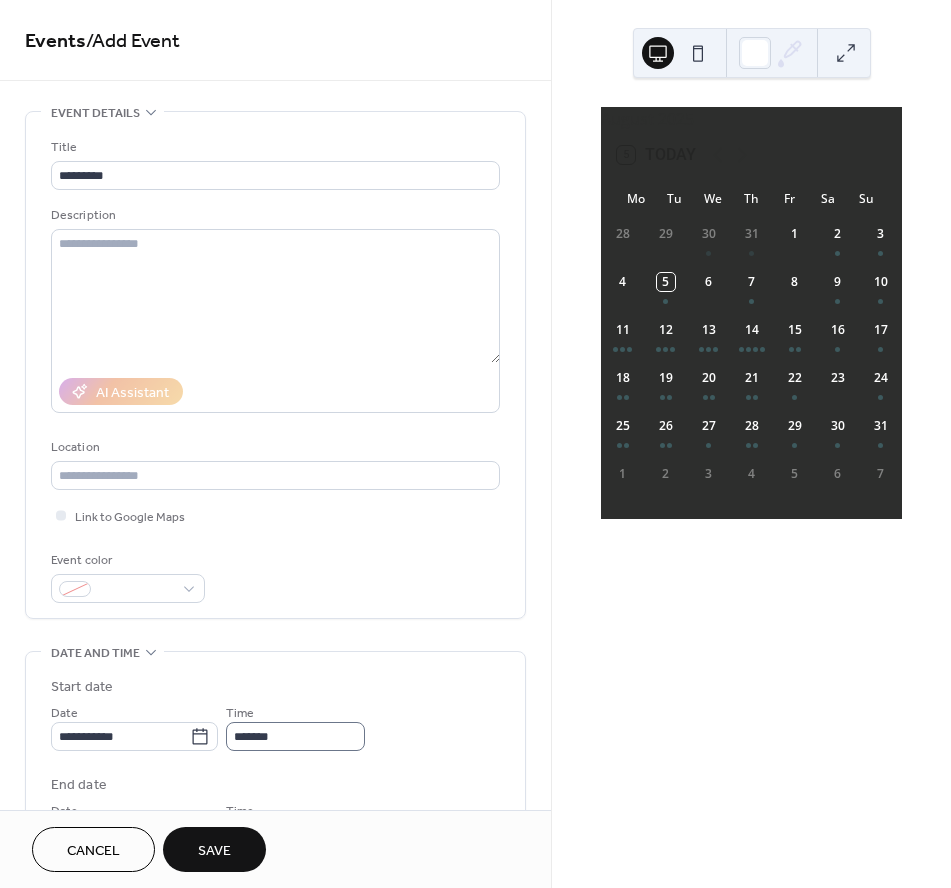scroll, scrollTop: 1, scrollLeft: 0, axis: vertical 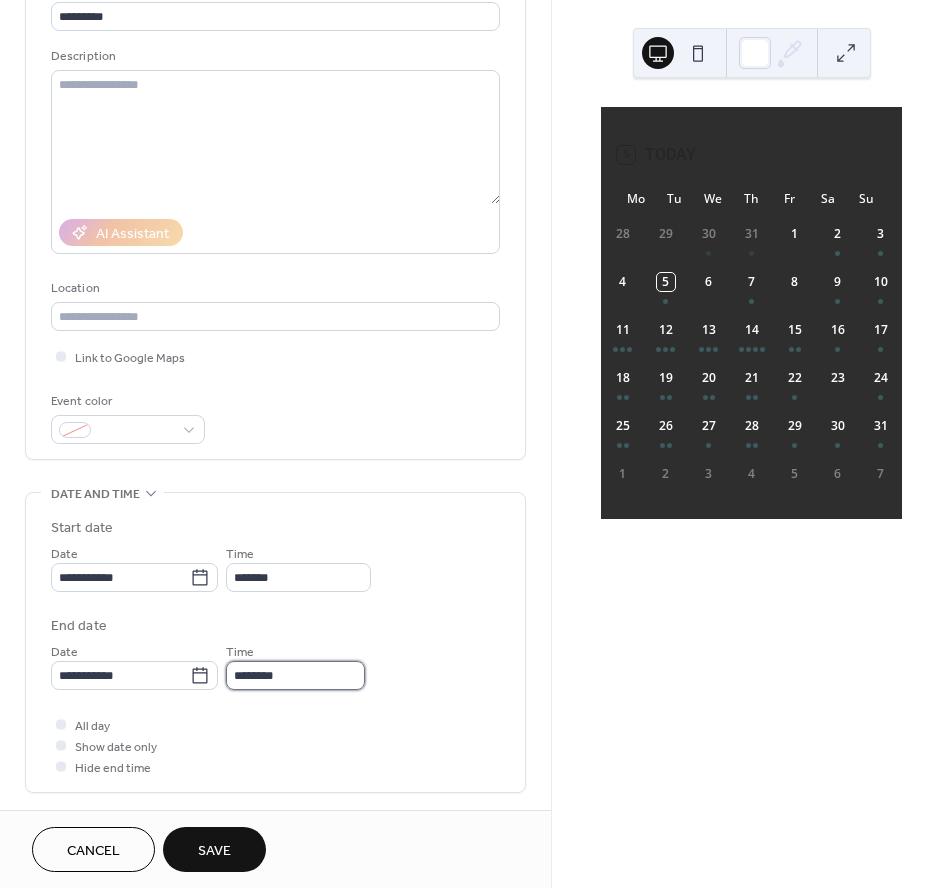 click on "********" at bounding box center (295, 675) 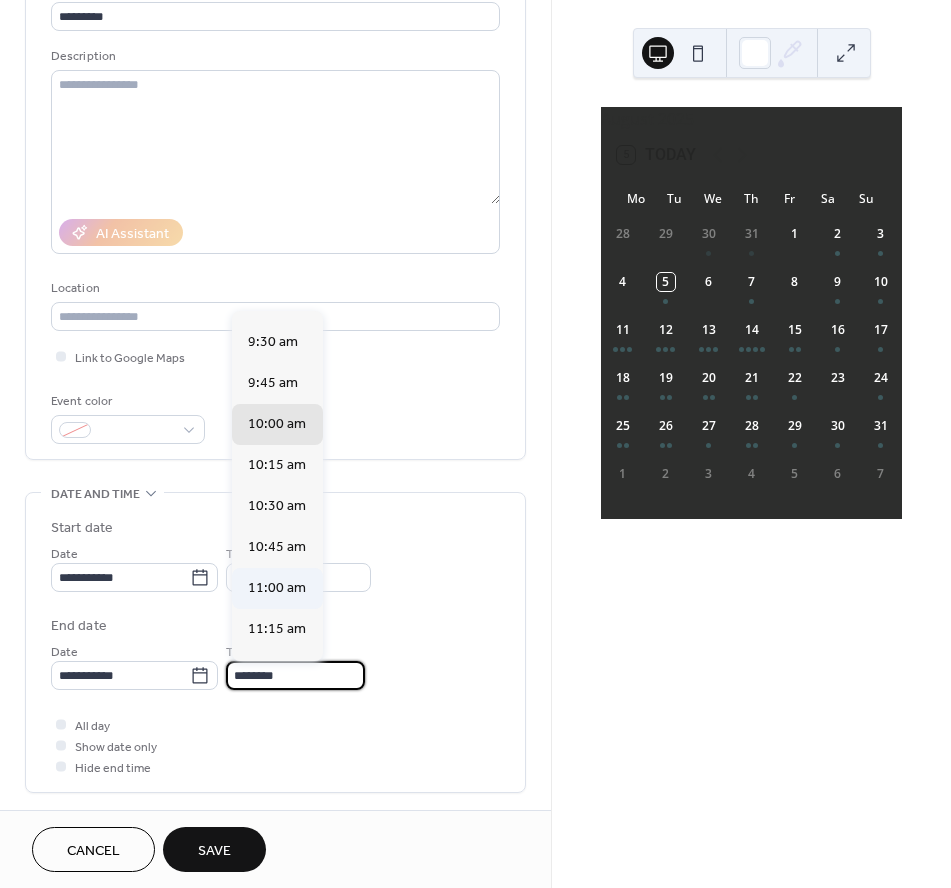 scroll, scrollTop: 32, scrollLeft: 0, axis: vertical 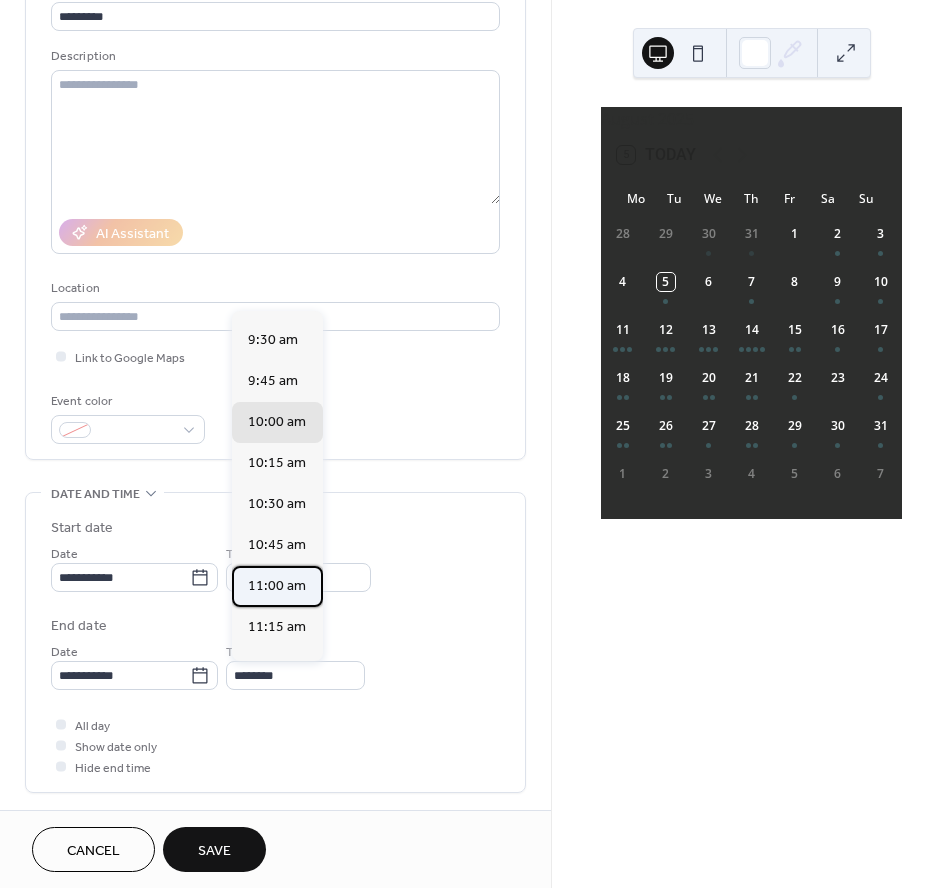 click on "11:00 am" at bounding box center (277, 586) 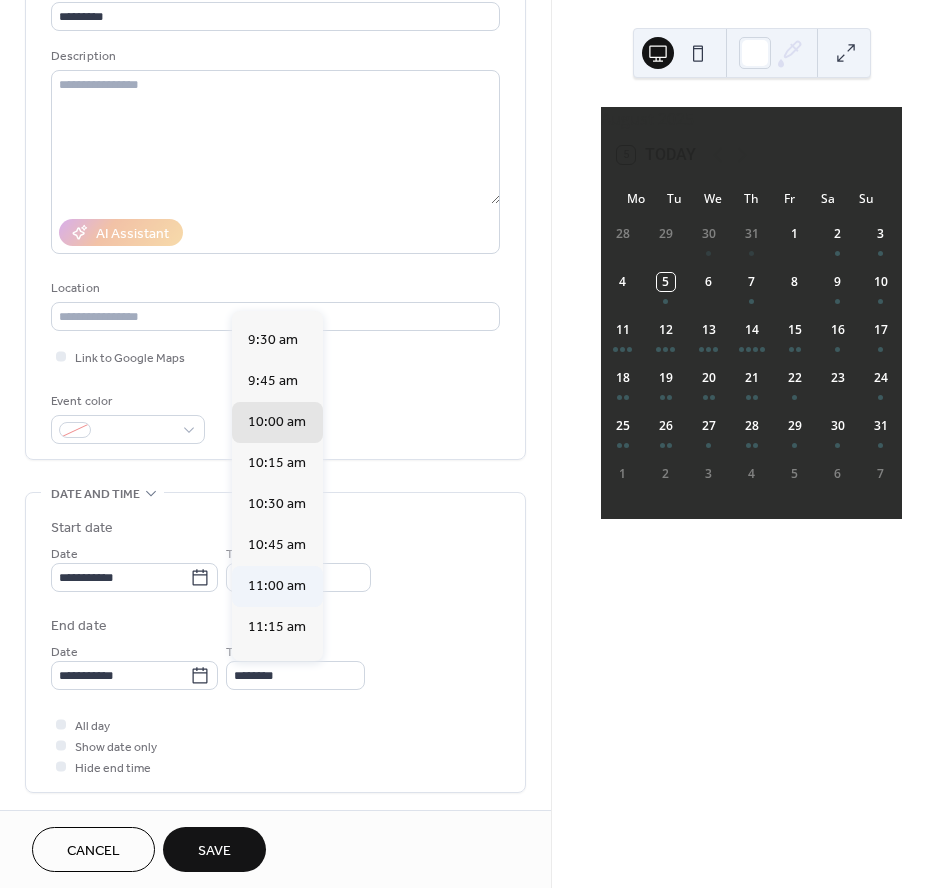 type on "********" 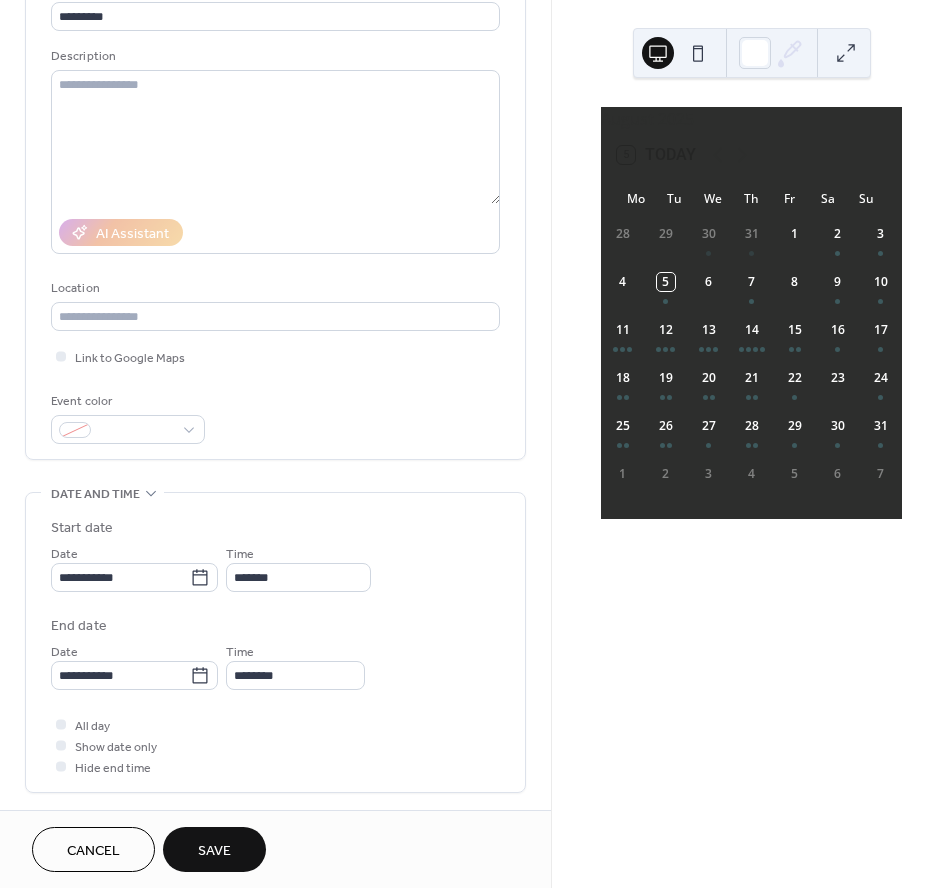 click on "Save" at bounding box center [214, 849] 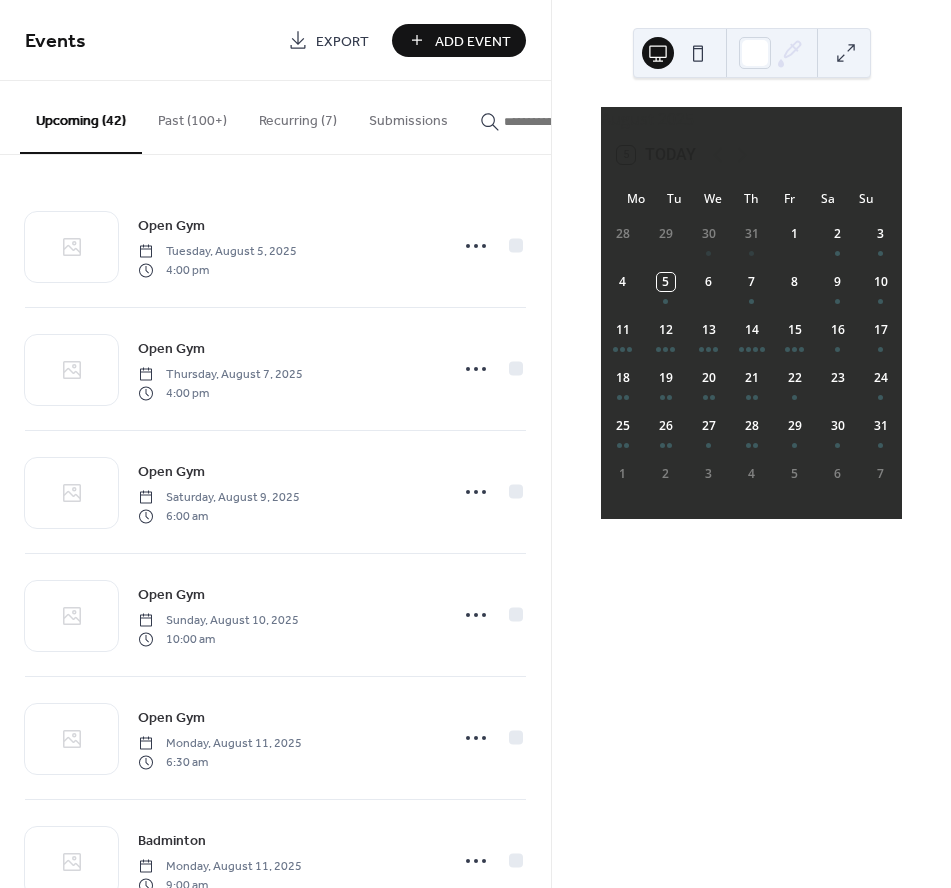 click on "Add Event" at bounding box center [473, 41] 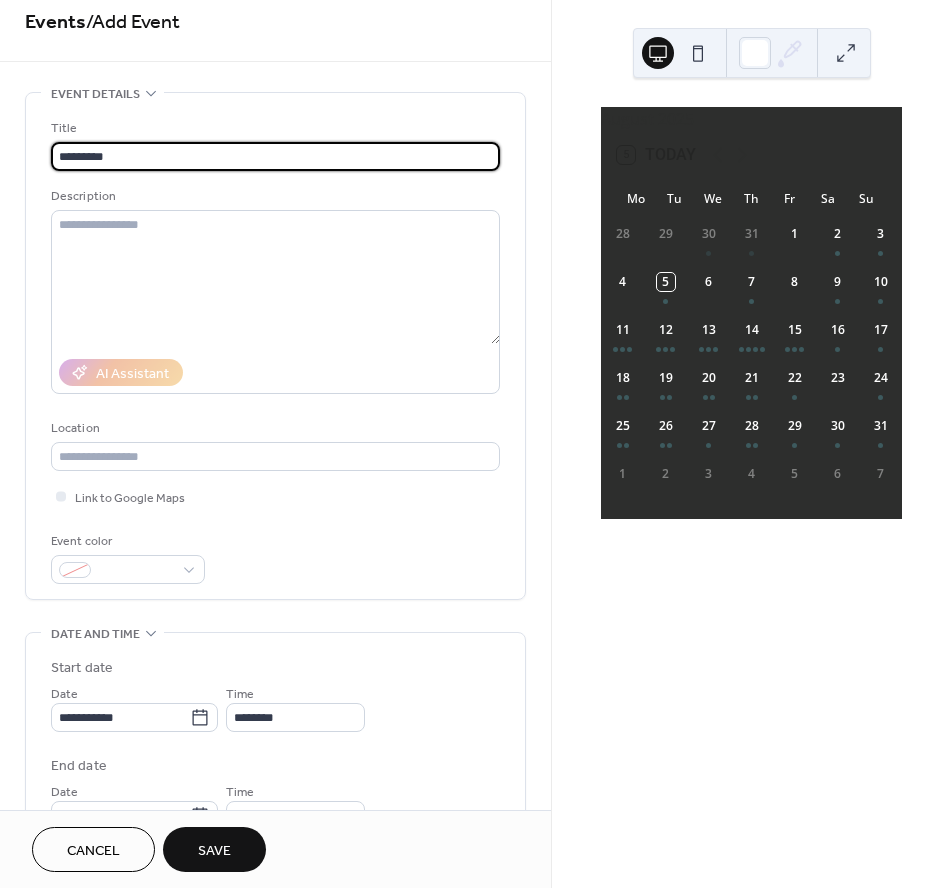 scroll, scrollTop: 152, scrollLeft: 0, axis: vertical 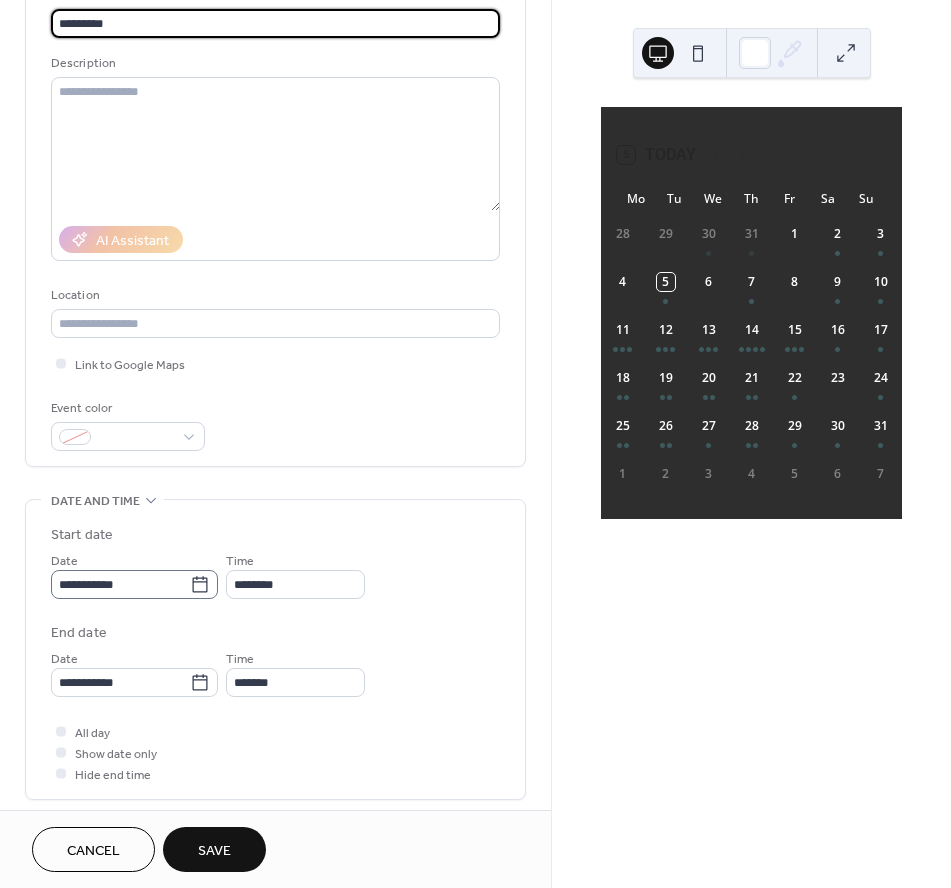 type on "*********" 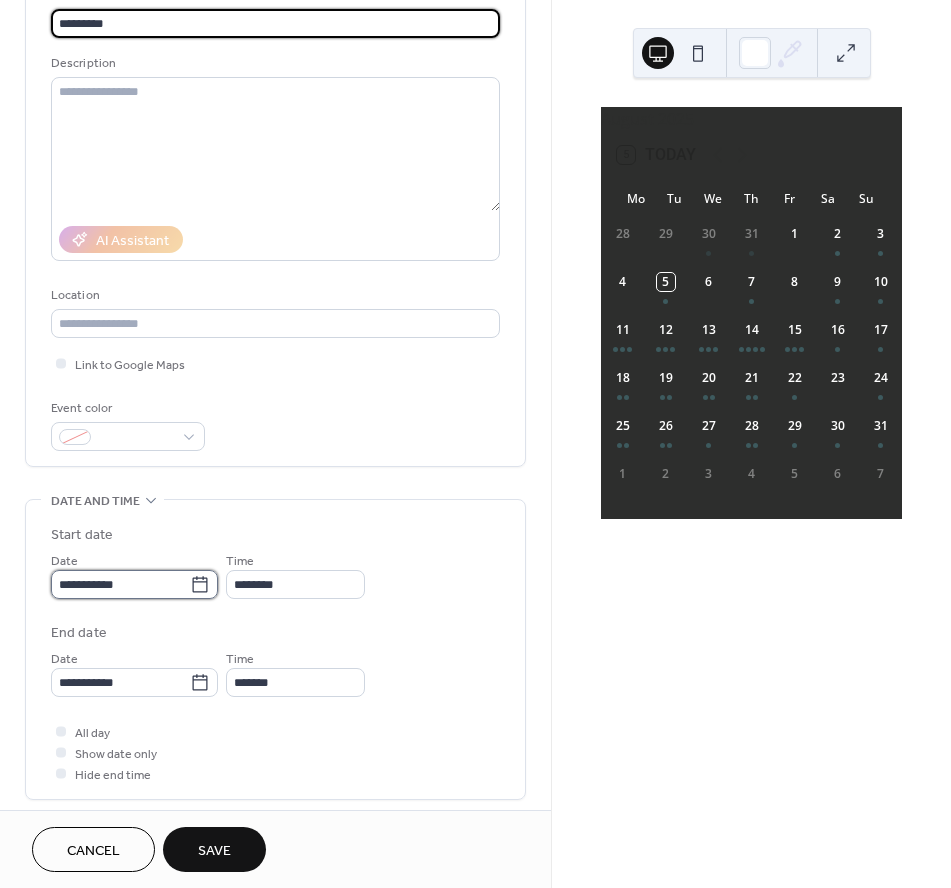 click on "**********" at bounding box center [120, 584] 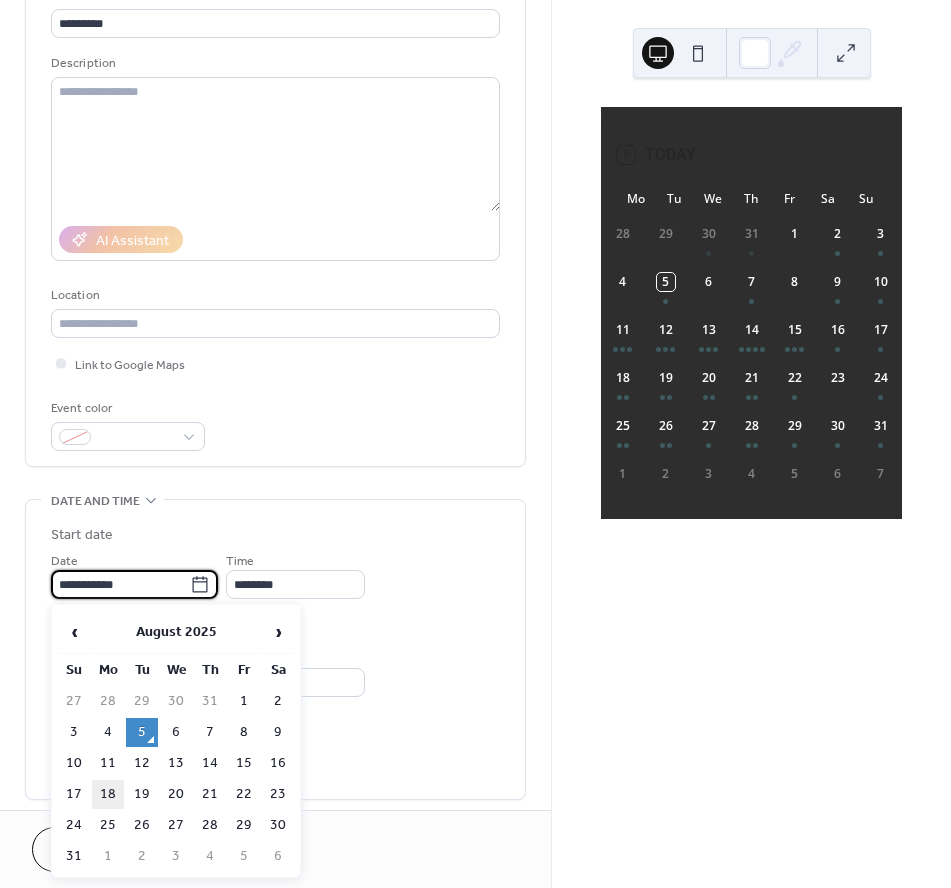 click on "18" at bounding box center (108, 794) 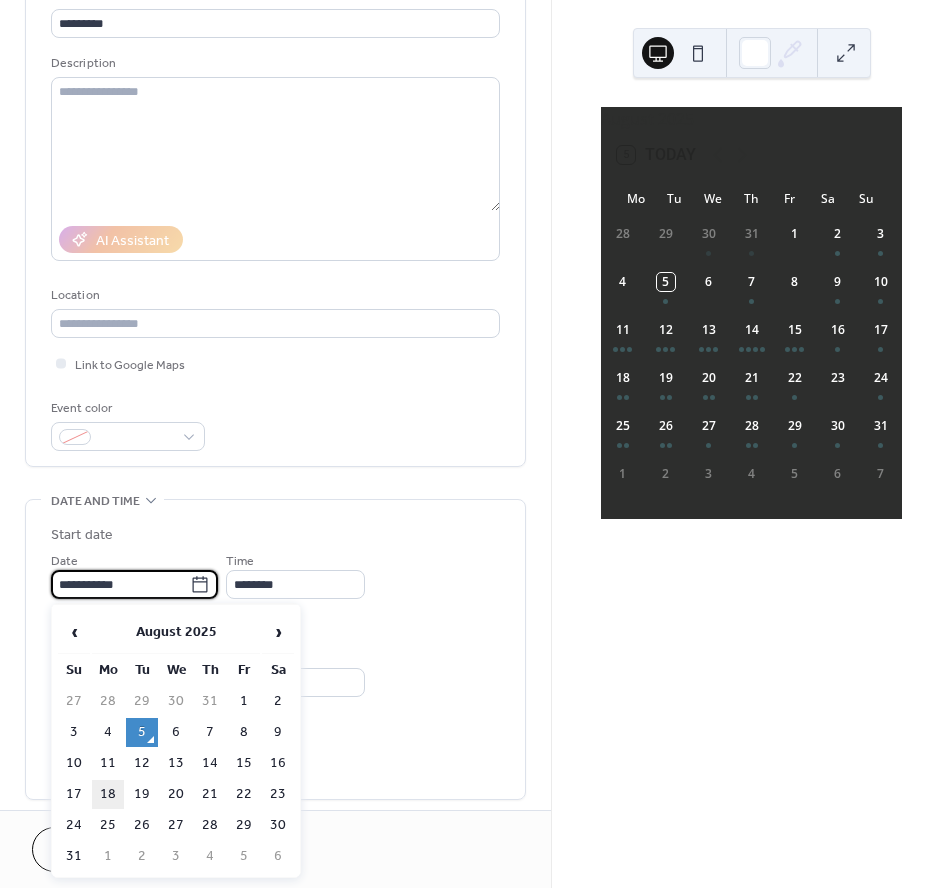 type on "**********" 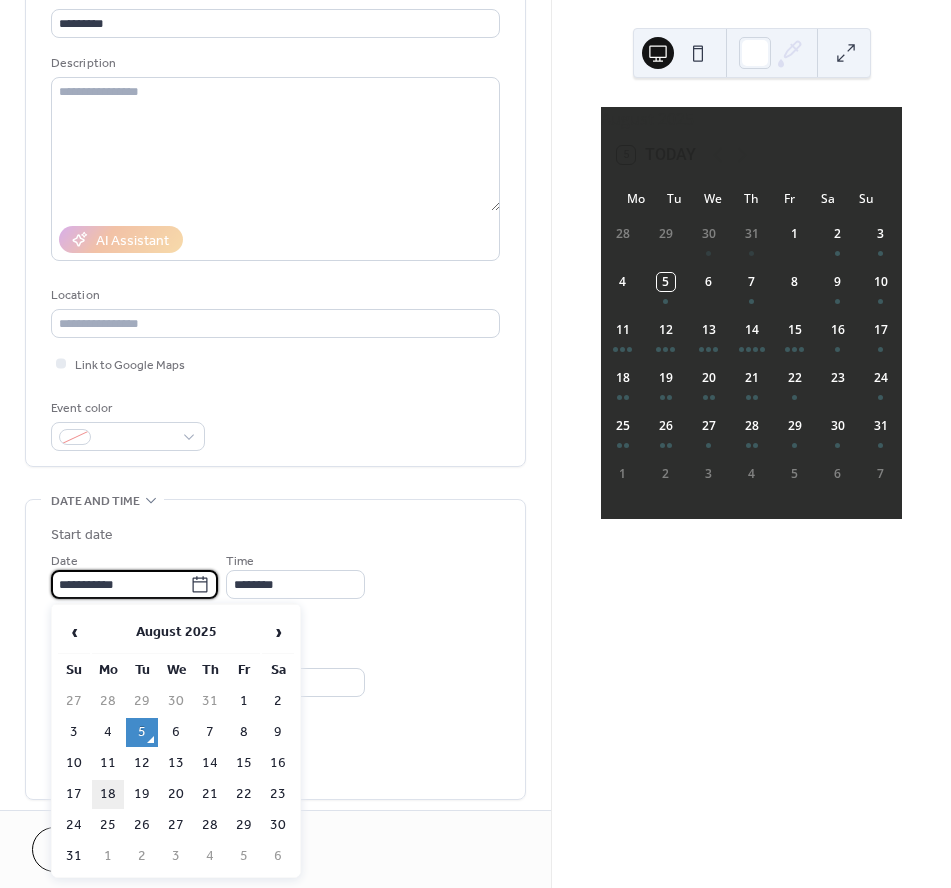 type on "**********" 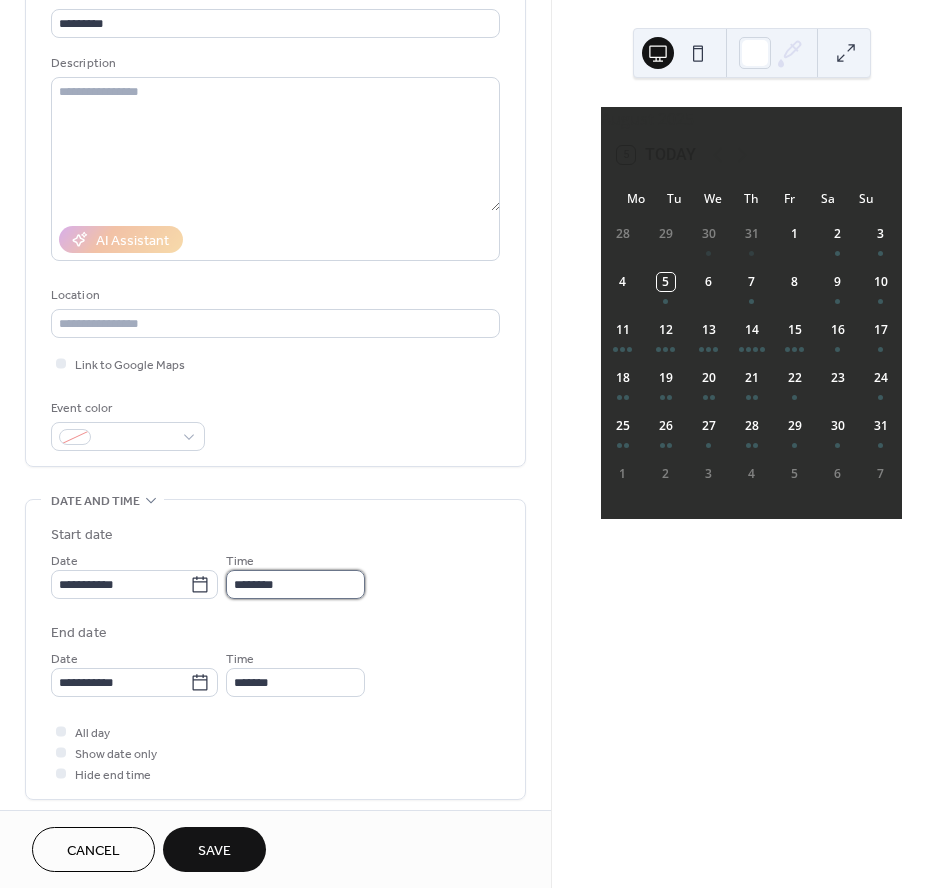 click on "********" at bounding box center (295, 584) 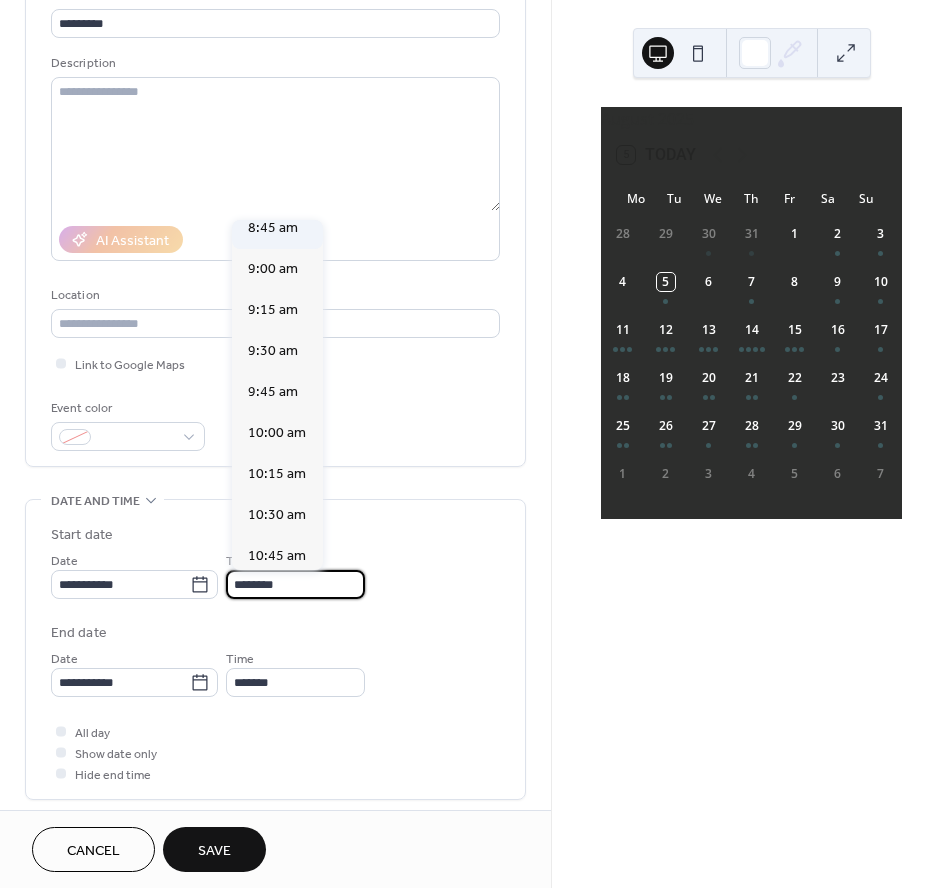 scroll, scrollTop: 1415, scrollLeft: 0, axis: vertical 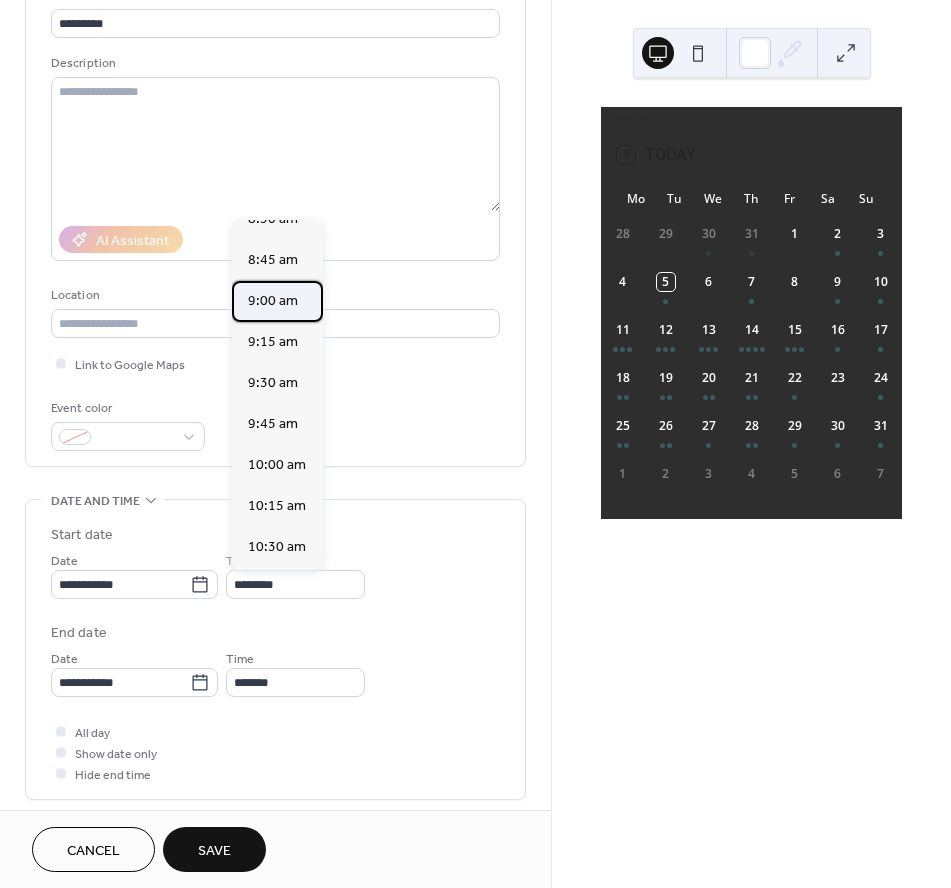 click on "9:00 am" at bounding box center (273, 301) 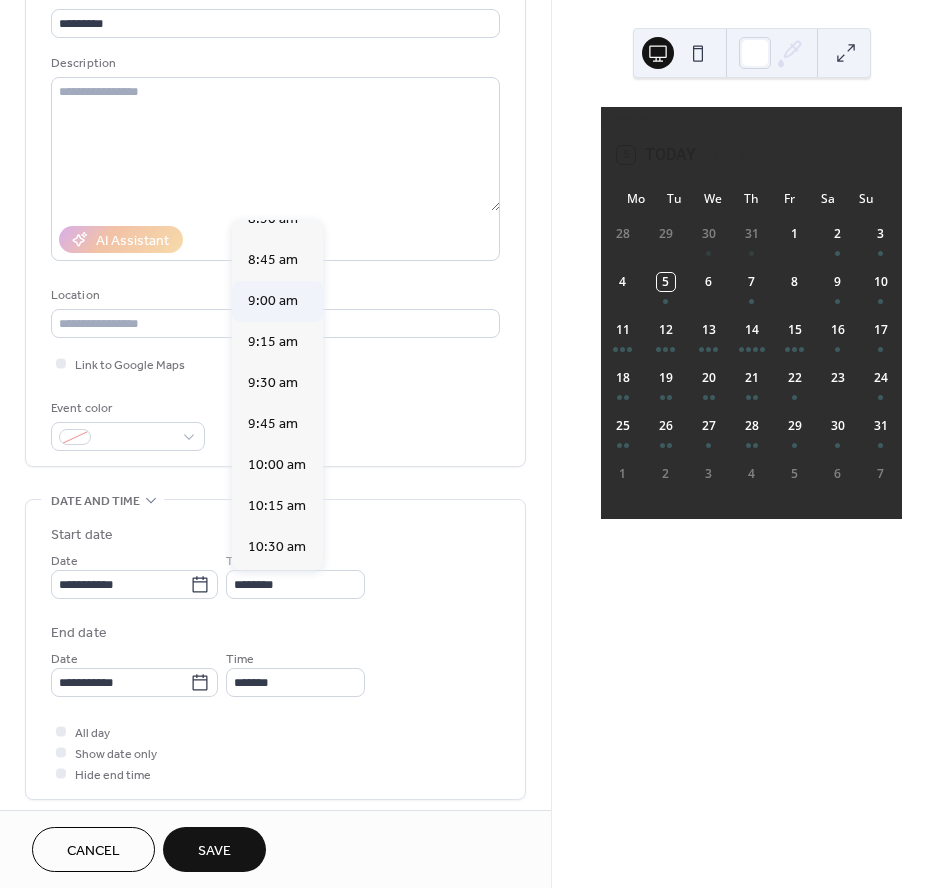 type on "*******" 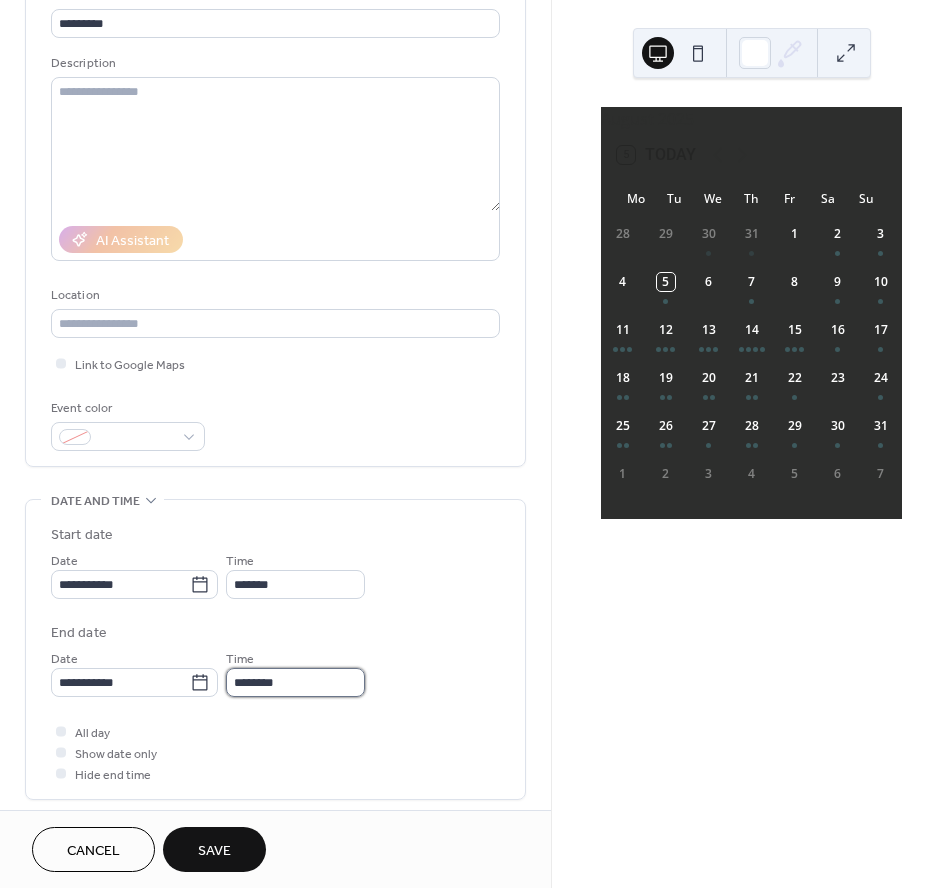 click on "********" at bounding box center (295, 682) 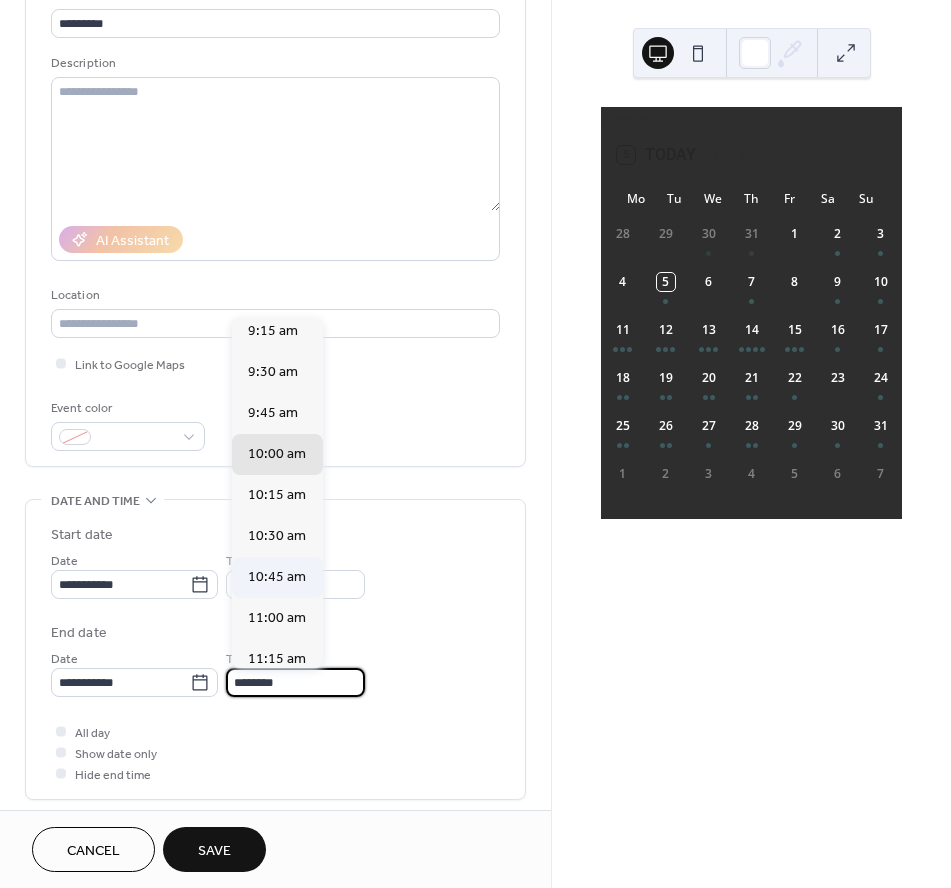 scroll, scrollTop: 34, scrollLeft: 0, axis: vertical 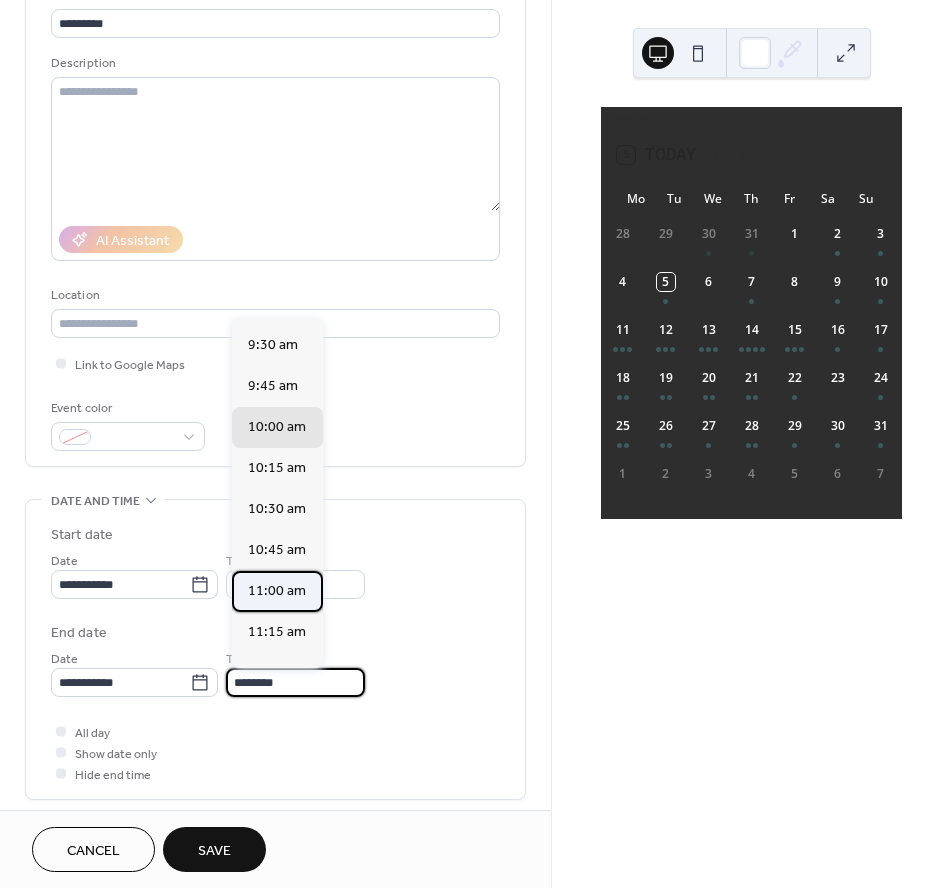 click on "11:00 am" at bounding box center (277, 591) 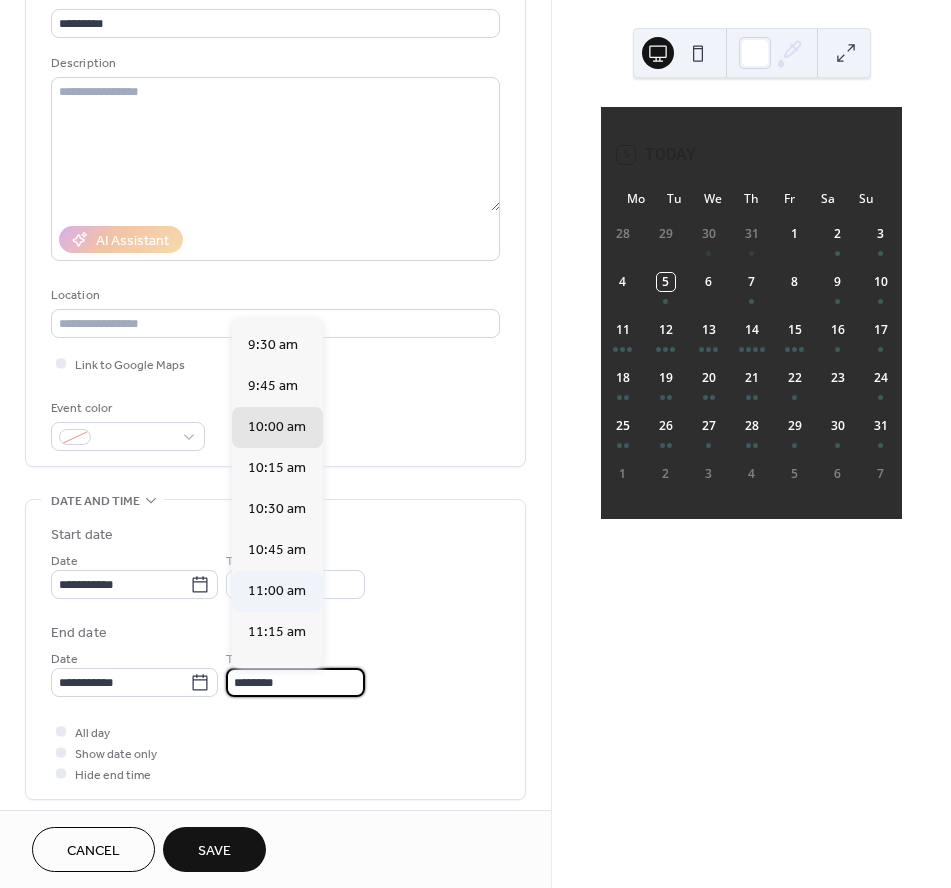 type on "********" 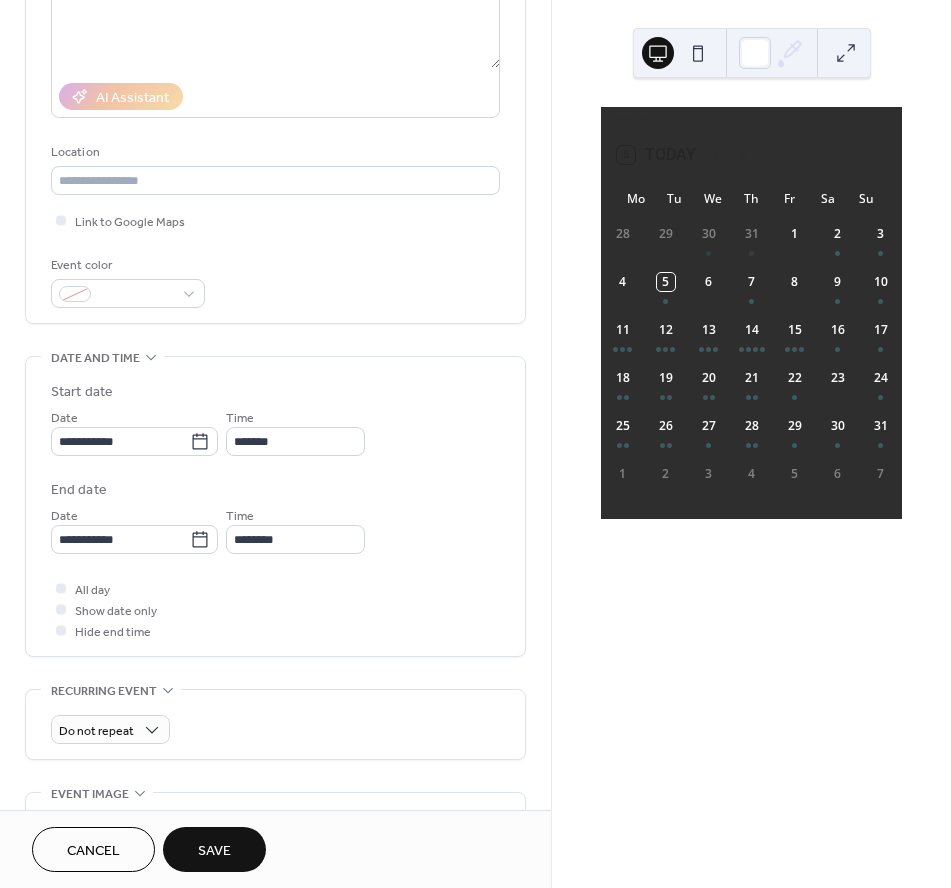 scroll, scrollTop: 296, scrollLeft: 0, axis: vertical 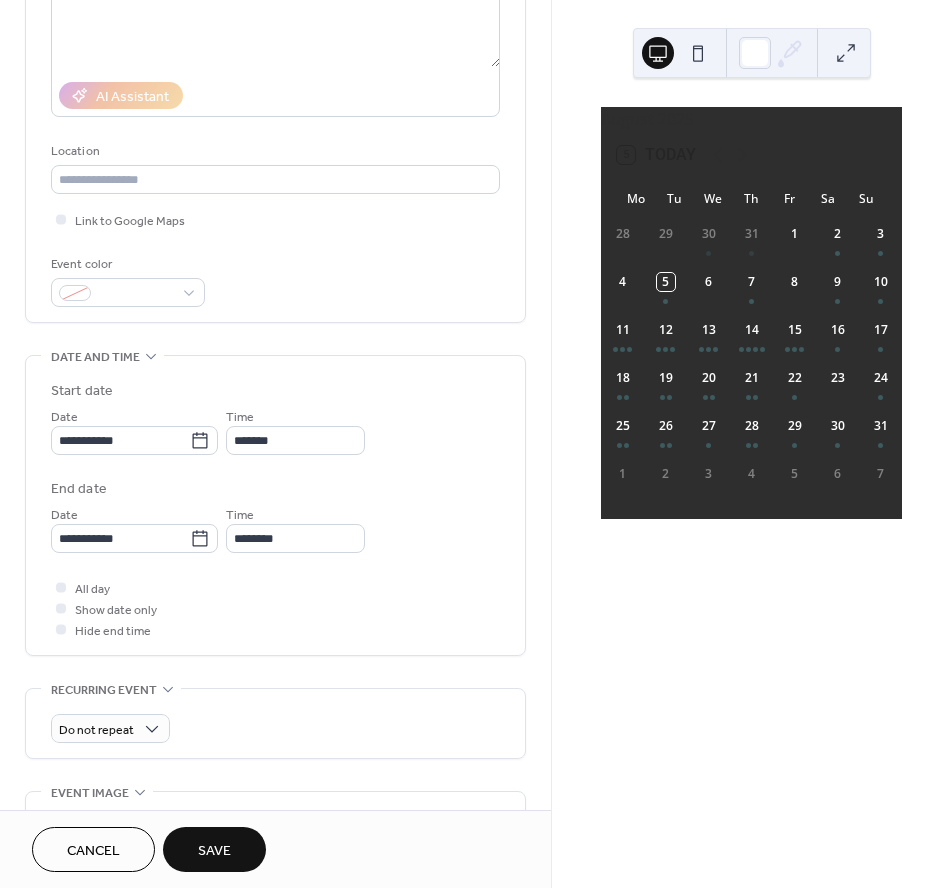 click on "Save" at bounding box center (214, 849) 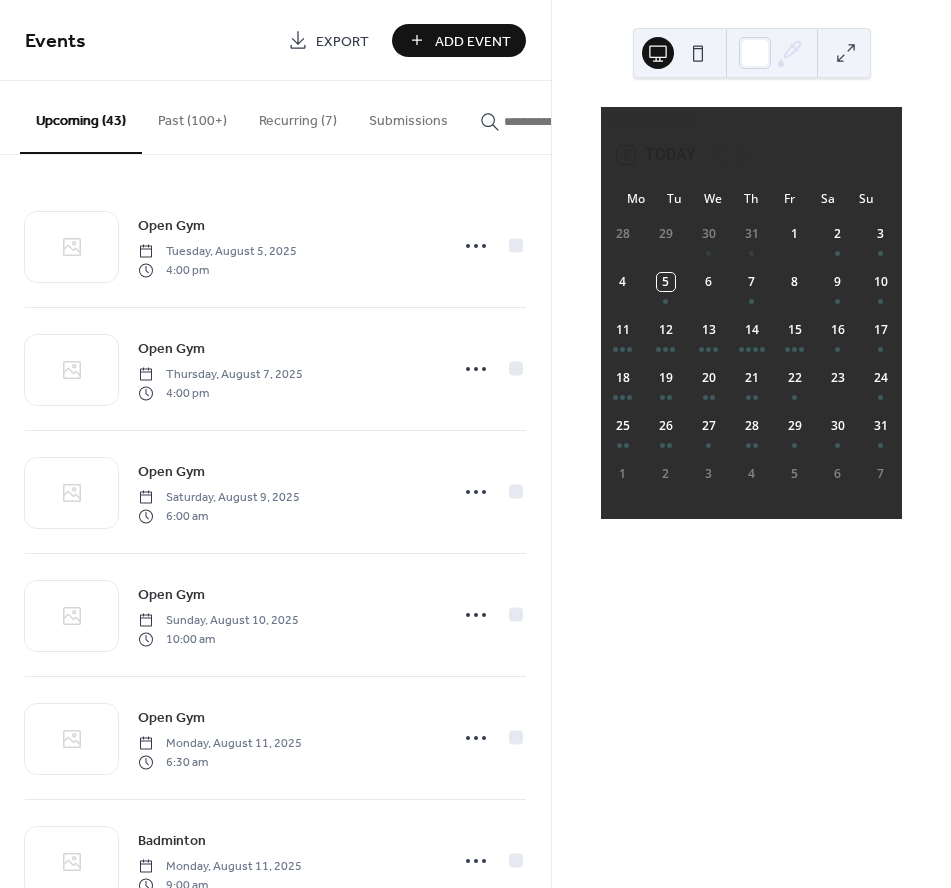click on "Add Event" at bounding box center [473, 41] 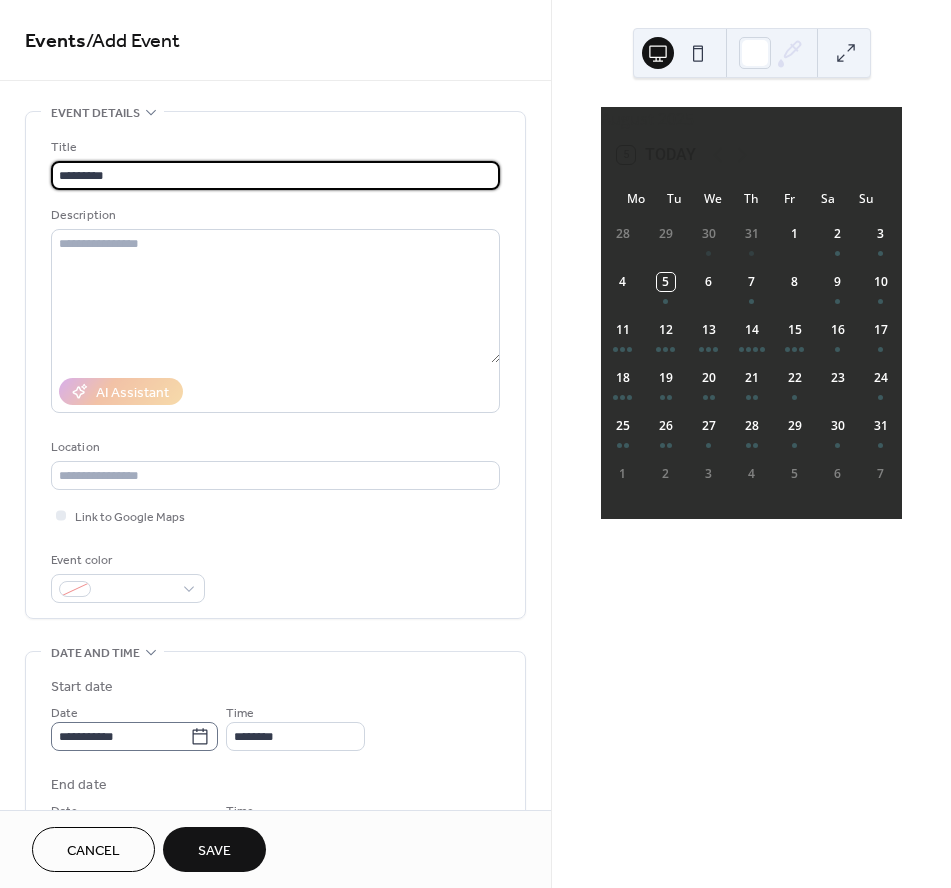 type on "*********" 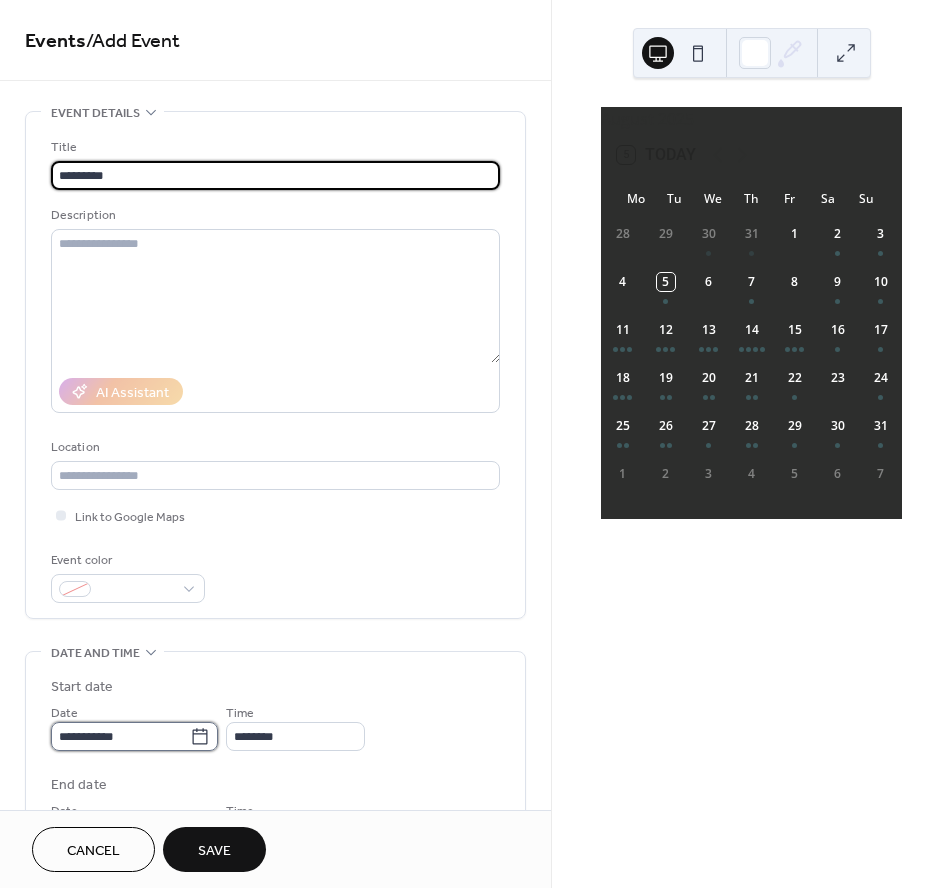 click on "**********" at bounding box center [120, 736] 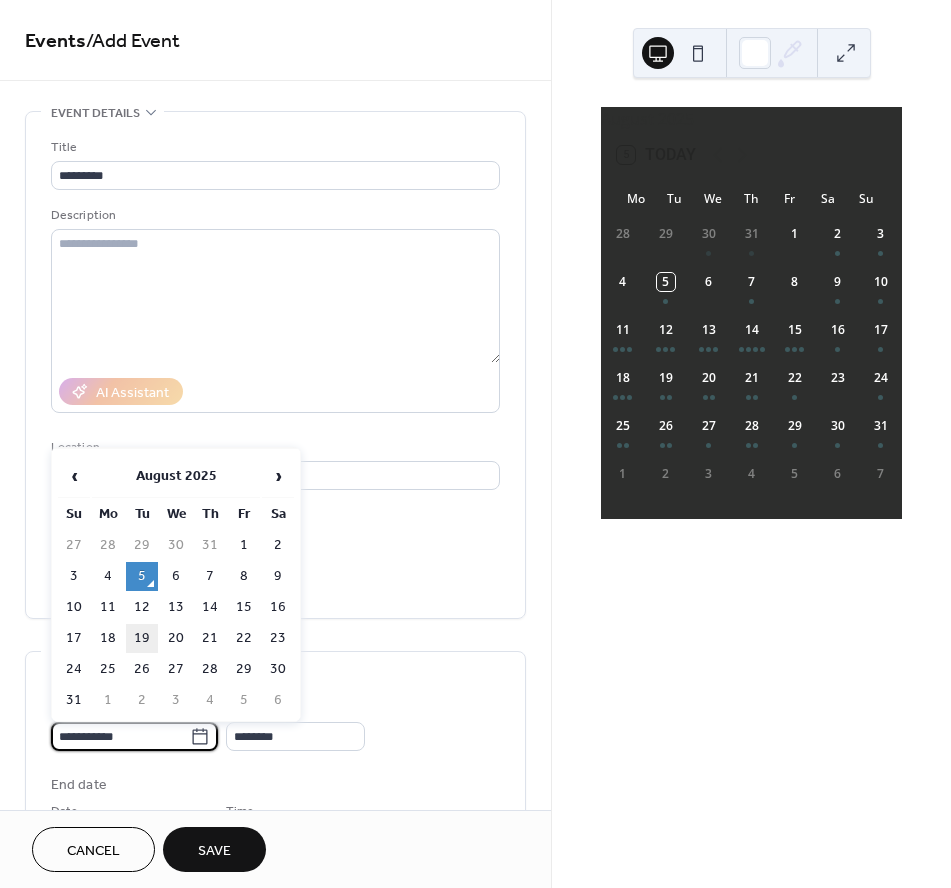 click on "19" at bounding box center [142, 638] 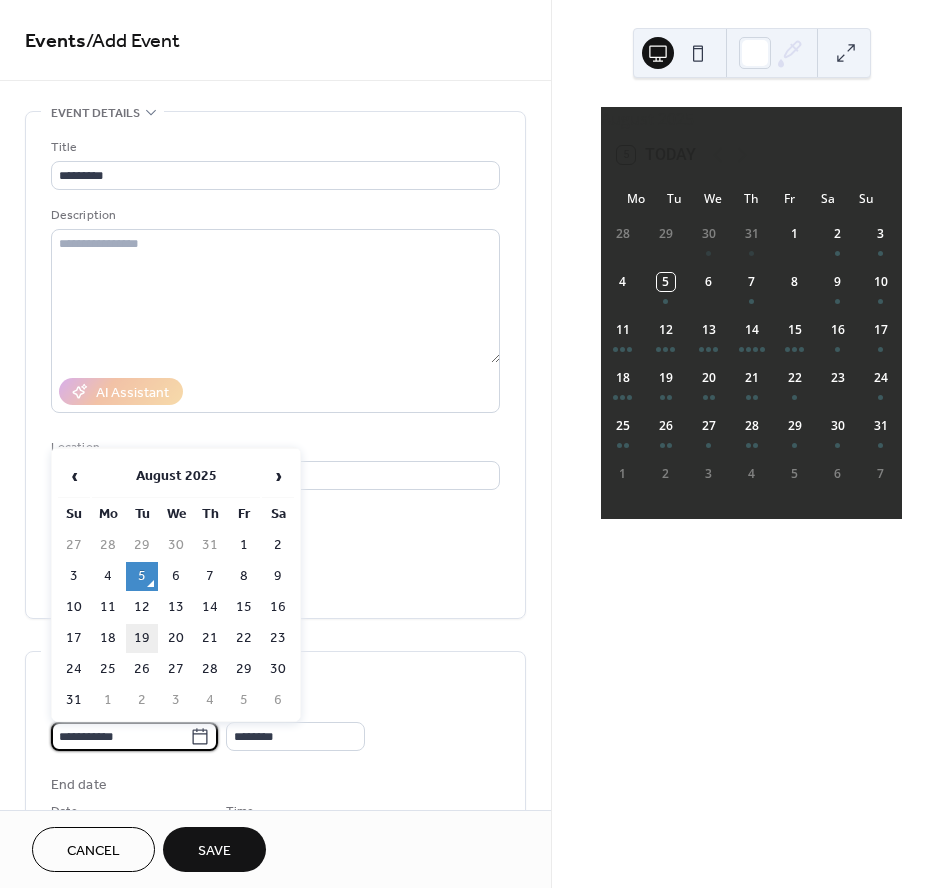 type on "**********" 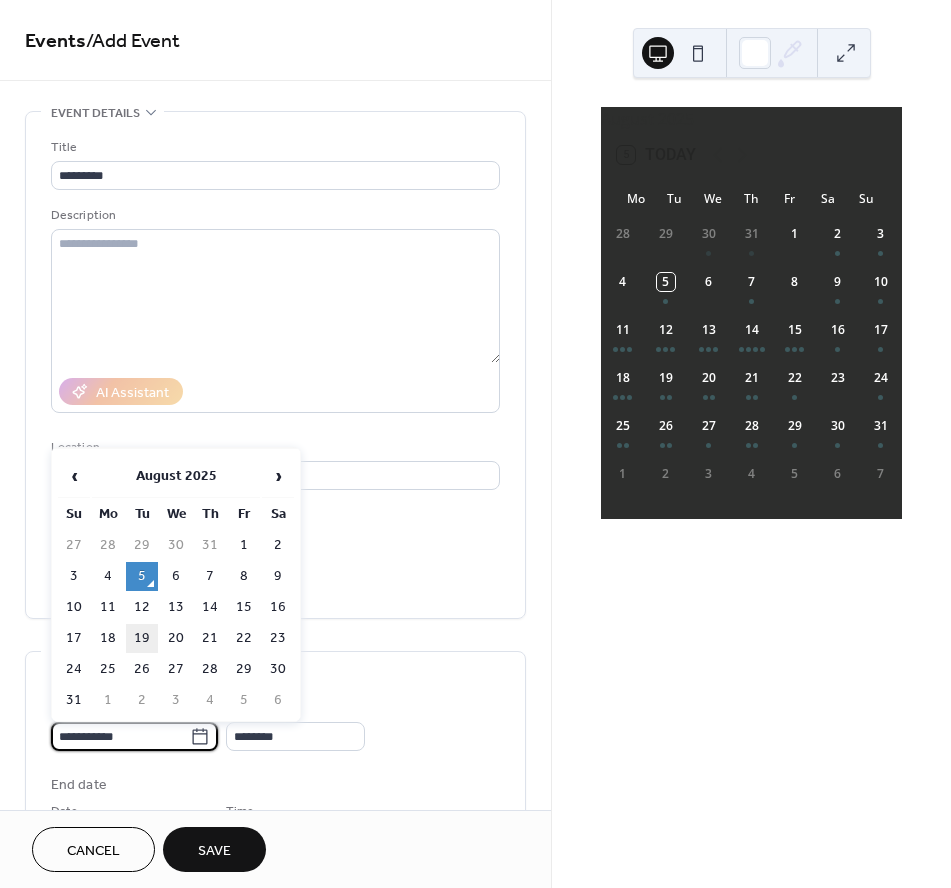 type on "**********" 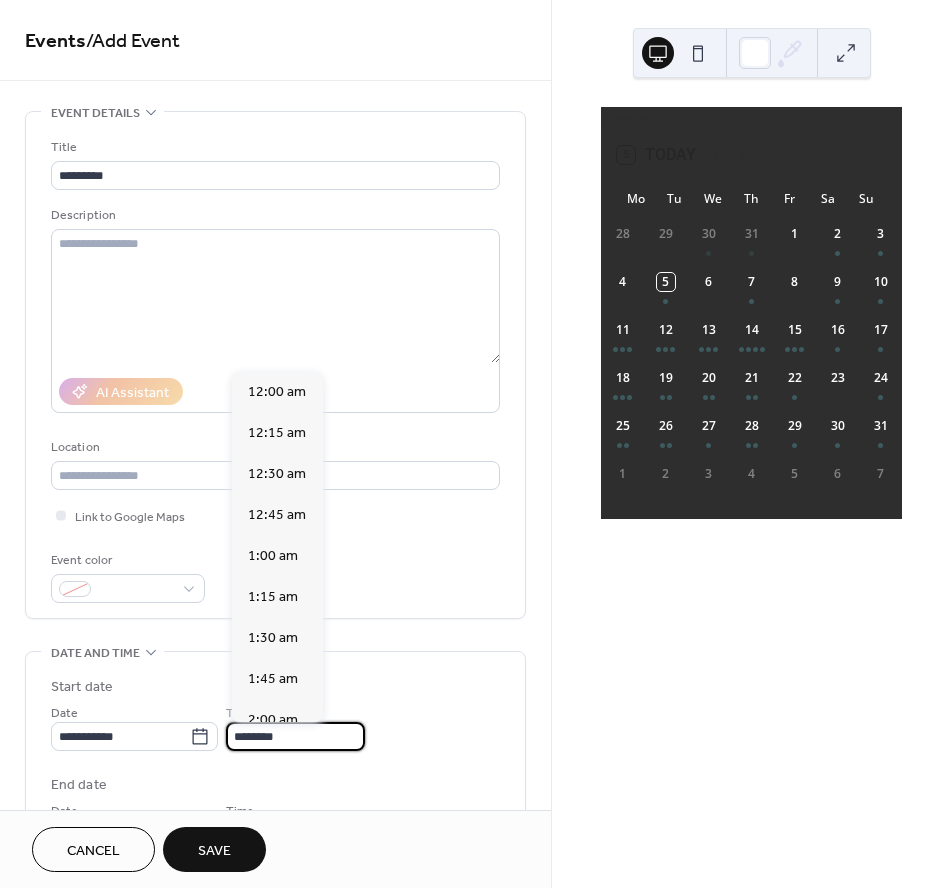 click on "********" at bounding box center [295, 736] 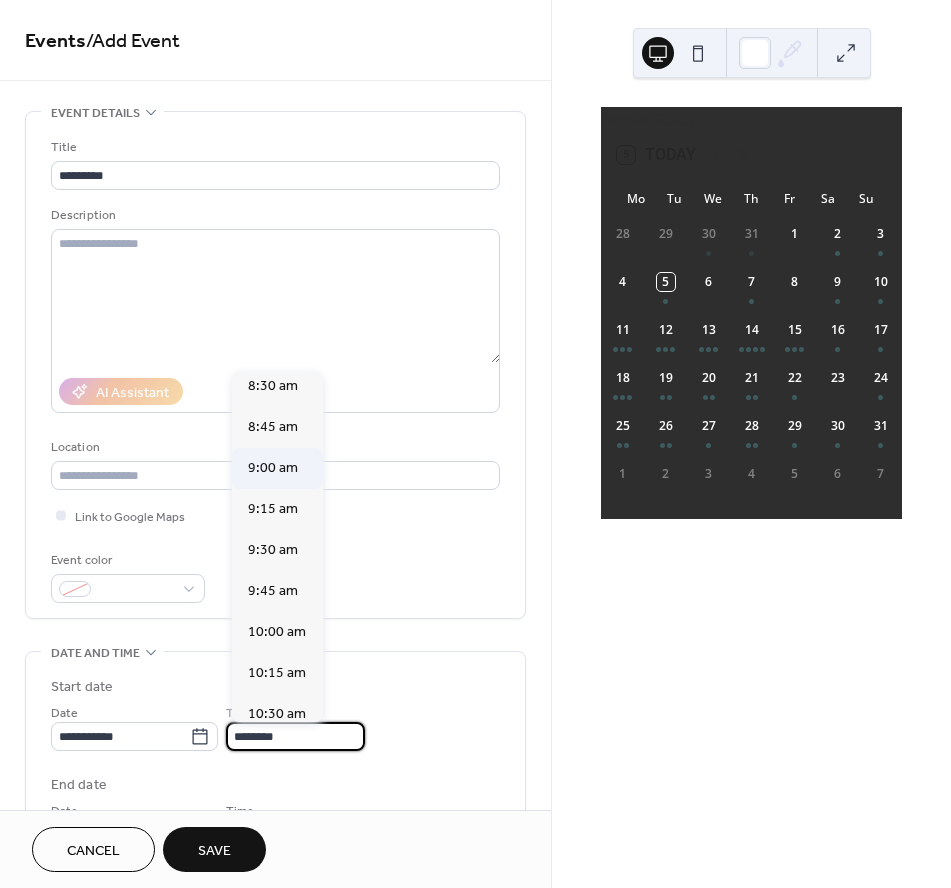 scroll, scrollTop: 1398, scrollLeft: 0, axis: vertical 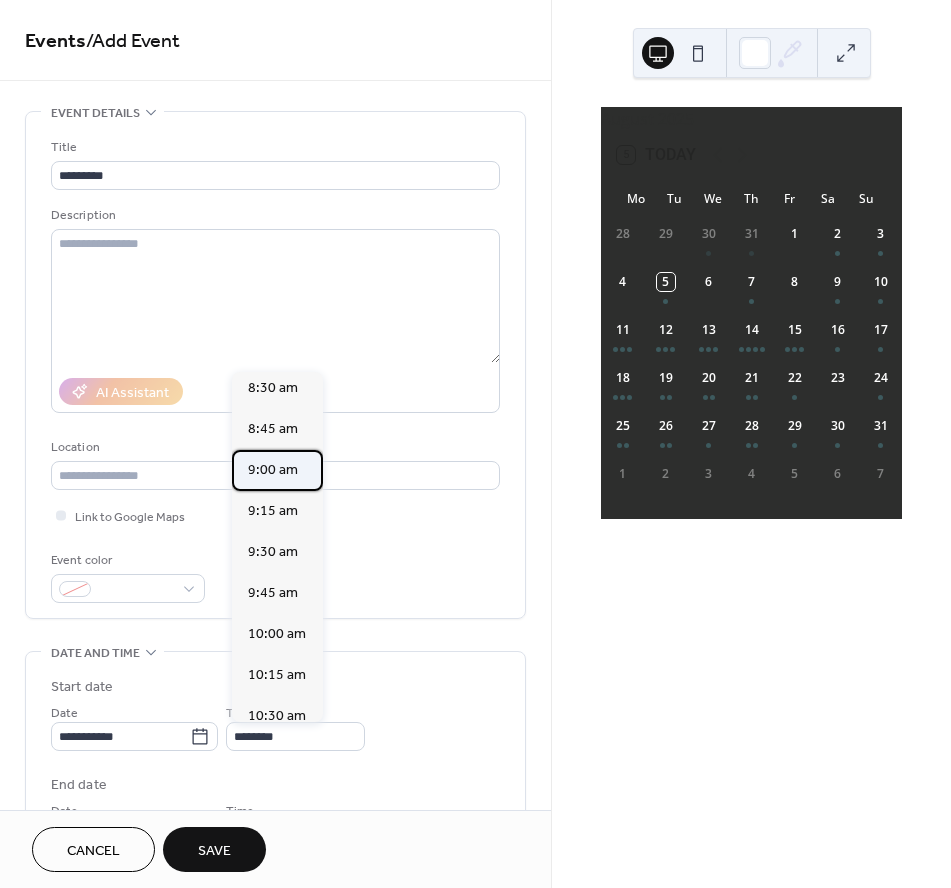 click on "9:00 am" at bounding box center (273, 470) 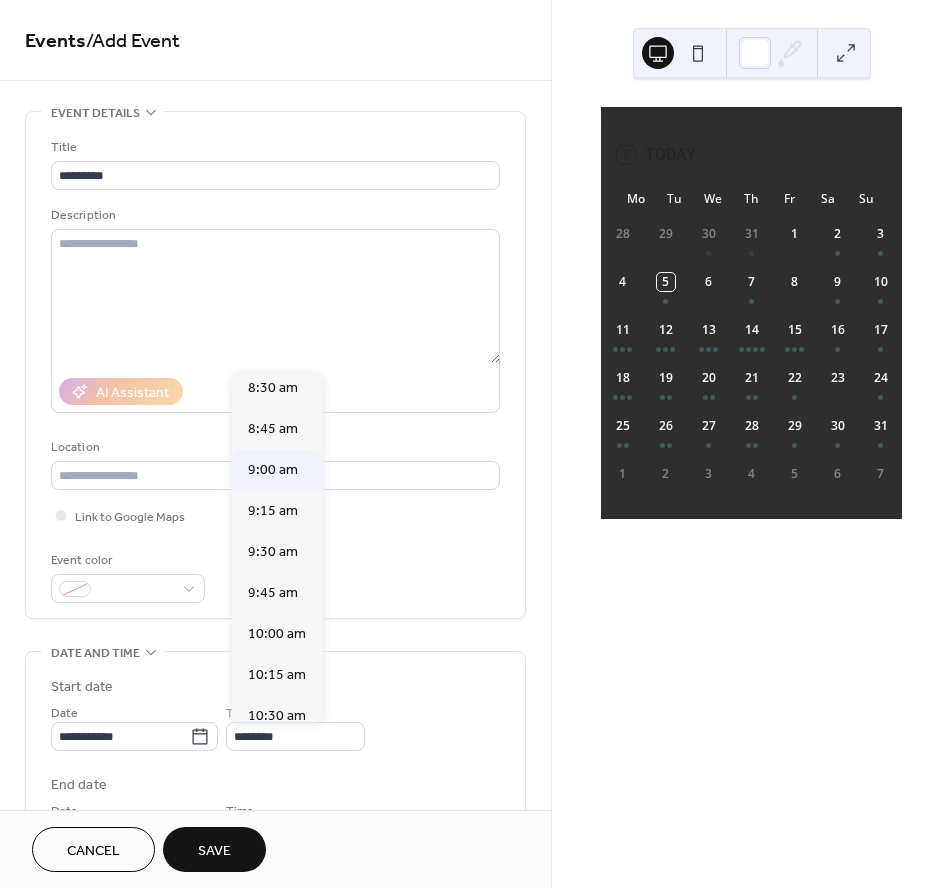 type on "*******" 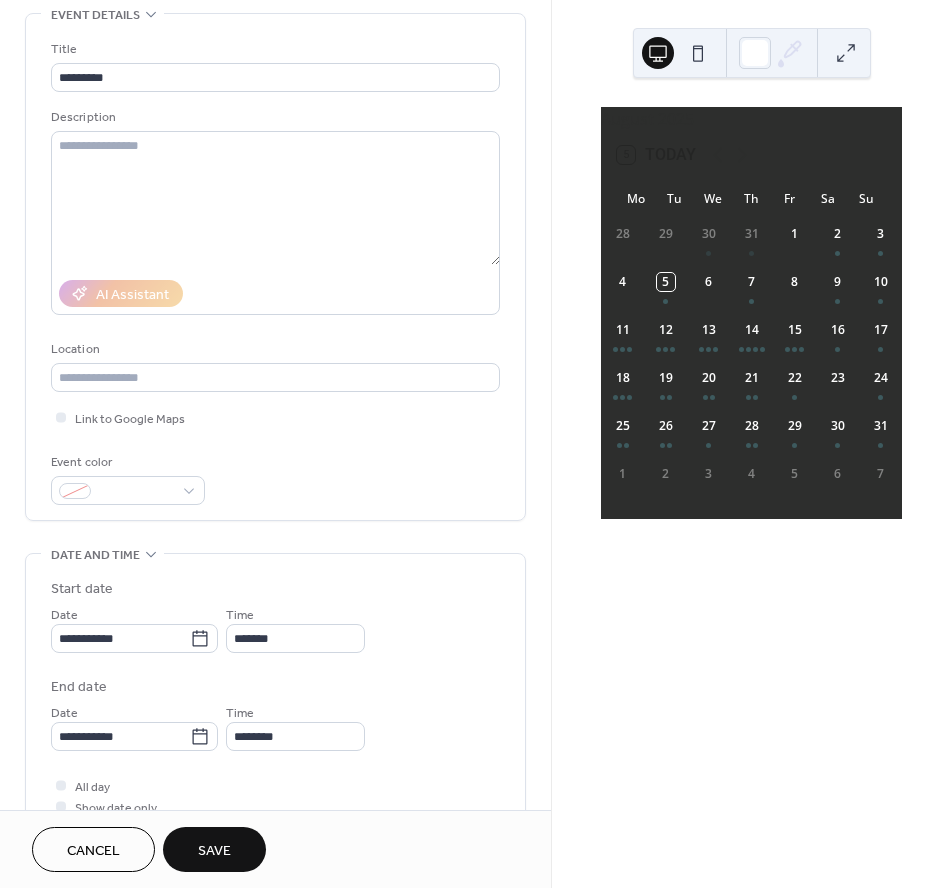 scroll, scrollTop: 102, scrollLeft: 0, axis: vertical 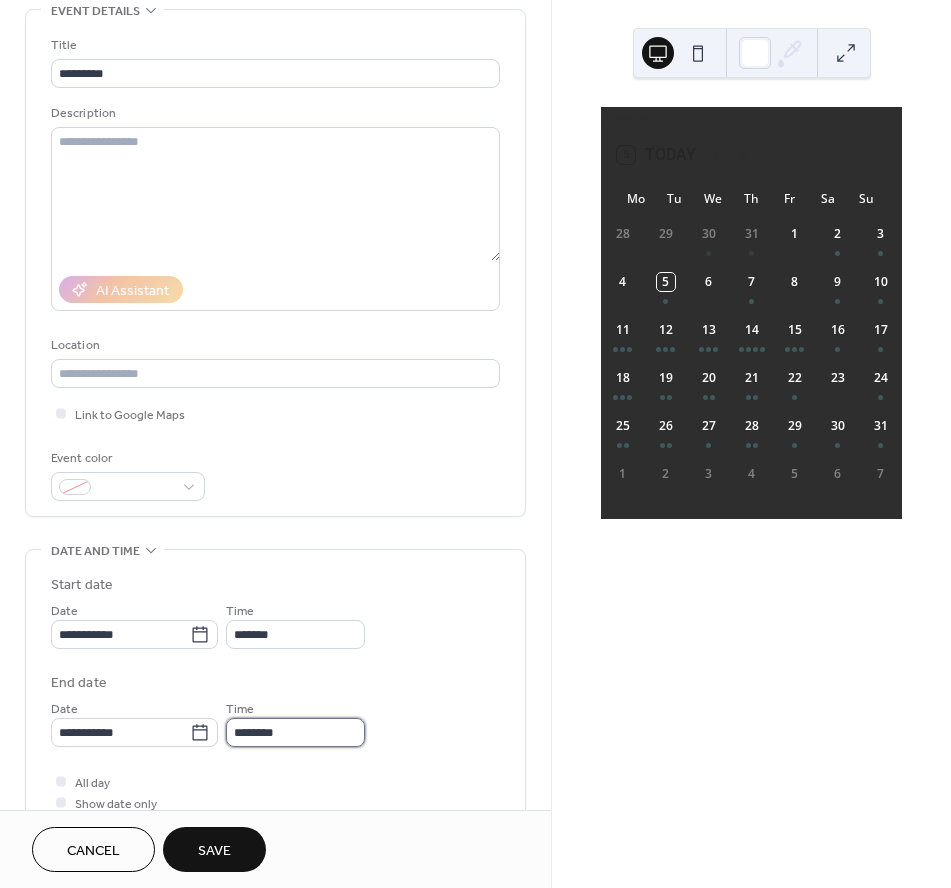 click on "********" at bounding box center [295, 732] 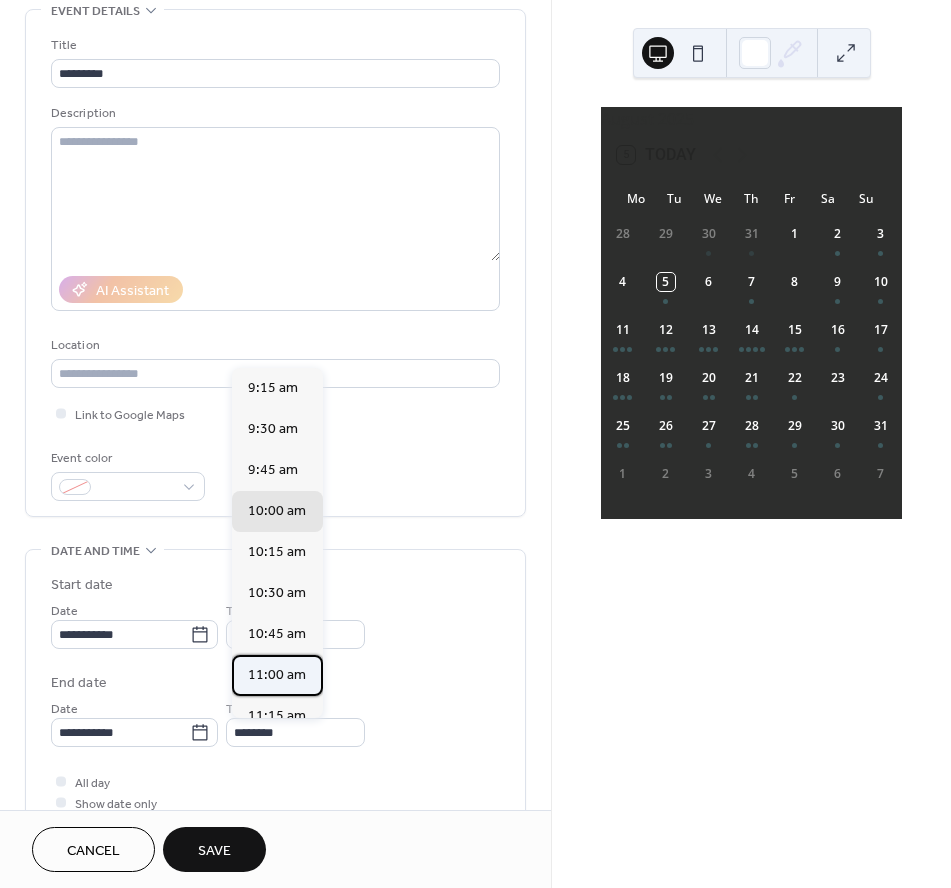 click on "11:00 am" at bounding box center [277, 675] 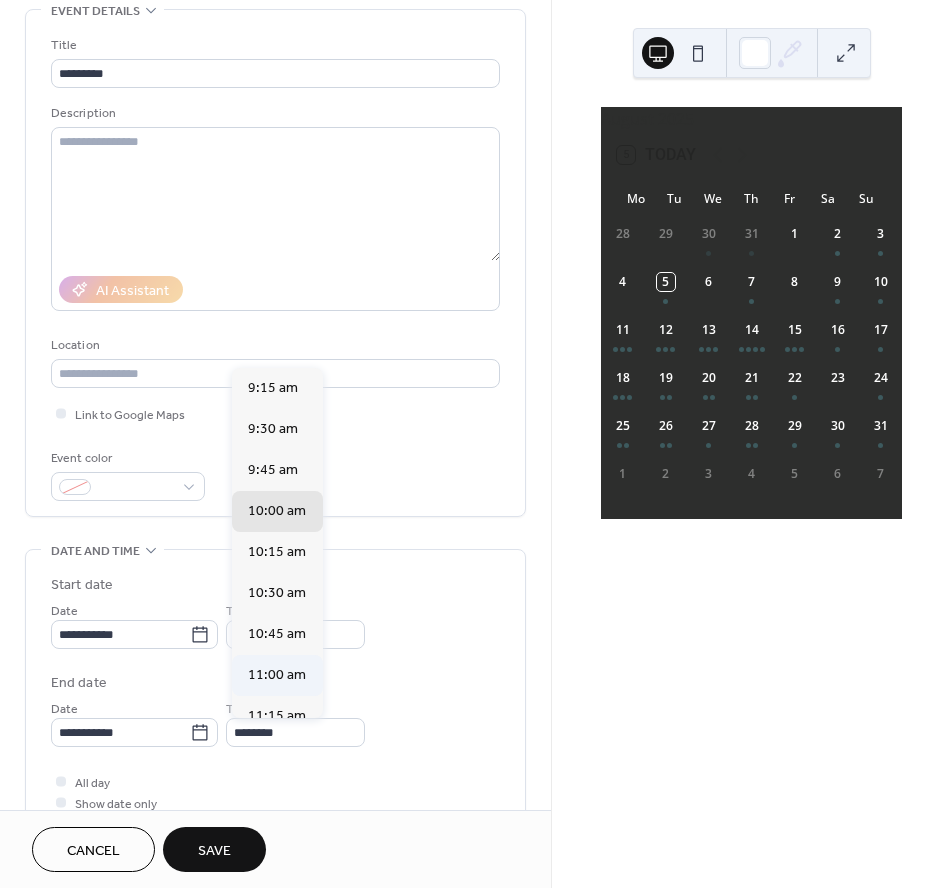 type on "********" 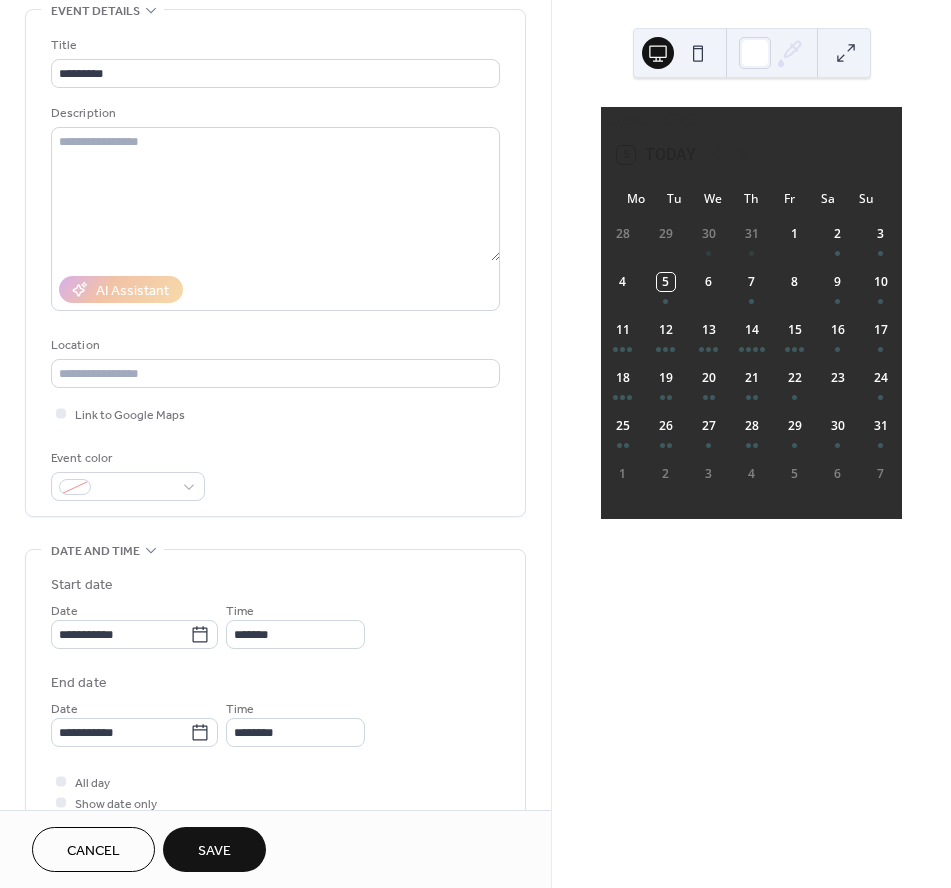 click on "Save" at bounding box center [214, 849] 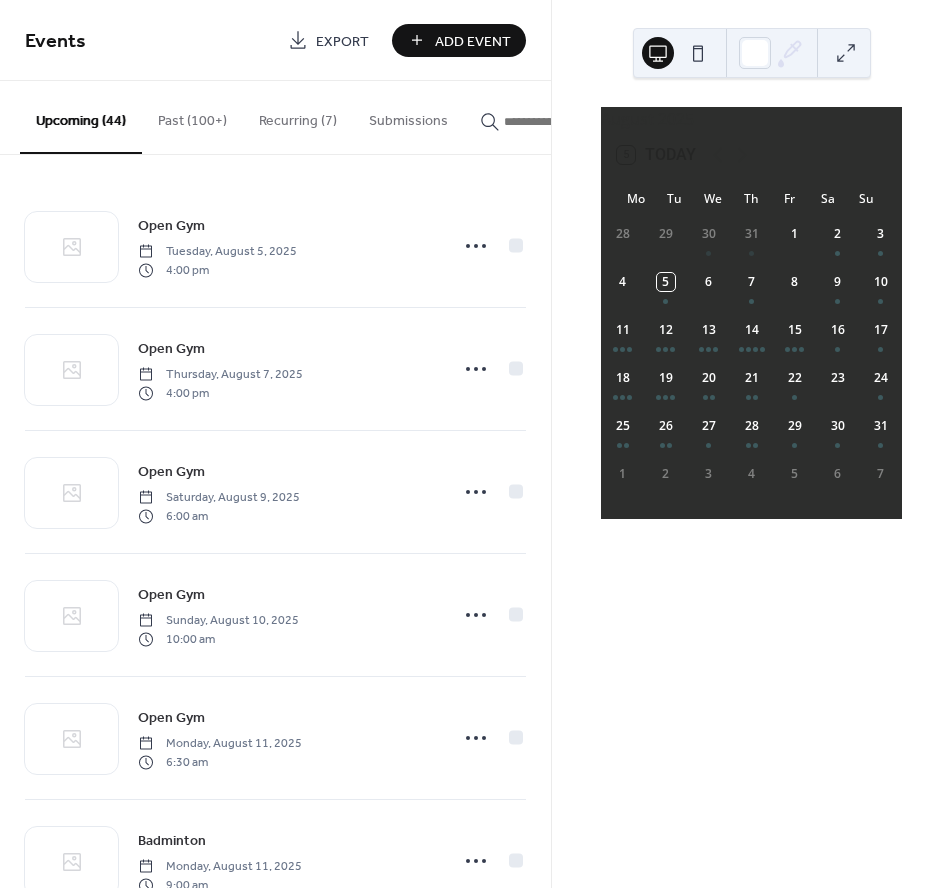 click on "Add Event" at bounding box center (473, 41) 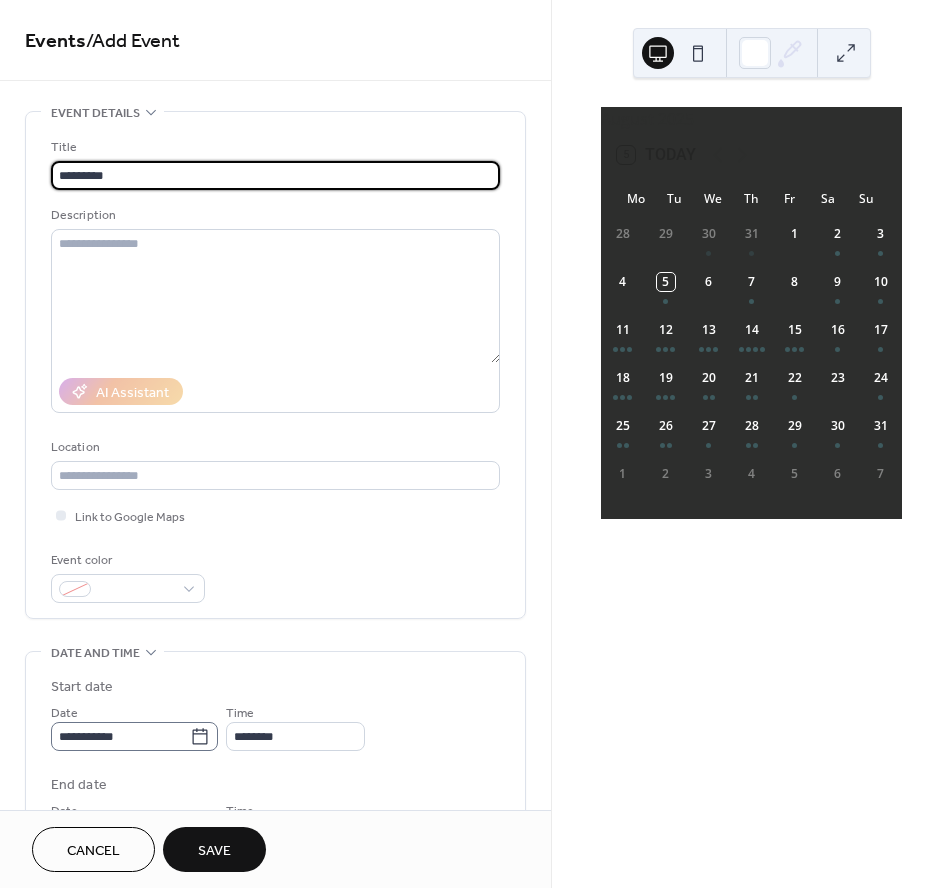 type on "*********" 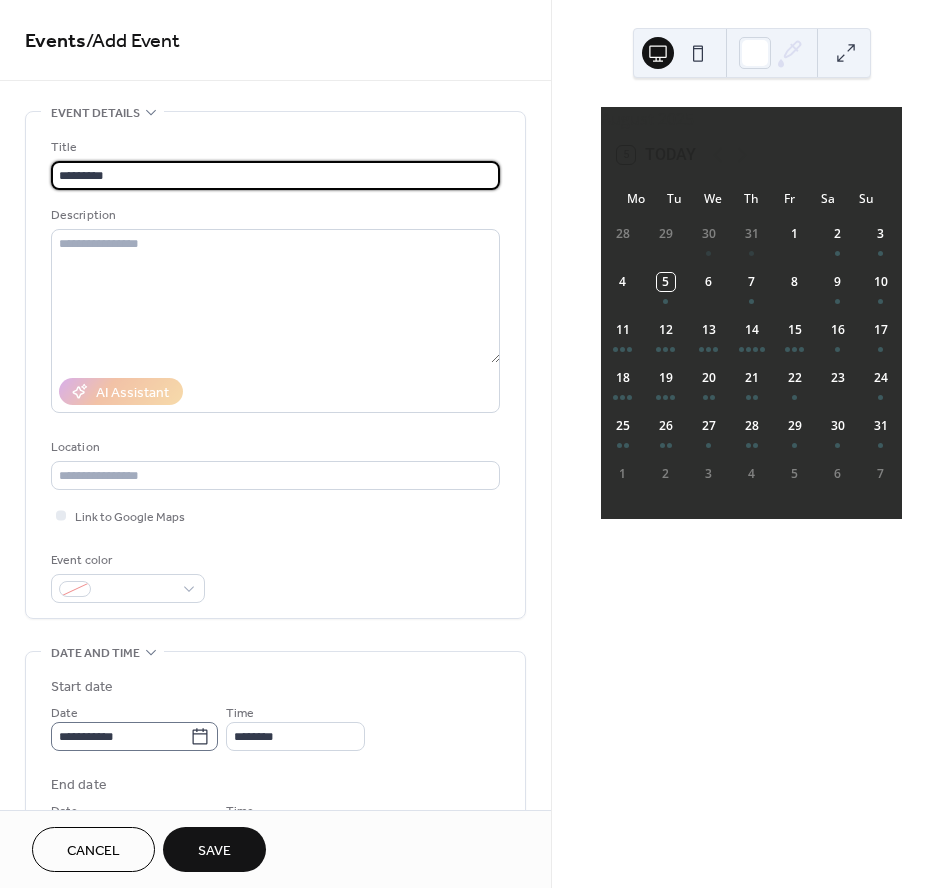 click 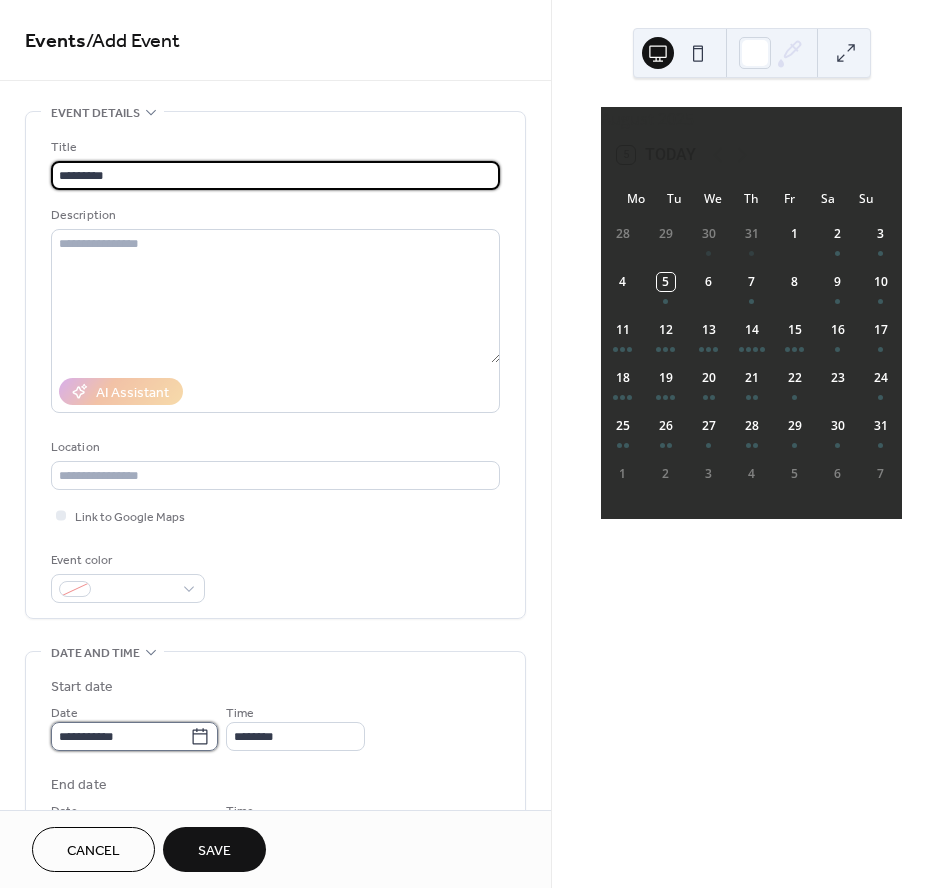 click on "**********" at bounding box center [120, 736] 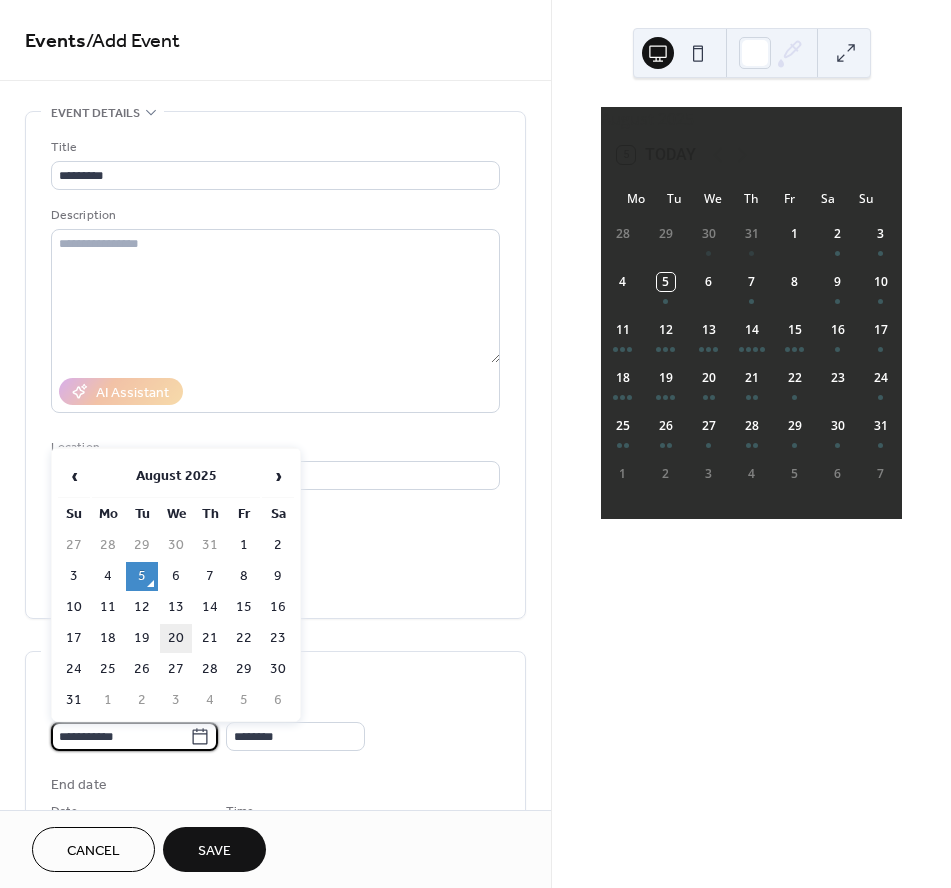 click on "20" at bounding box center (176, 638) 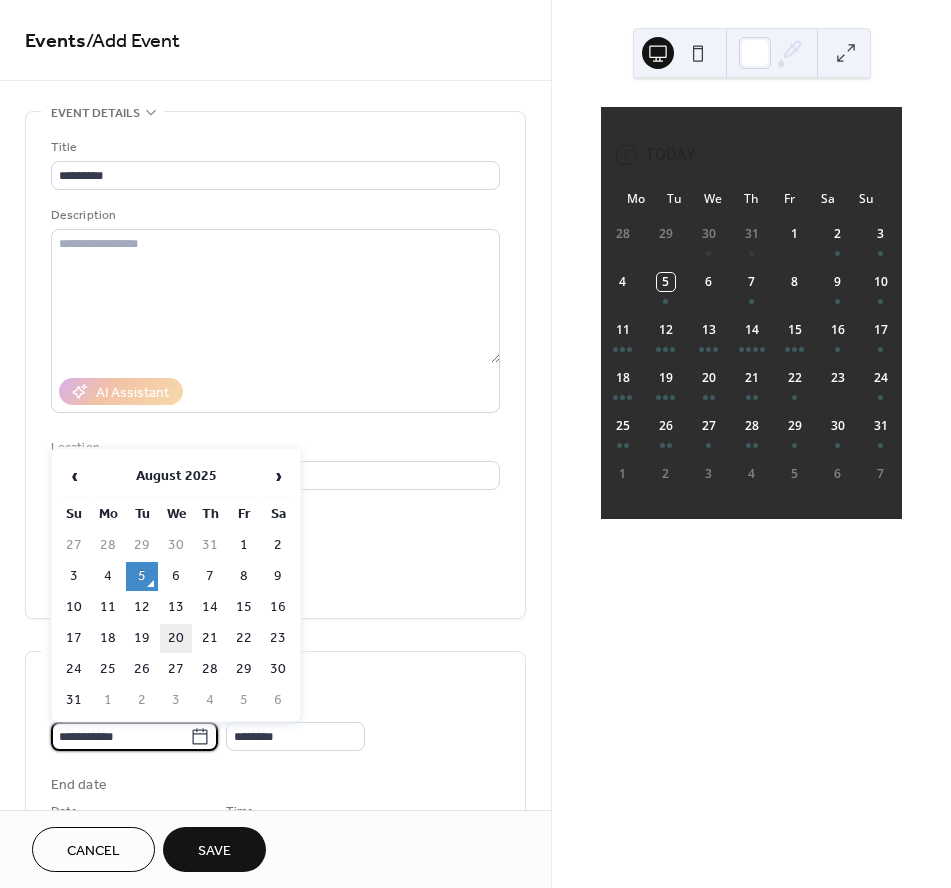 type on "**********" 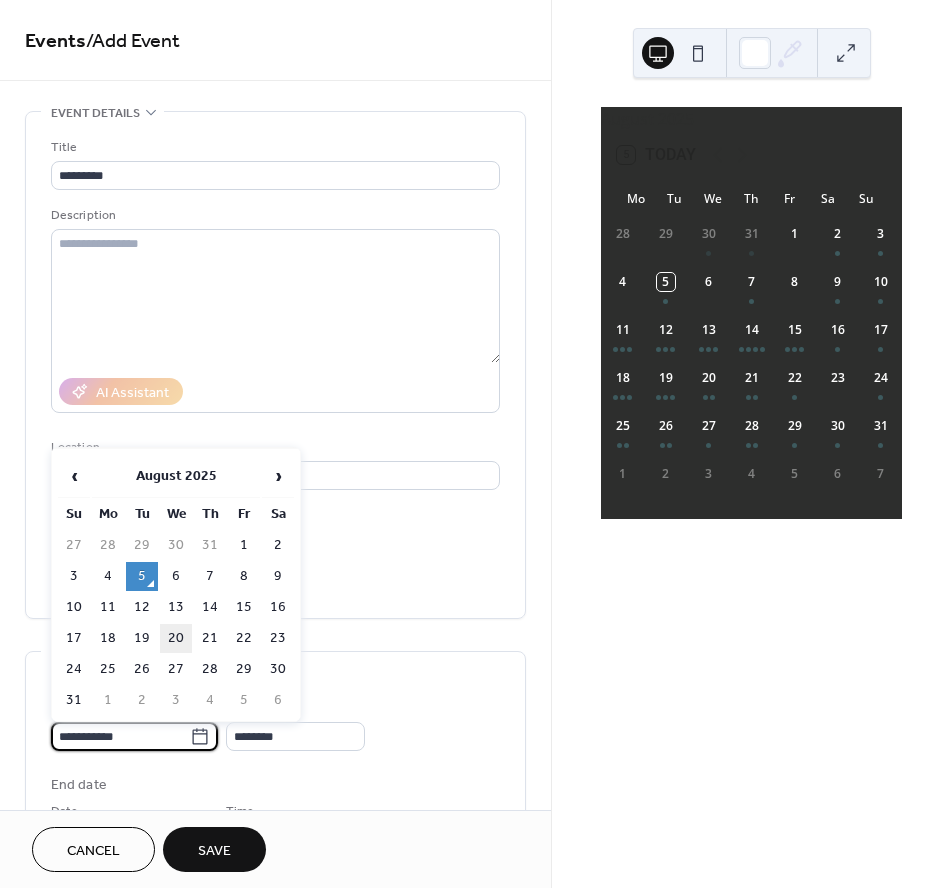 type on "**********" 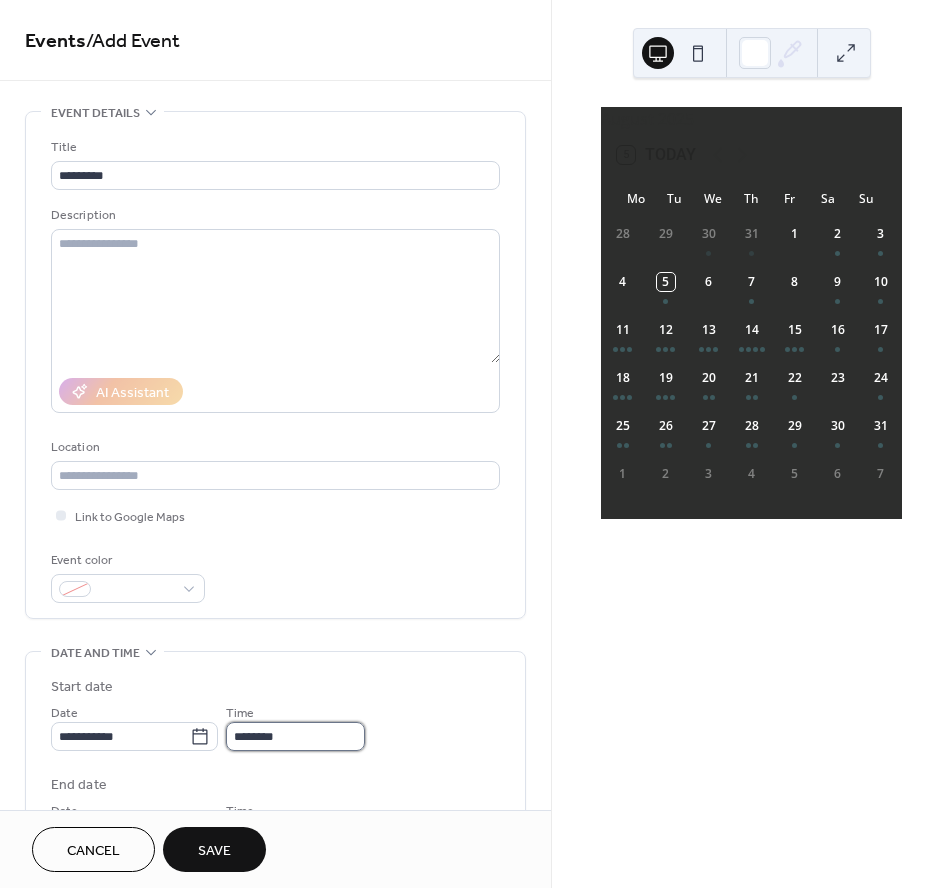 click on "********" at bounding box center [295, 736] 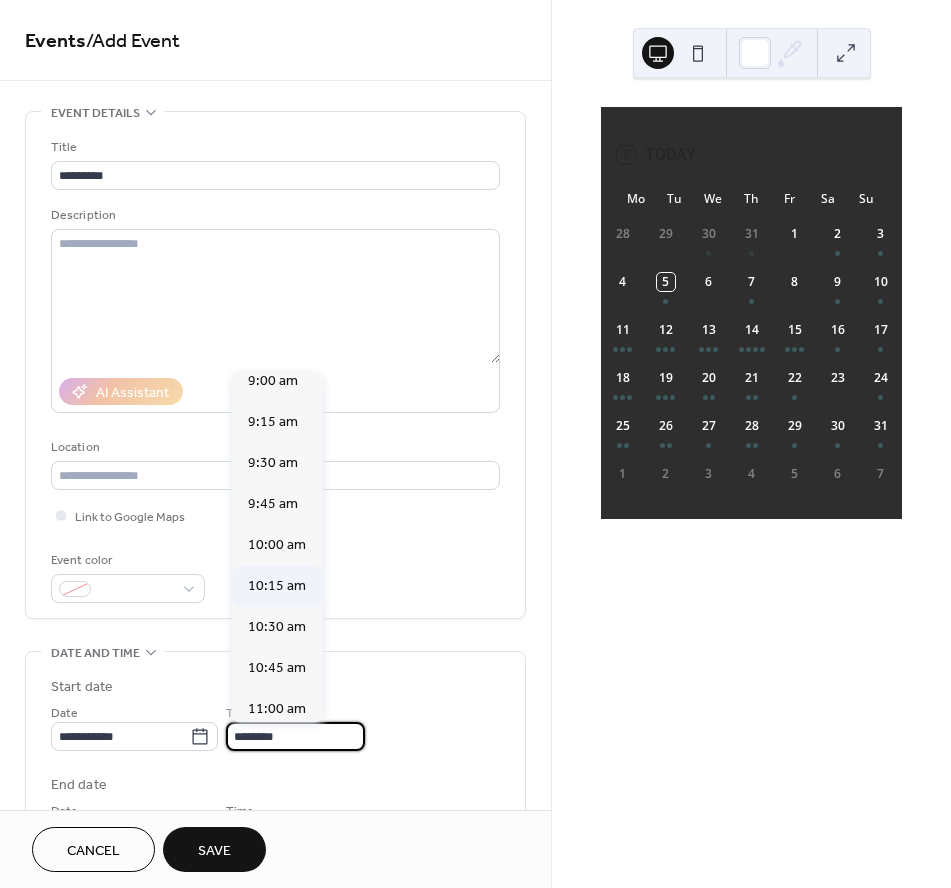 scroll, scrollTop: 1463, scrollLeft: 0, axis: vertical 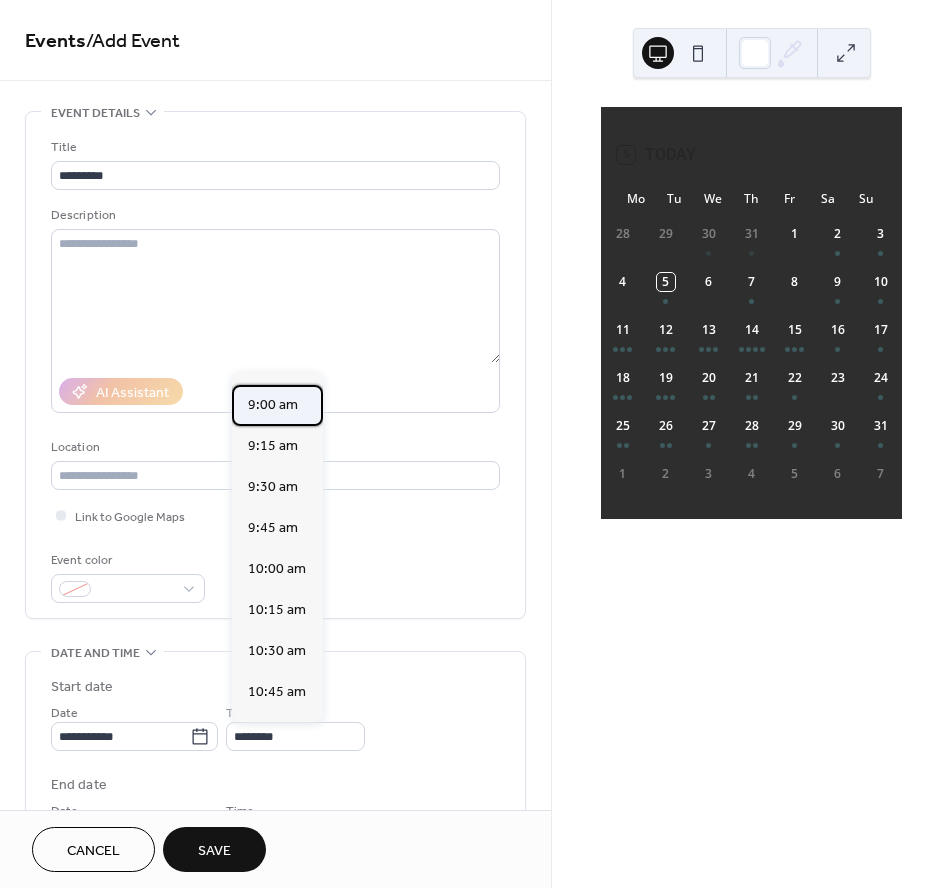 click on "9:00 am" at bounding box center (273, 405) 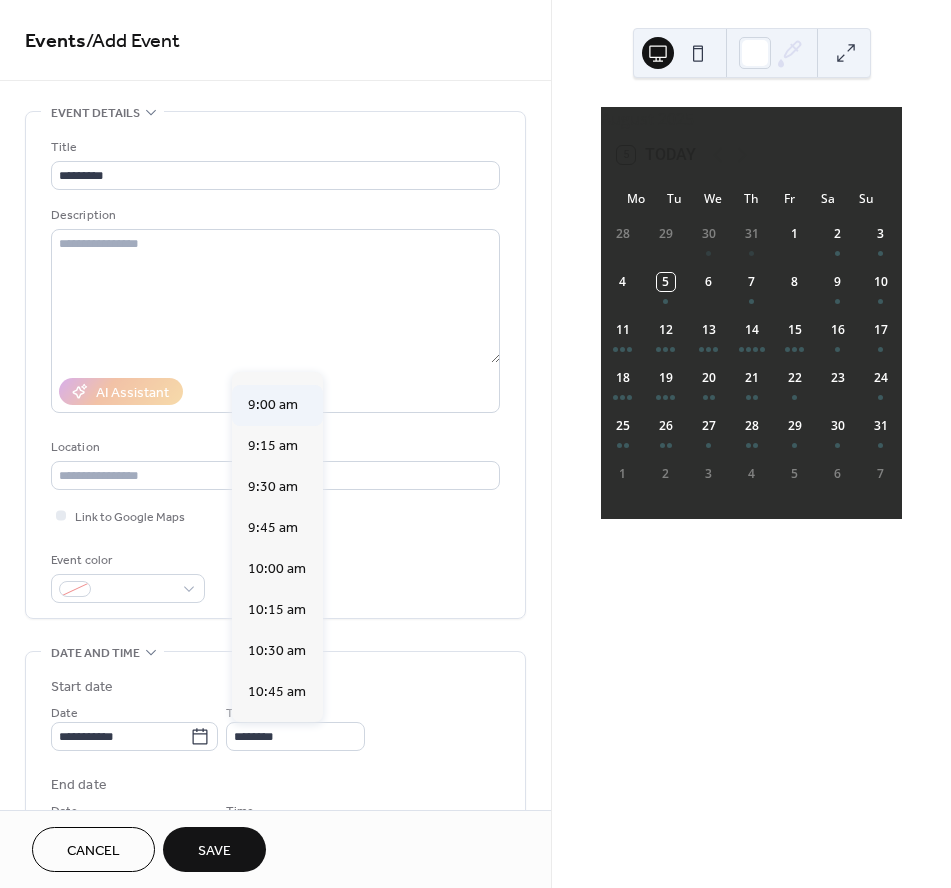type on "*******" 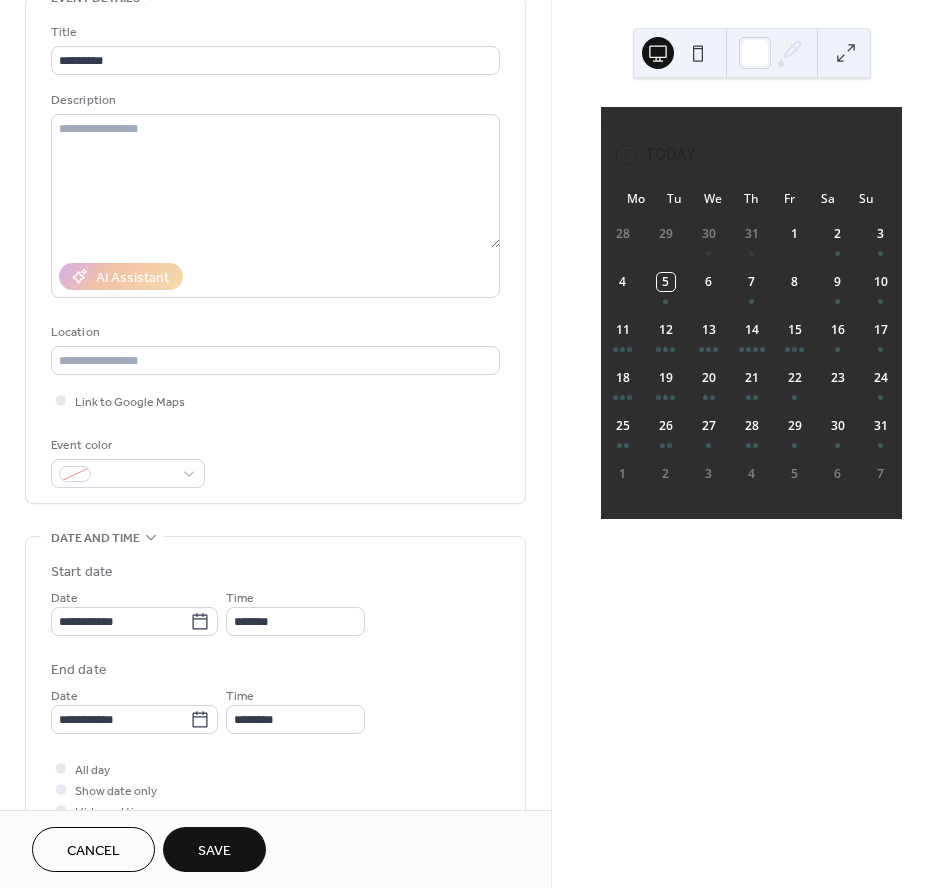 scroll, scrollTop: 154, scrollLeft: 0, axis: vertical 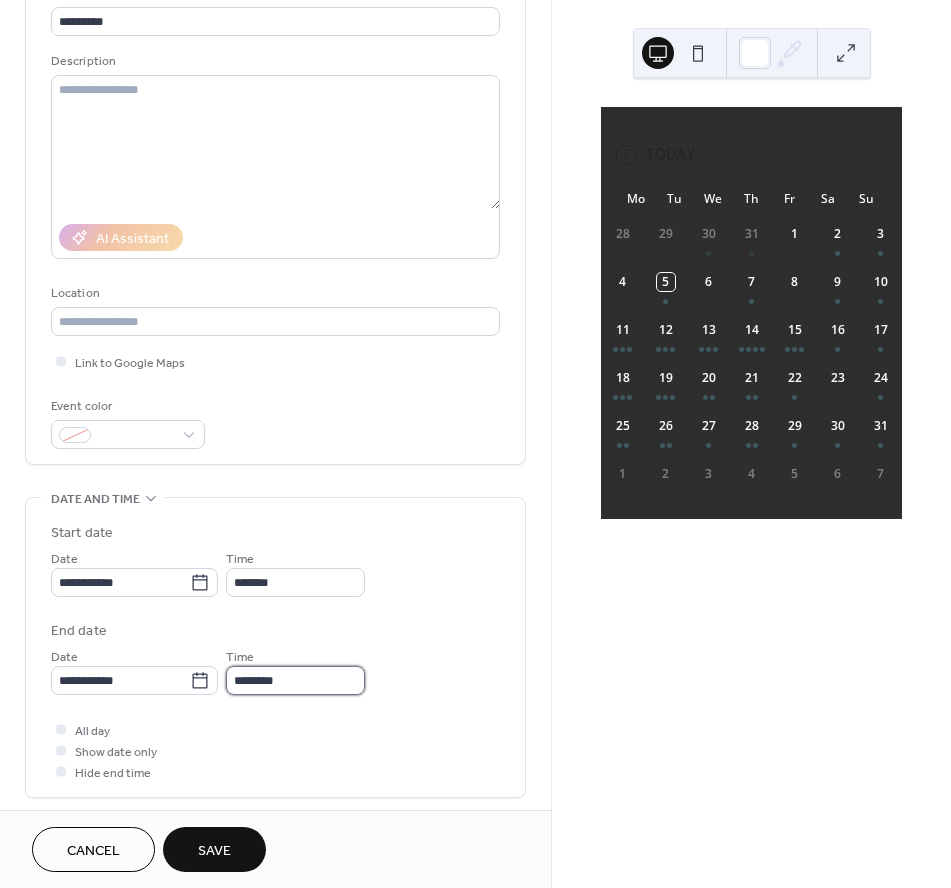 click on "********" at bounding box center (295, 680) 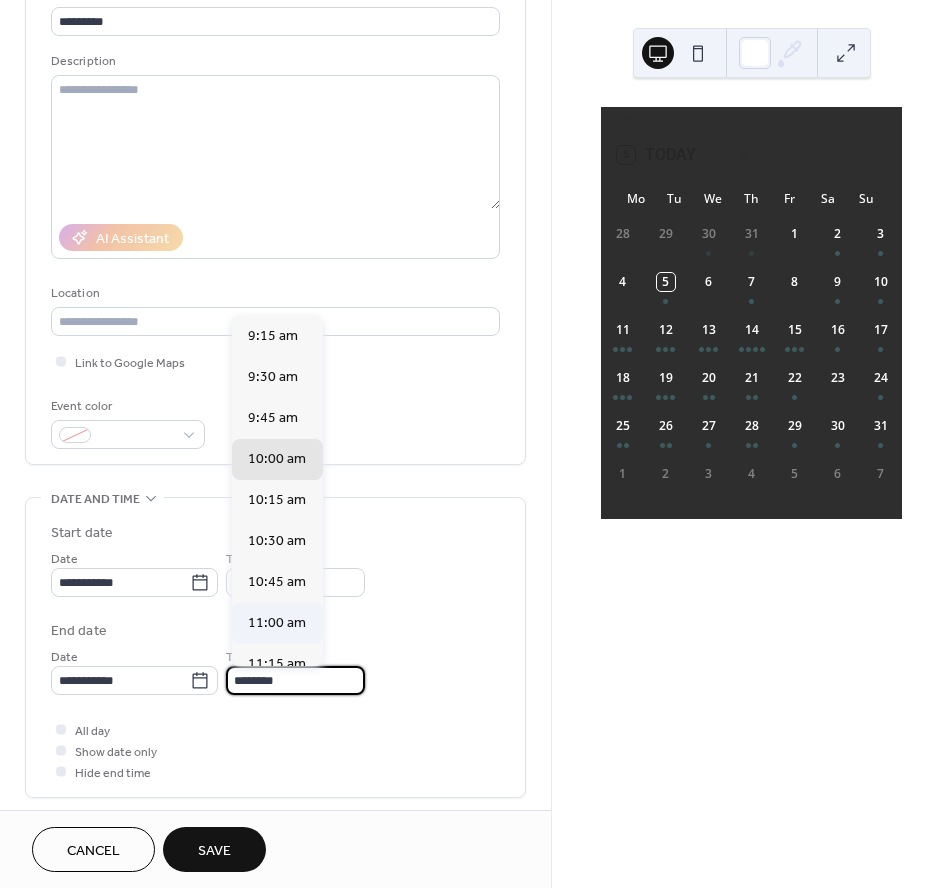 scroll, scrollTop: 4, scrollLeft: 0, axis: vertical 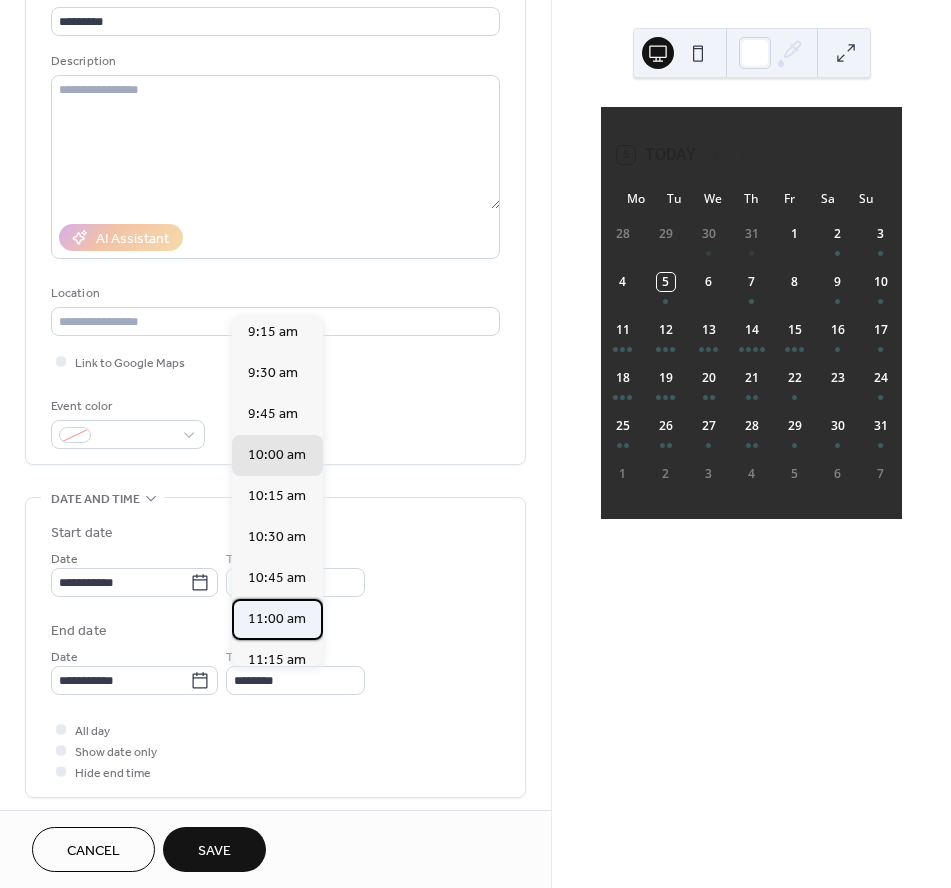 click on "11:00 am" at bounding box center [277, 619] 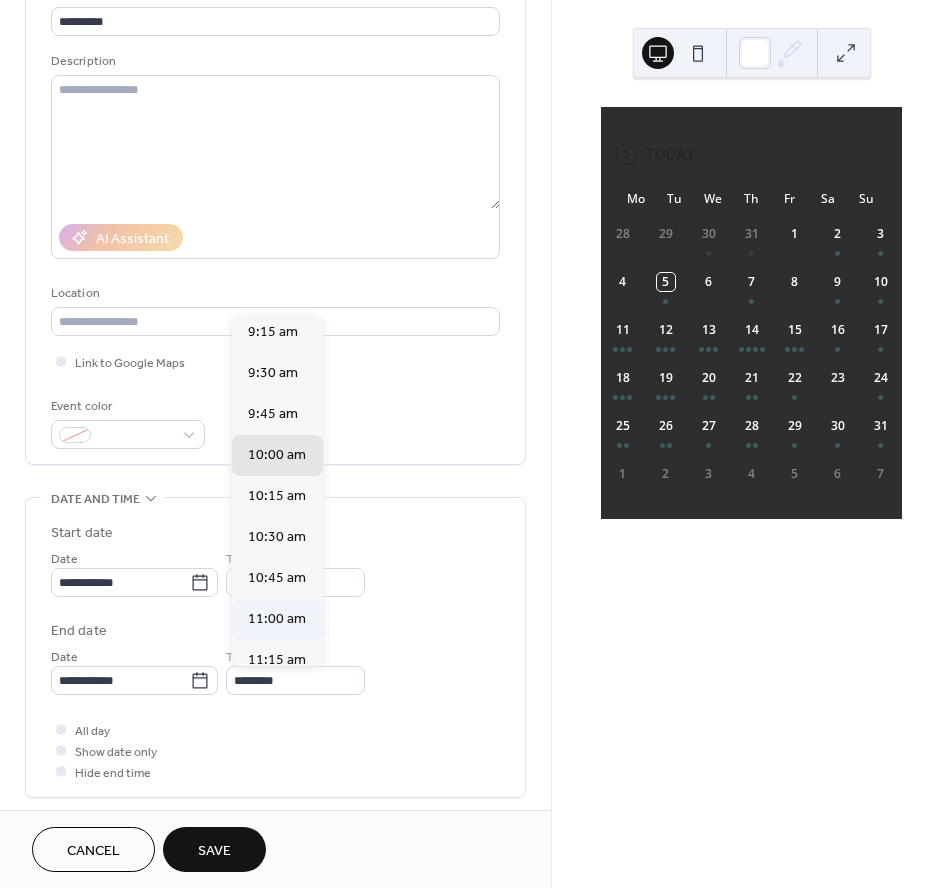 type on "********" 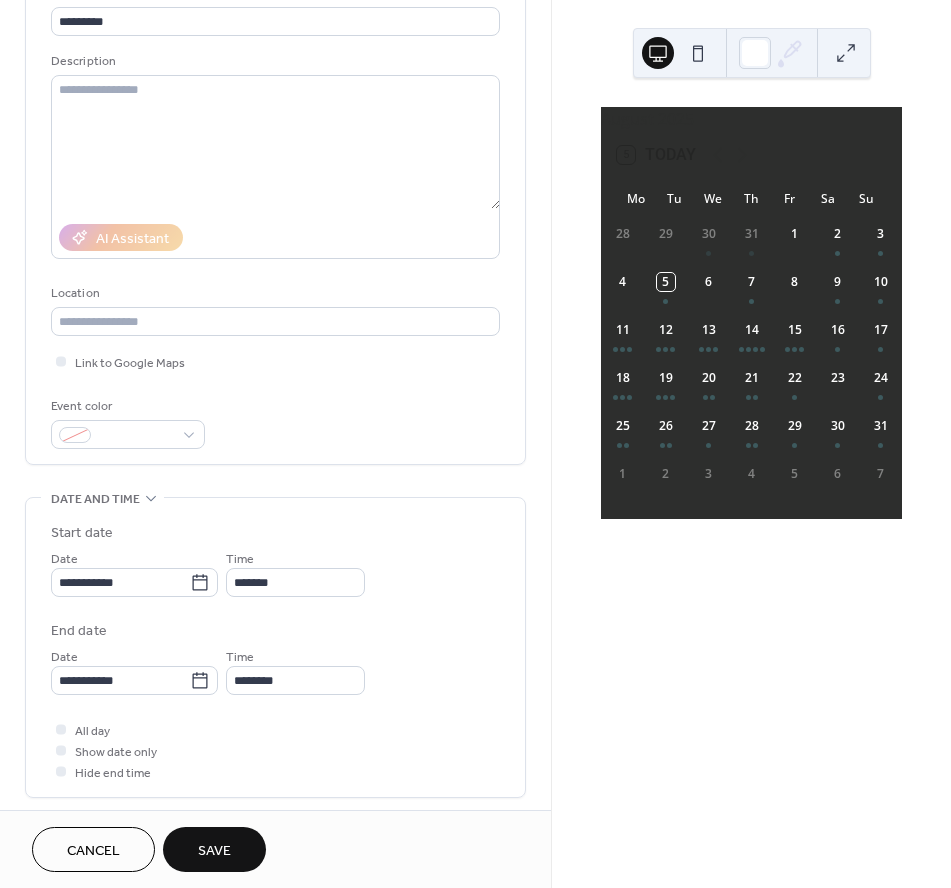 click on "Save" at bounding box center [214, 849] 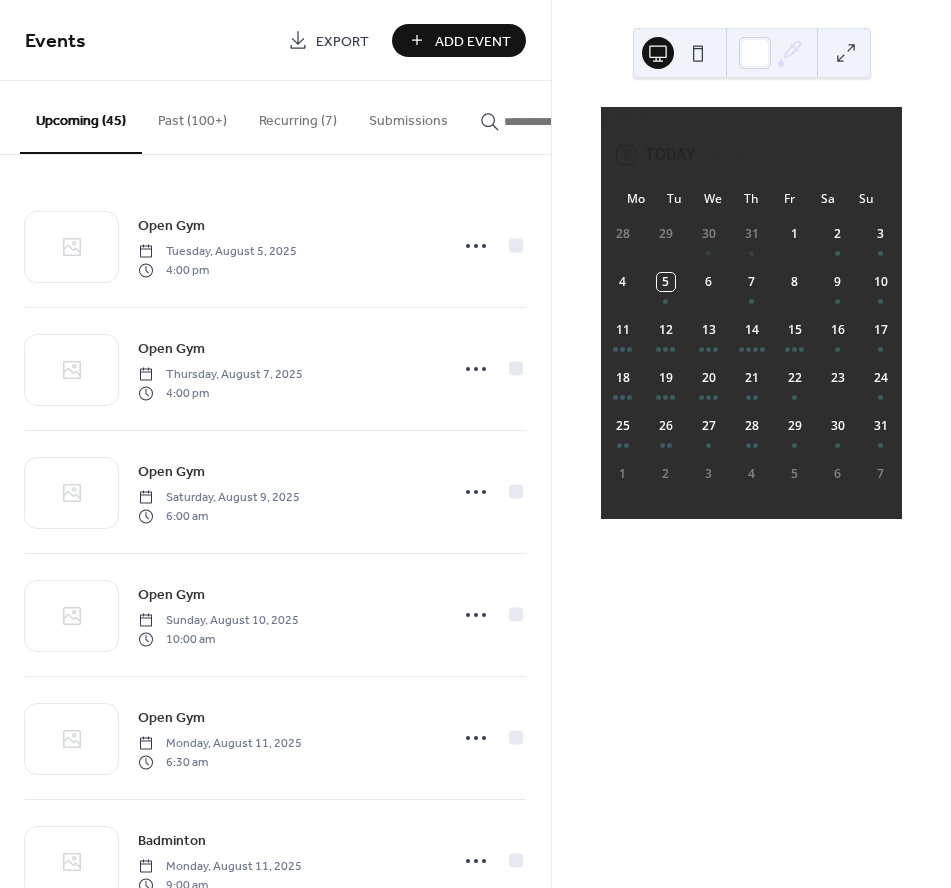 click on "Add Event" at bounding box center [473, 41] 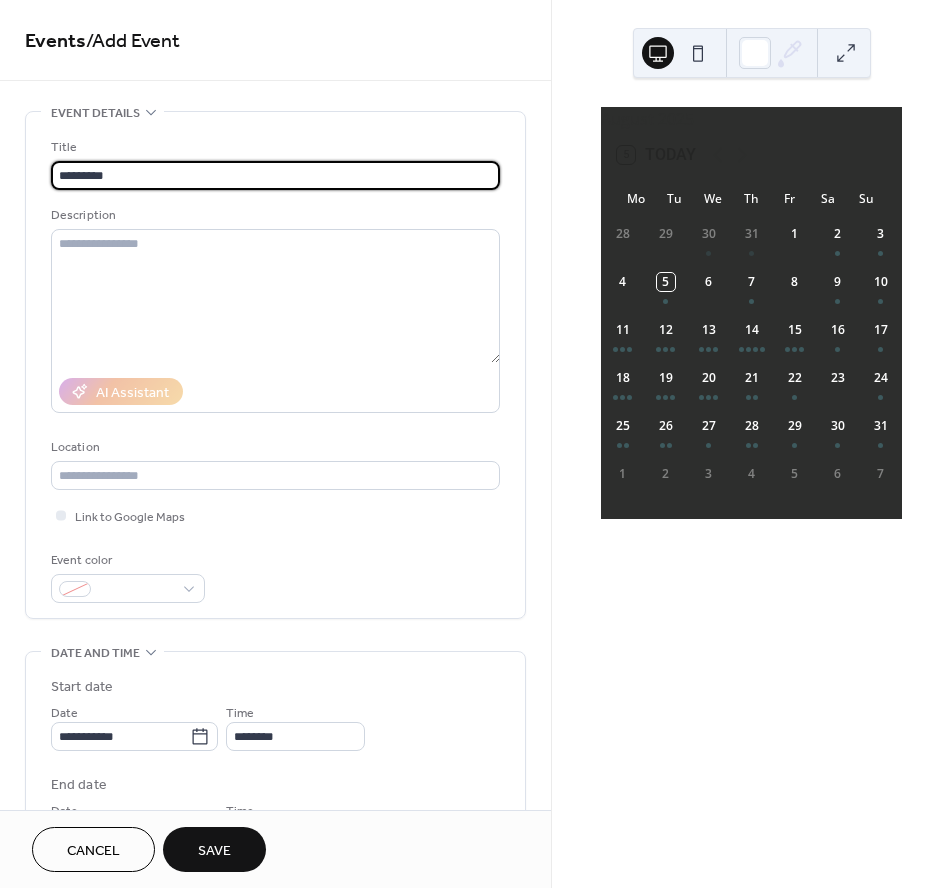 type on "*********" 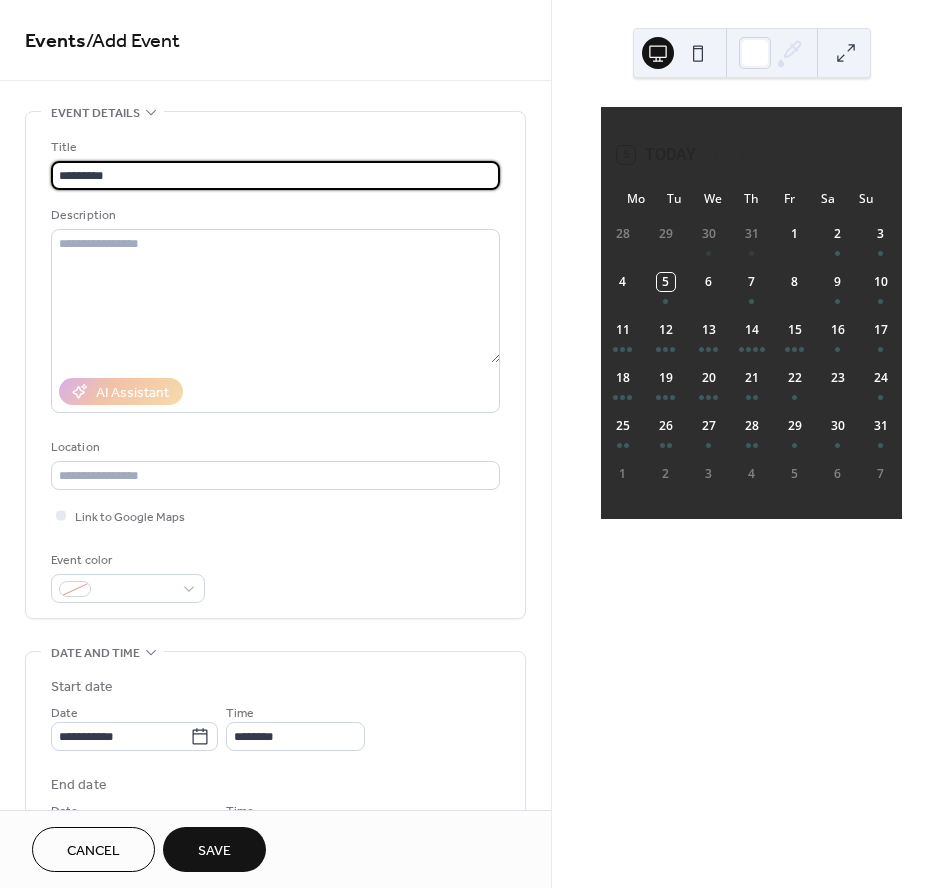 click on "Save" at bounding box center (214, 851) 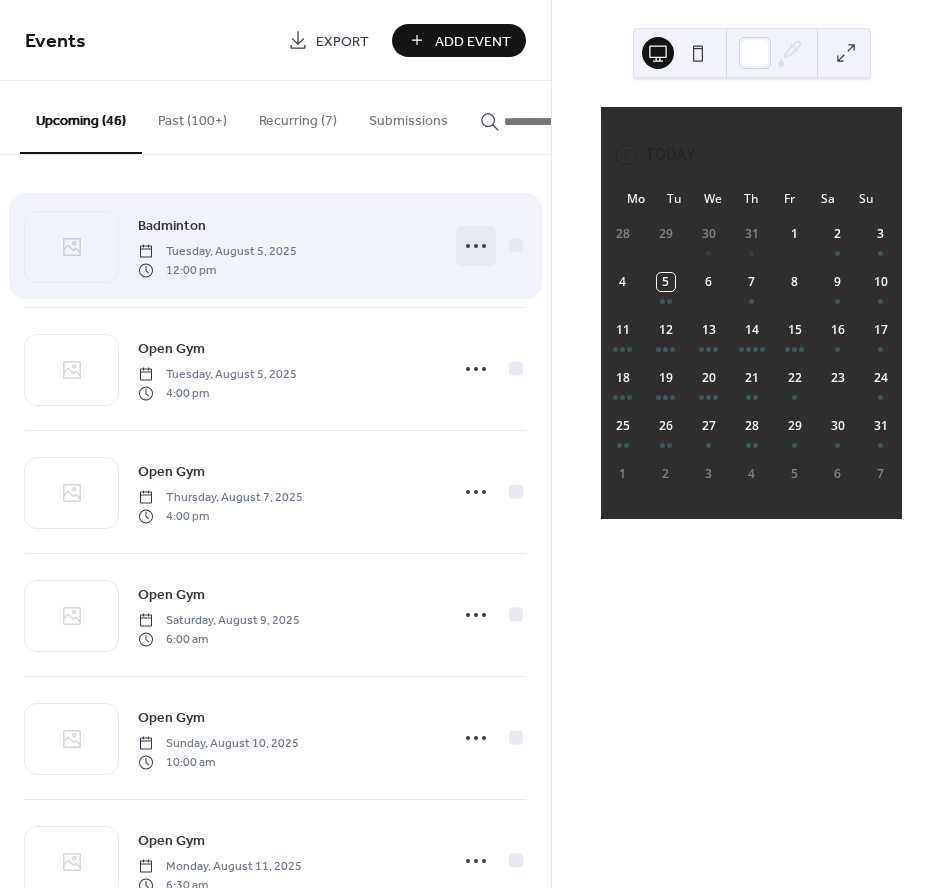 click 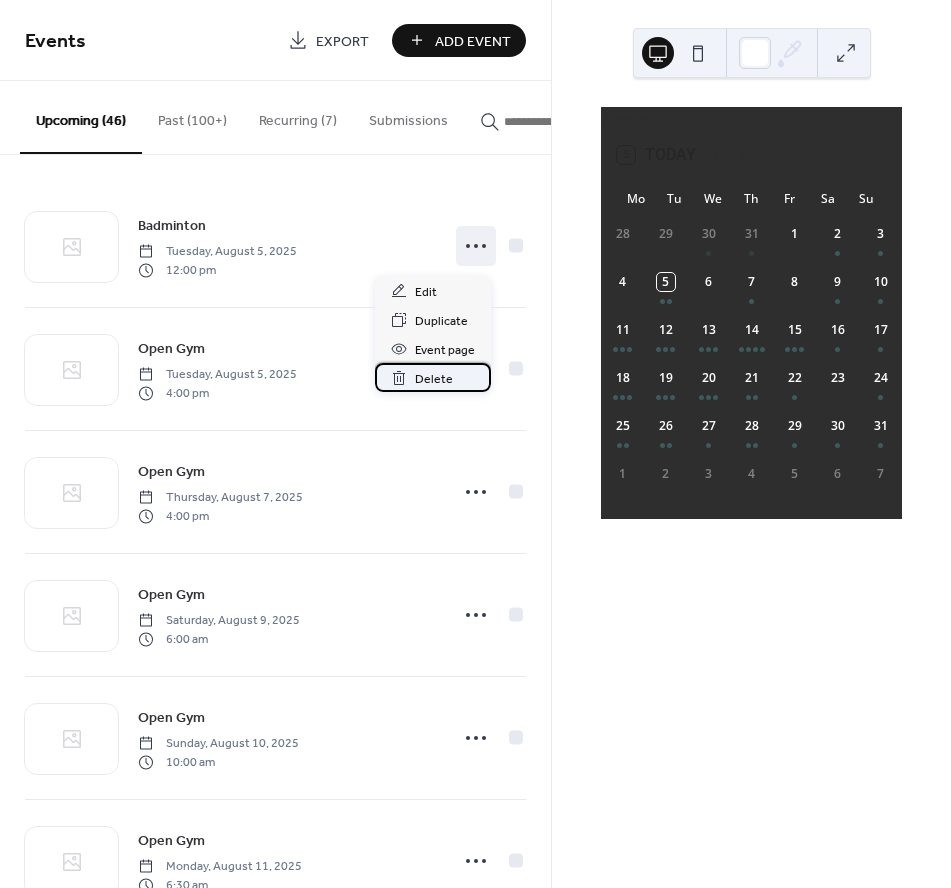 click on "Delete" at bounding box center [434, 379] 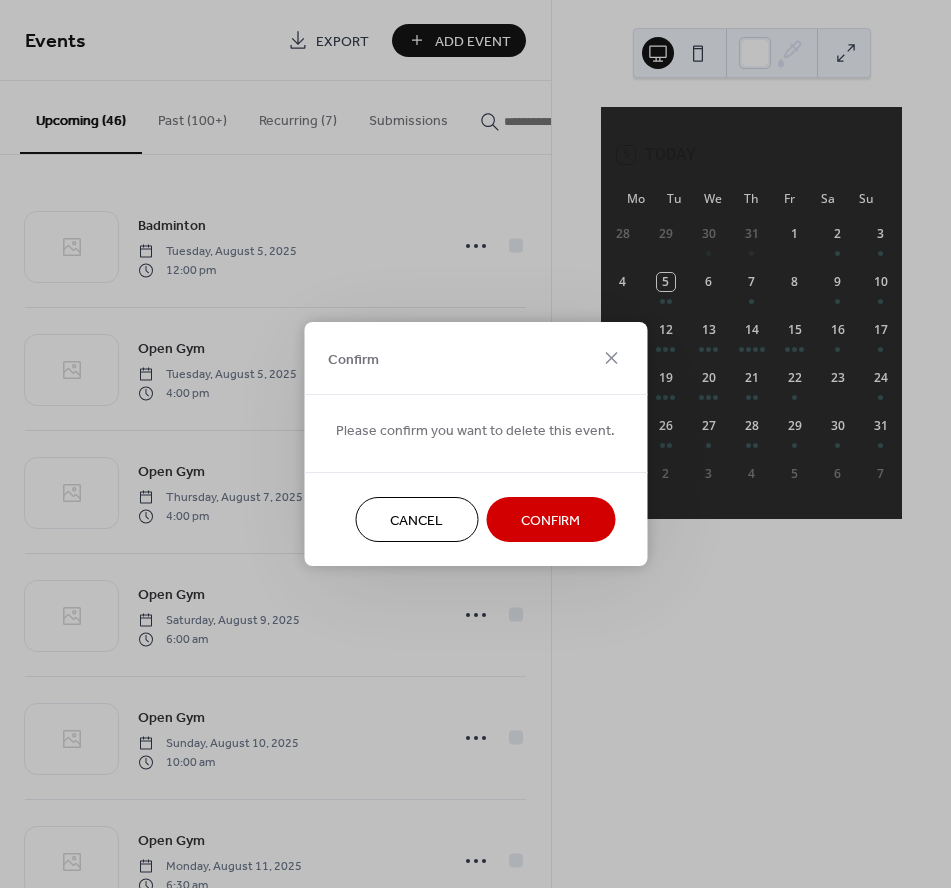 click on "Confirm" at bounding box center (550, 521) 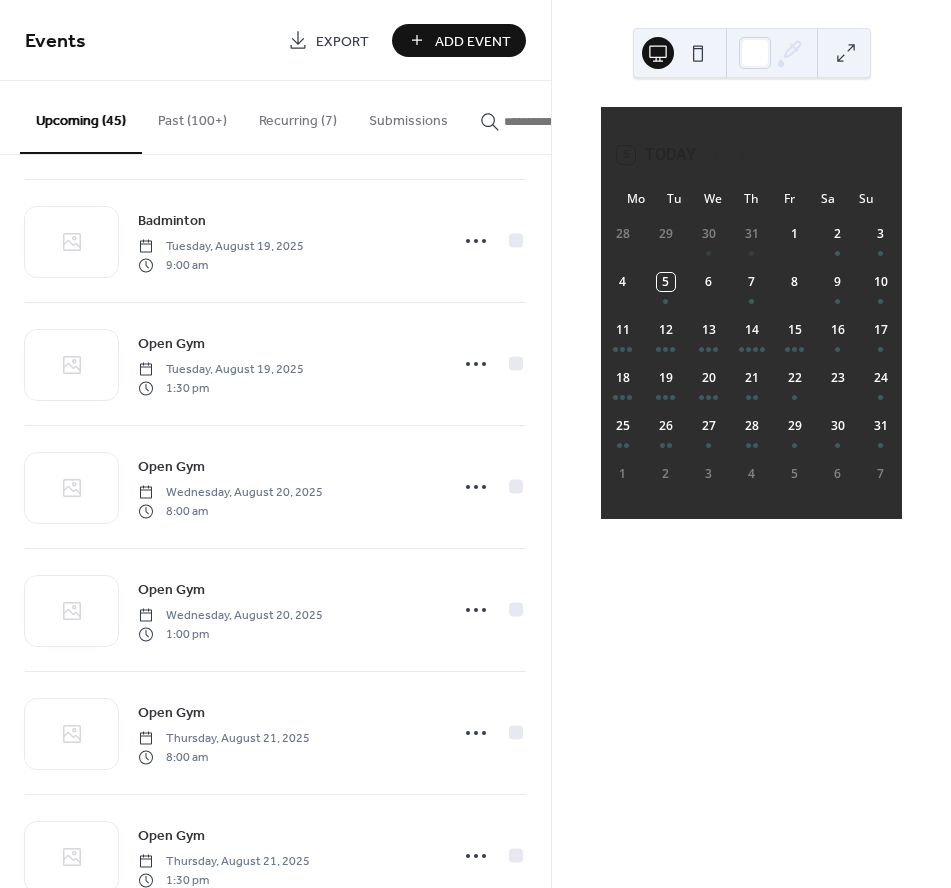 scroll, scrollTop: 3565, scrollLeft: 0, axis: vertical 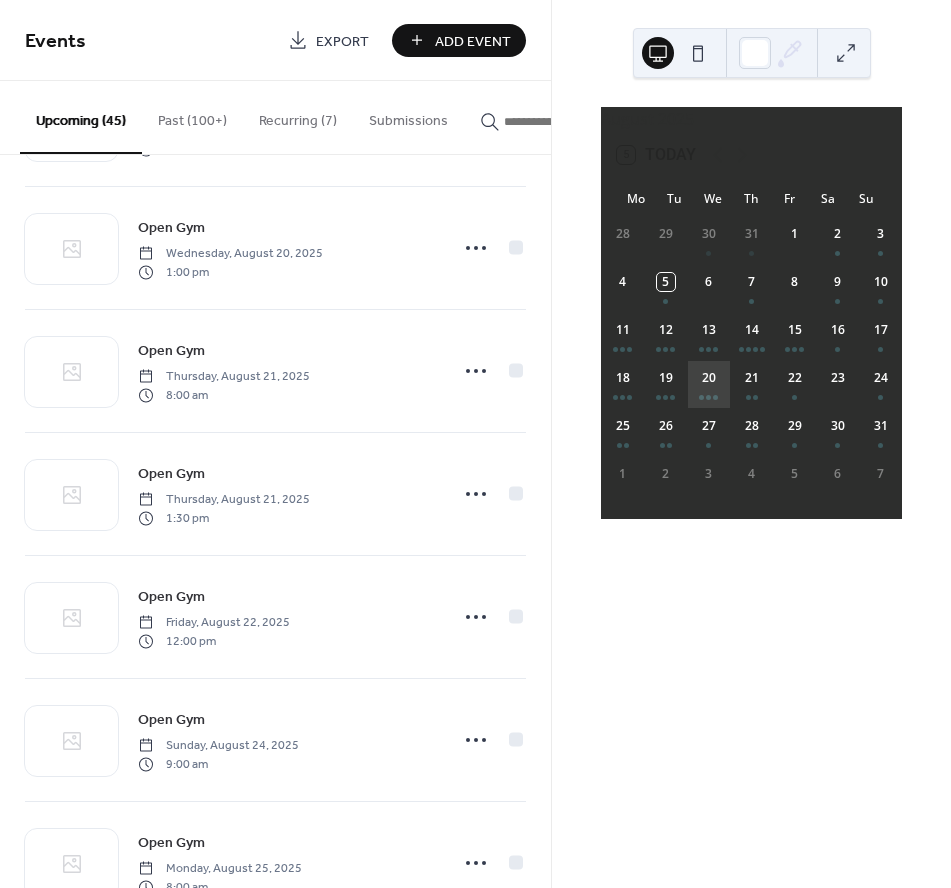 click on "20" at bounding box center (708, 384) 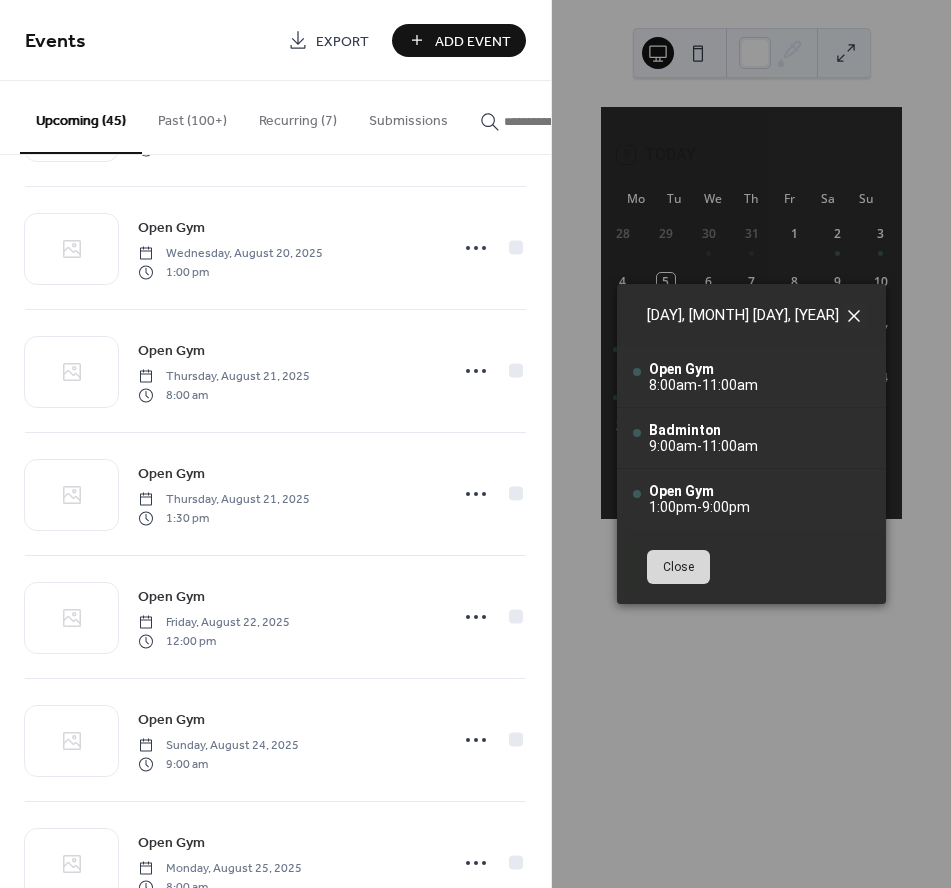 click 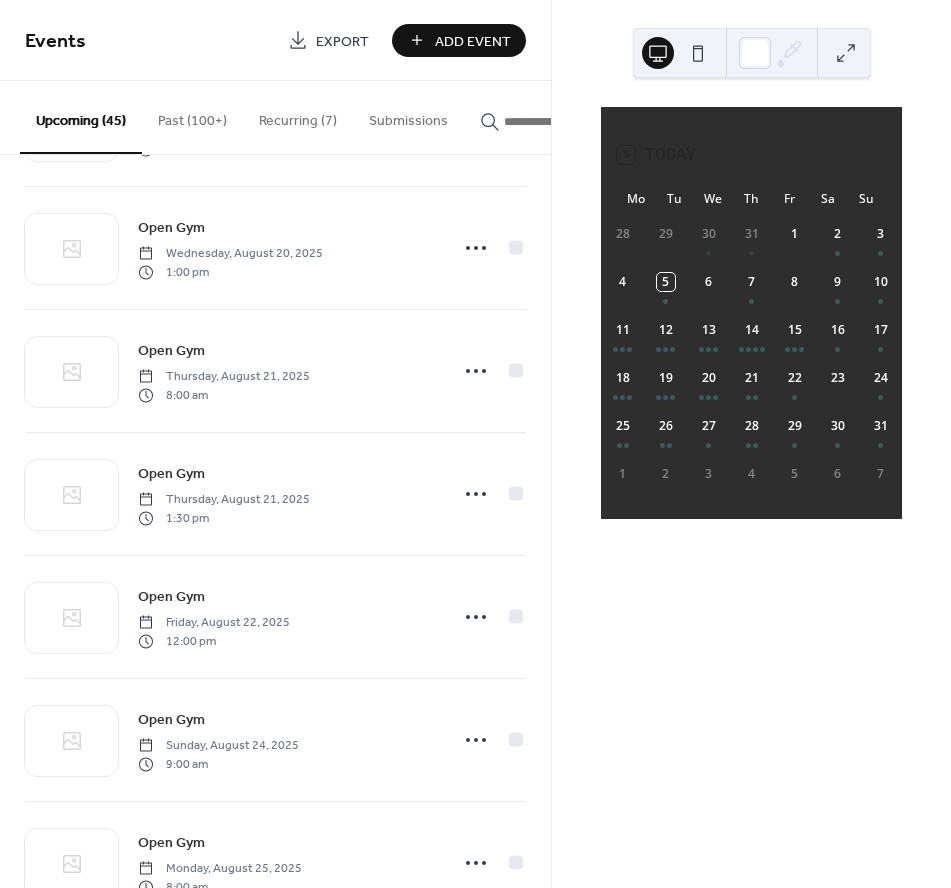 click on "Add Event" at bounding box center (473, 41) 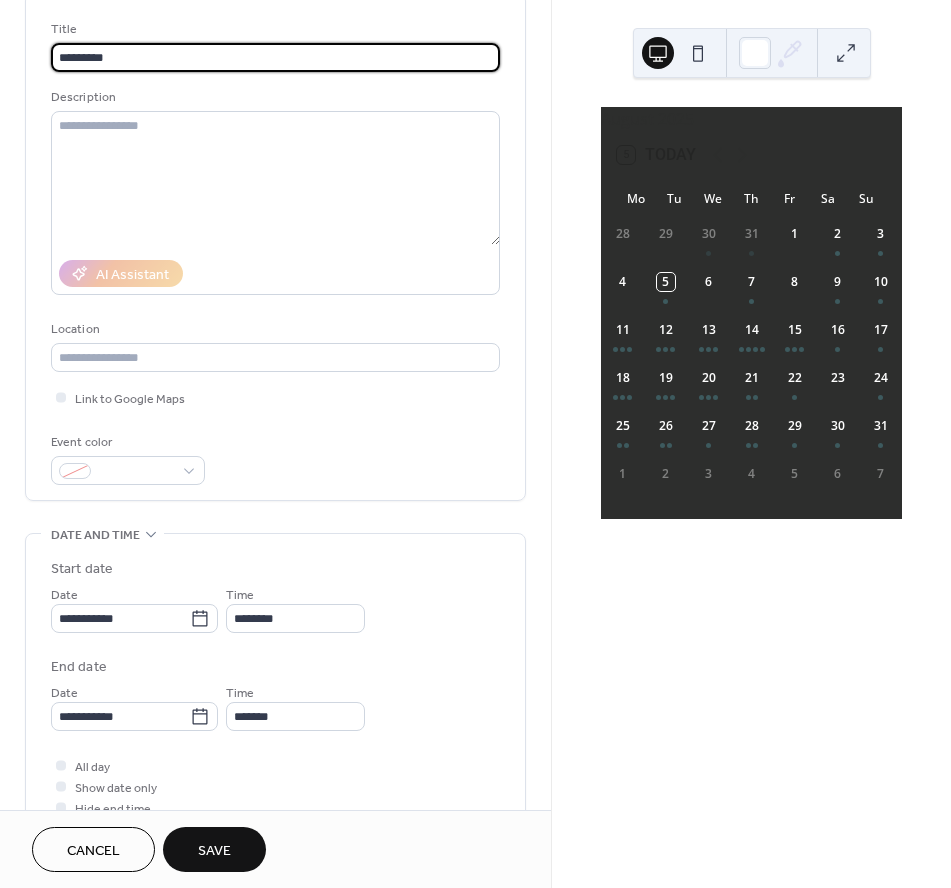 scroll, scrollTop: 152, scrollLeft: 0, axis: vertical 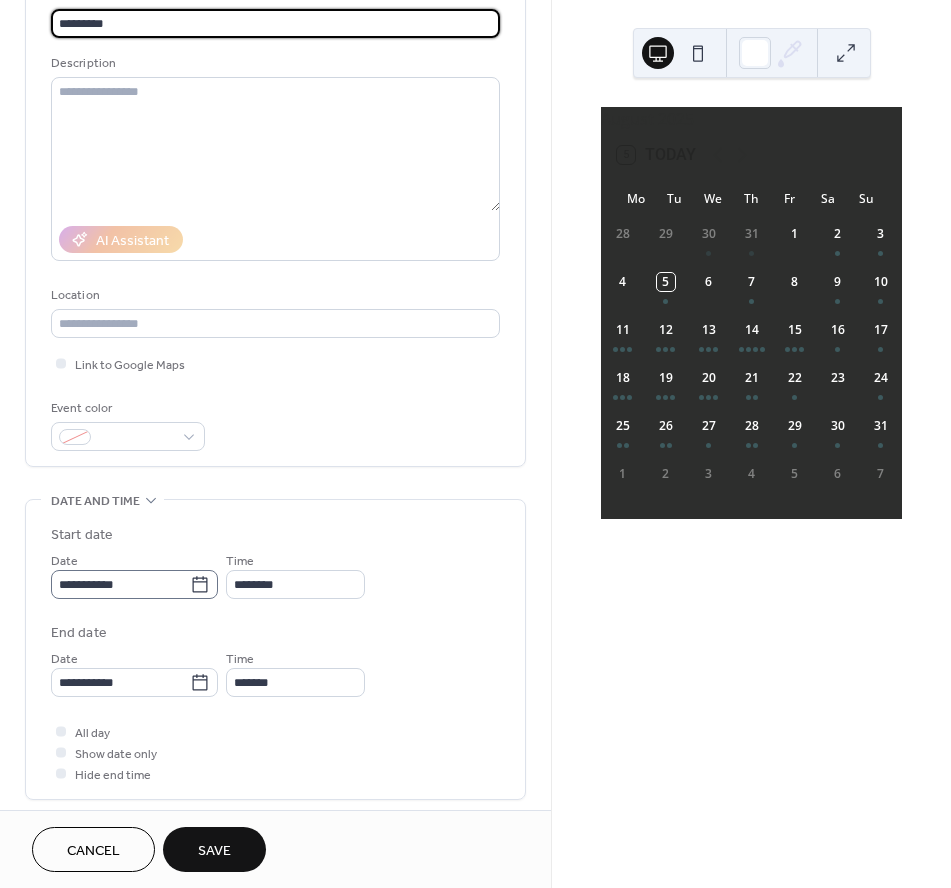 type on "*********" 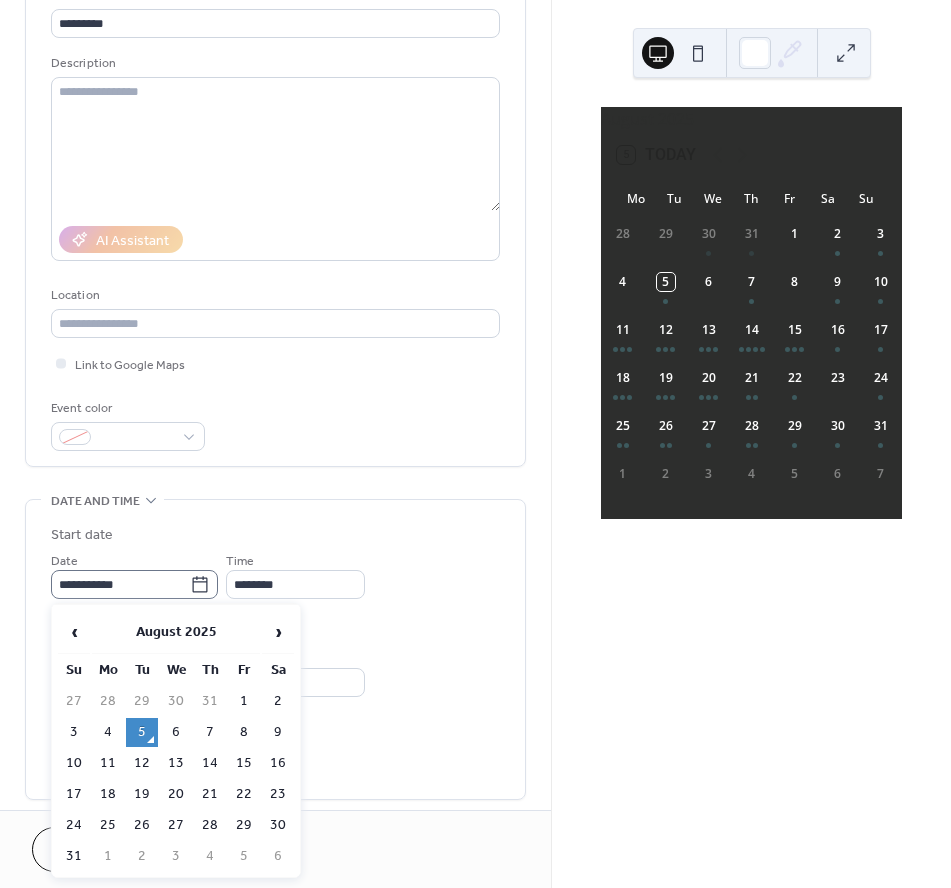 click 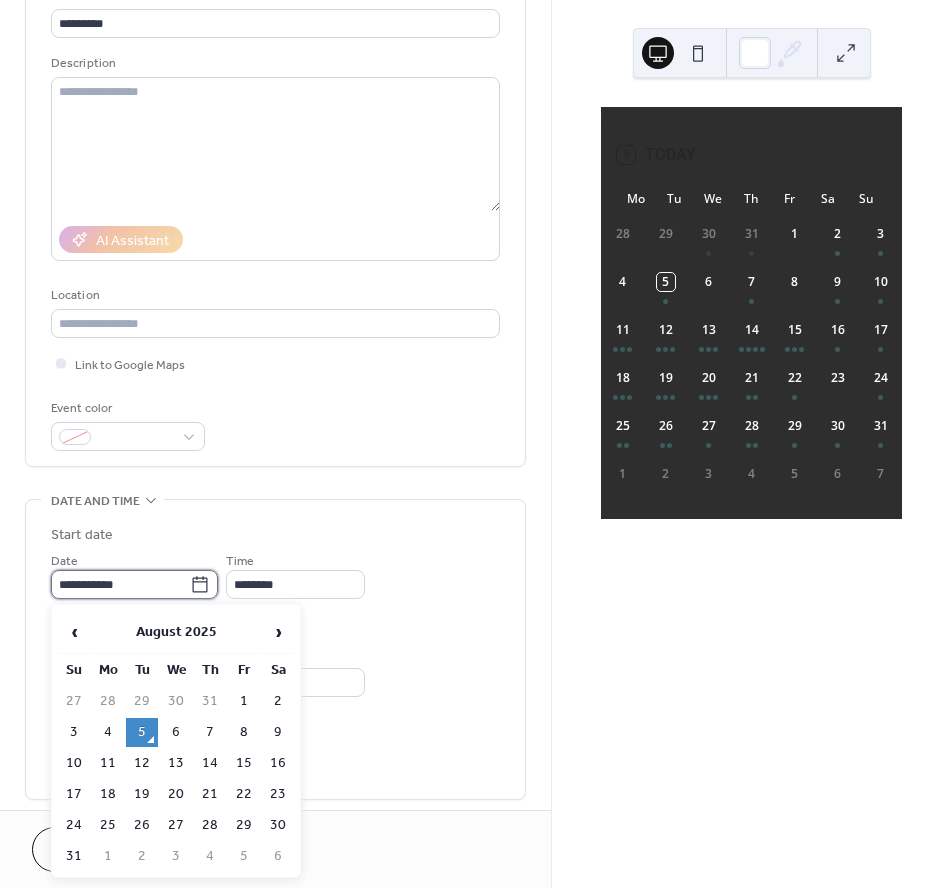 click on "**********" at bounding box center (120, 584) 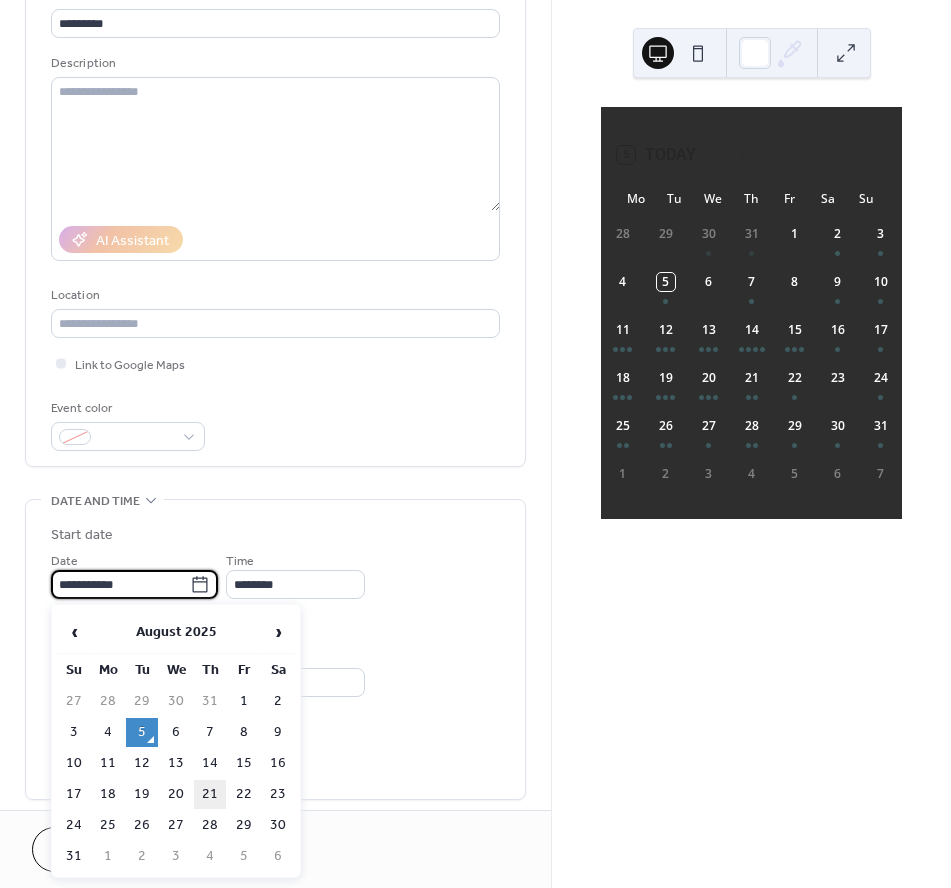 click on "21" at bounding box center [210, 794] 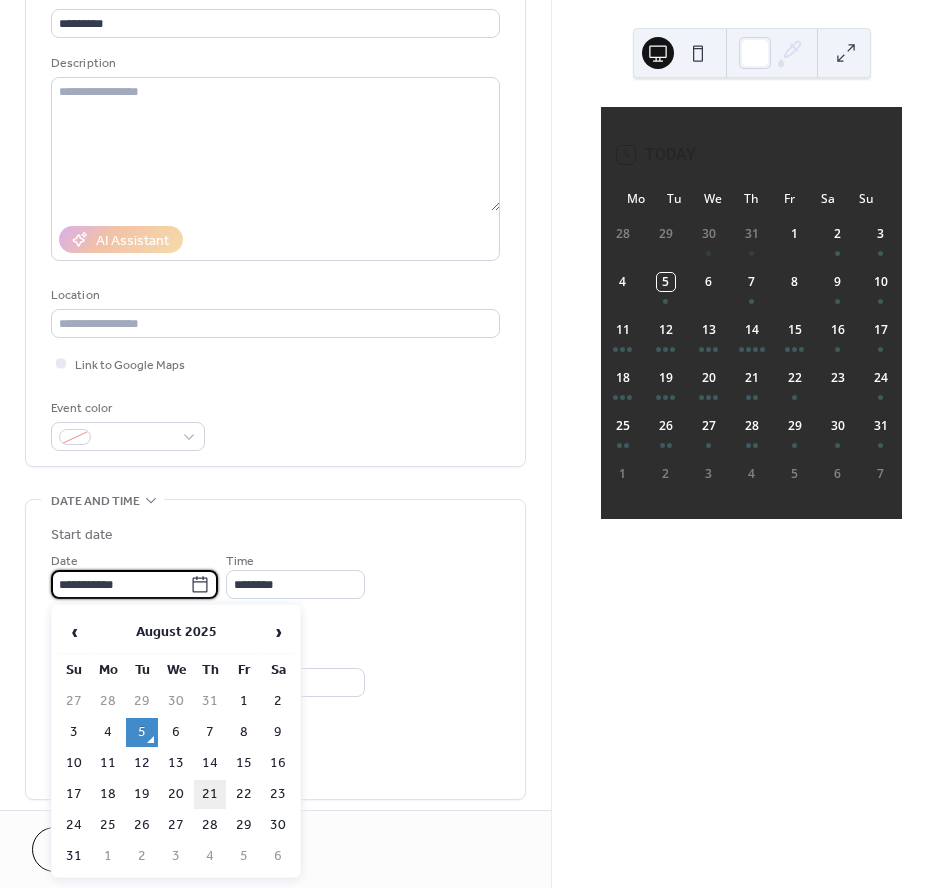 type on "**********" 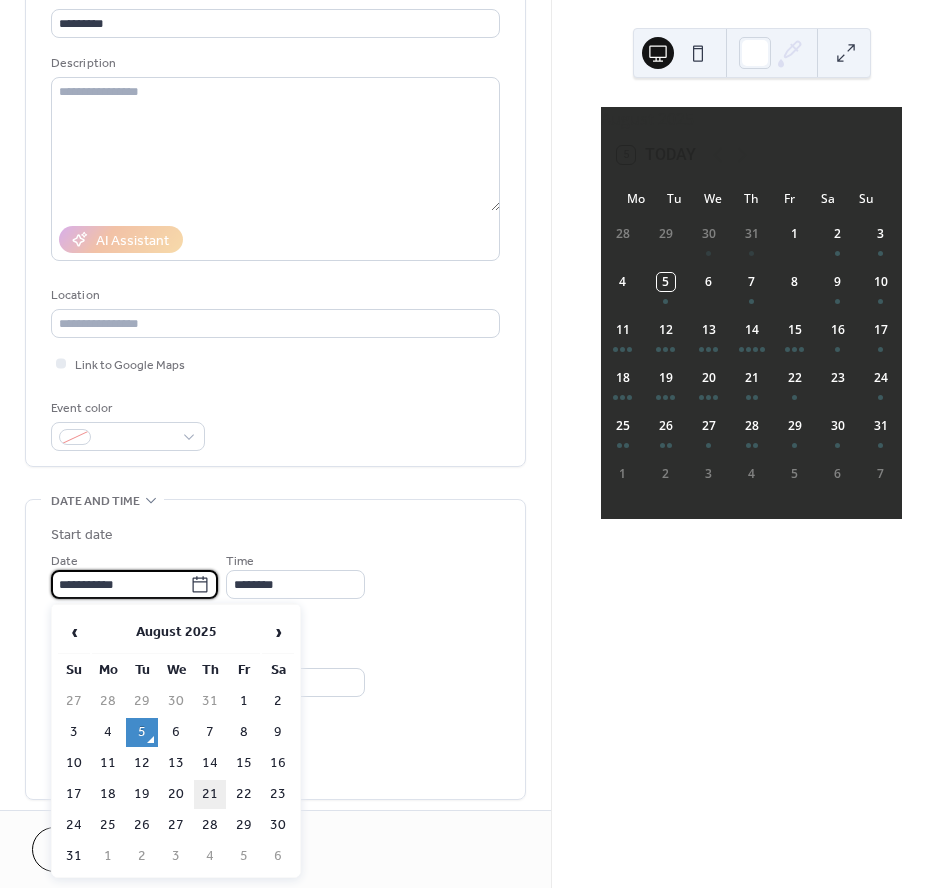 type on "**********" 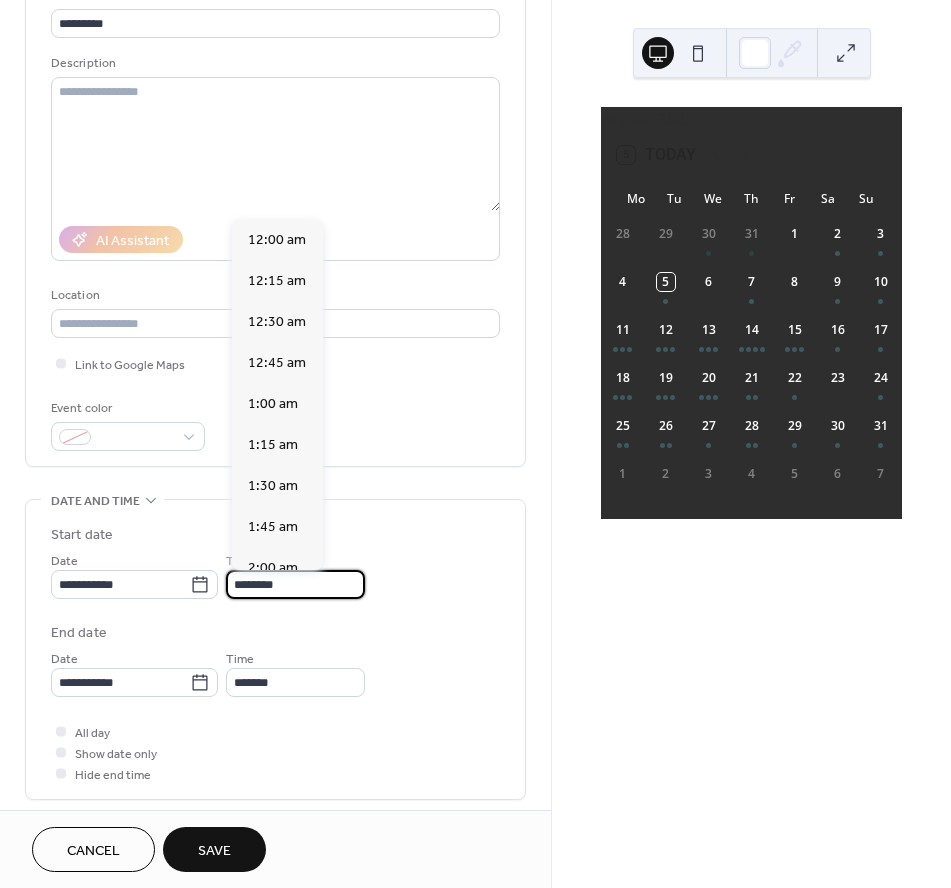 click on "********" at bounding box center (295, 584) 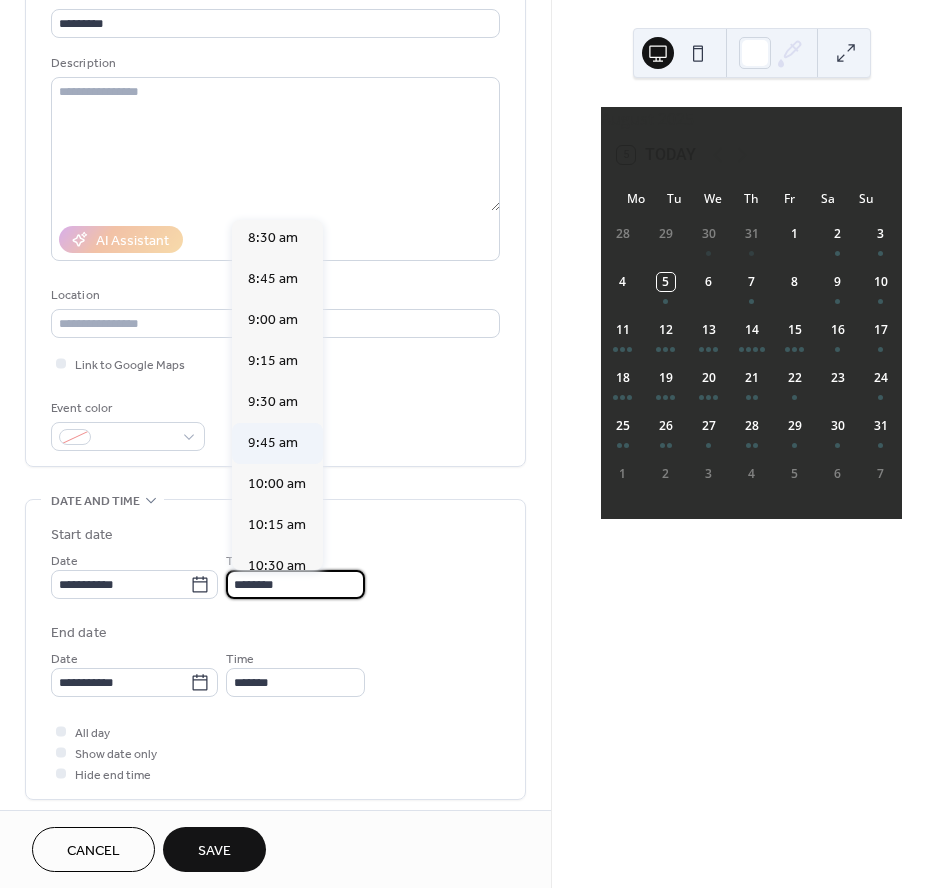 scroll, scrollTop: 1399, scrollLeft: 0, axis: vertical 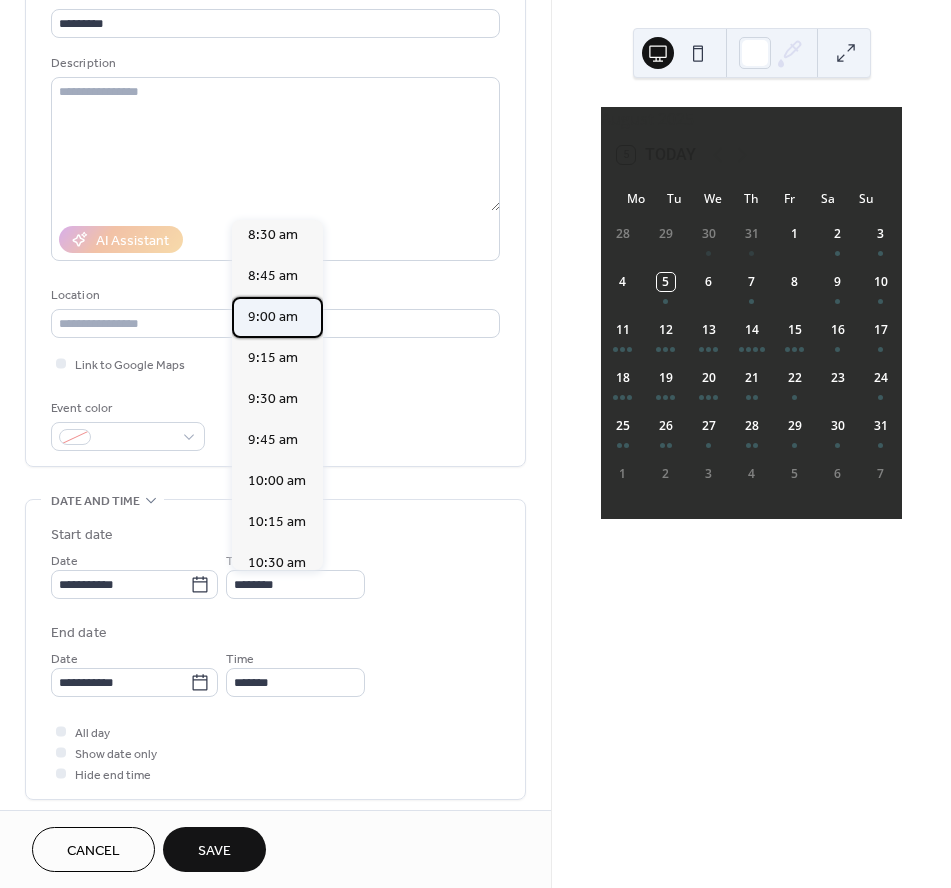 click on "9:00 am" at bounding box center (273, 317) 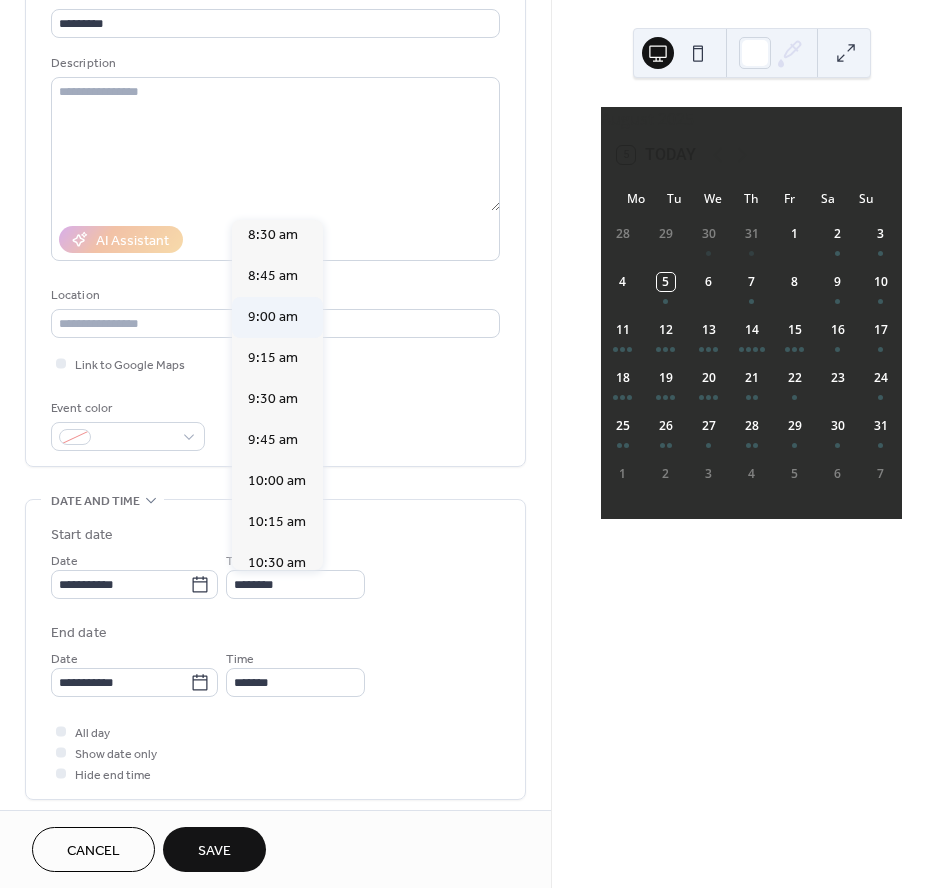 type on "*******" 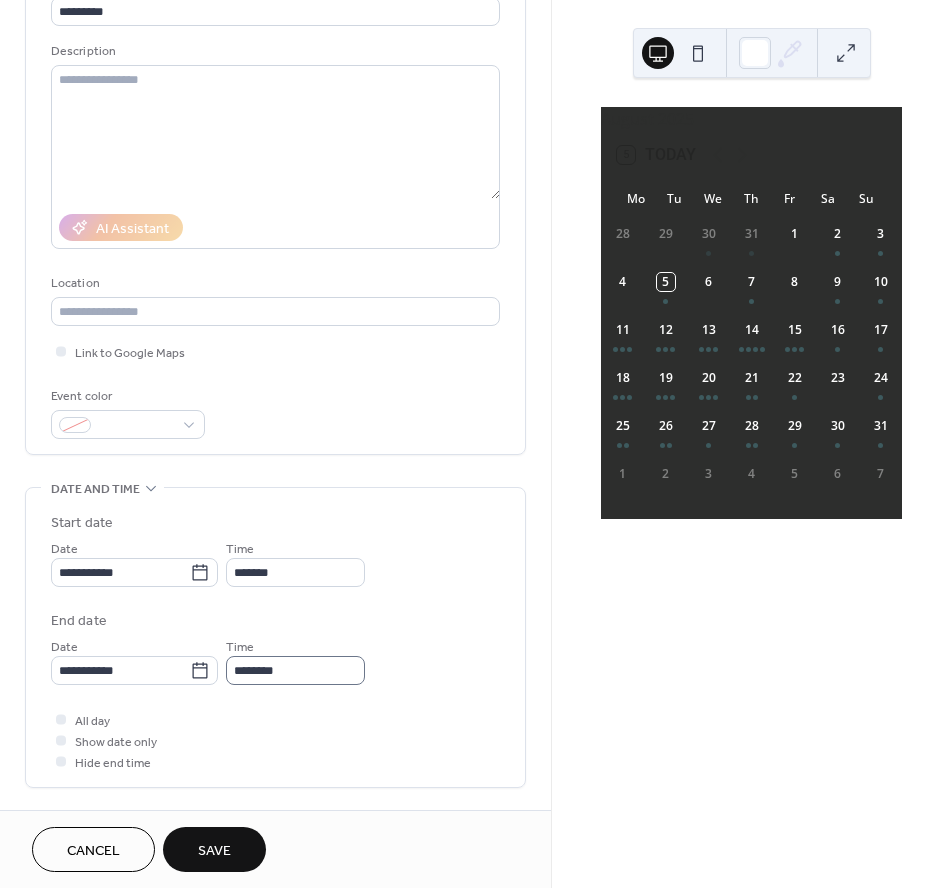 scroll, scrollTop: 184, scrollLeft: 0, axis: vertical 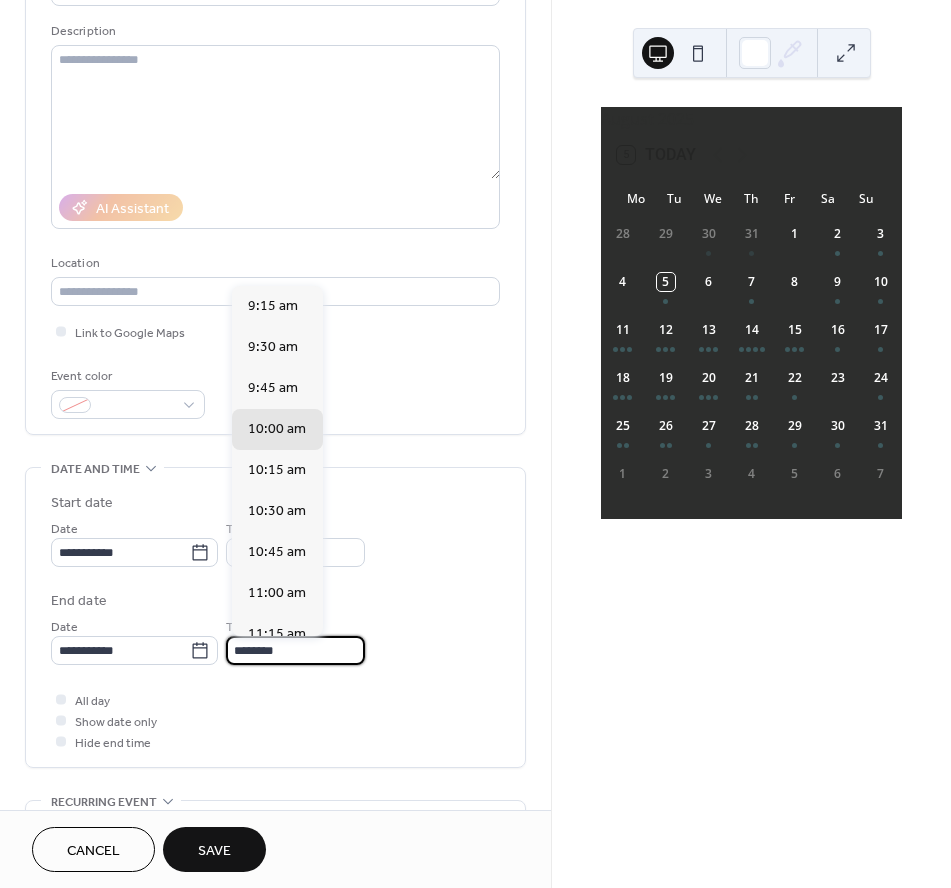 click on "********" at bounding box center (295, 650) 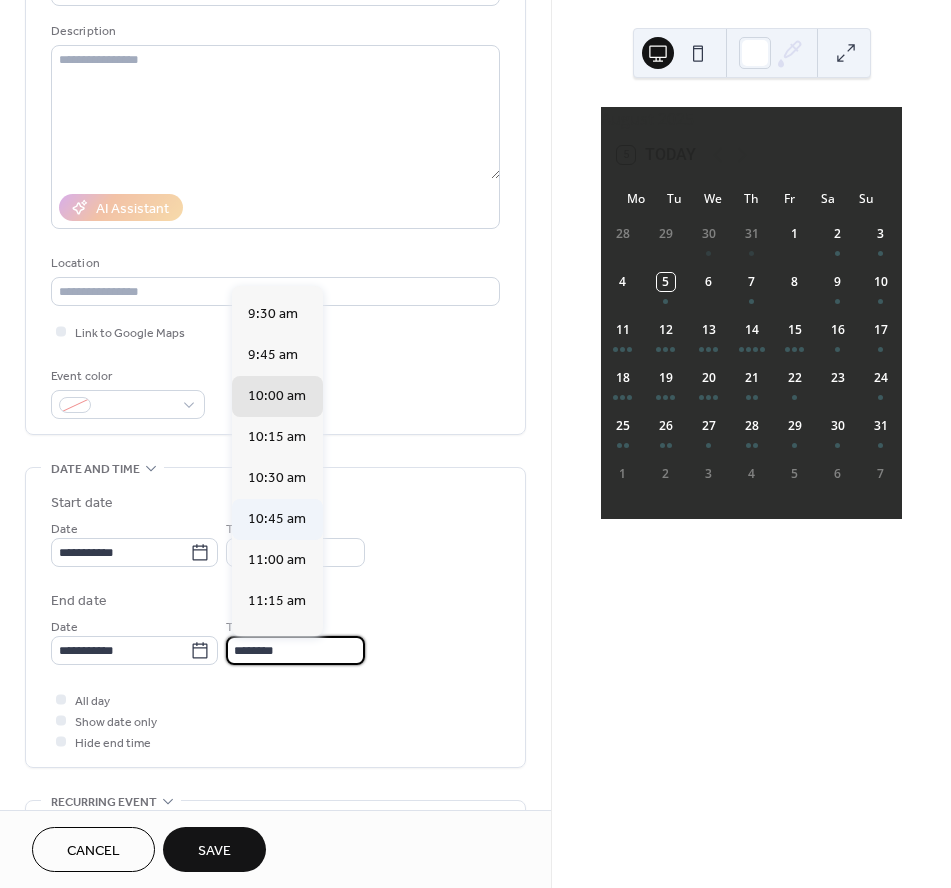 scroll, scrollTop: 36, scrollLeft: 0, axis: vertical 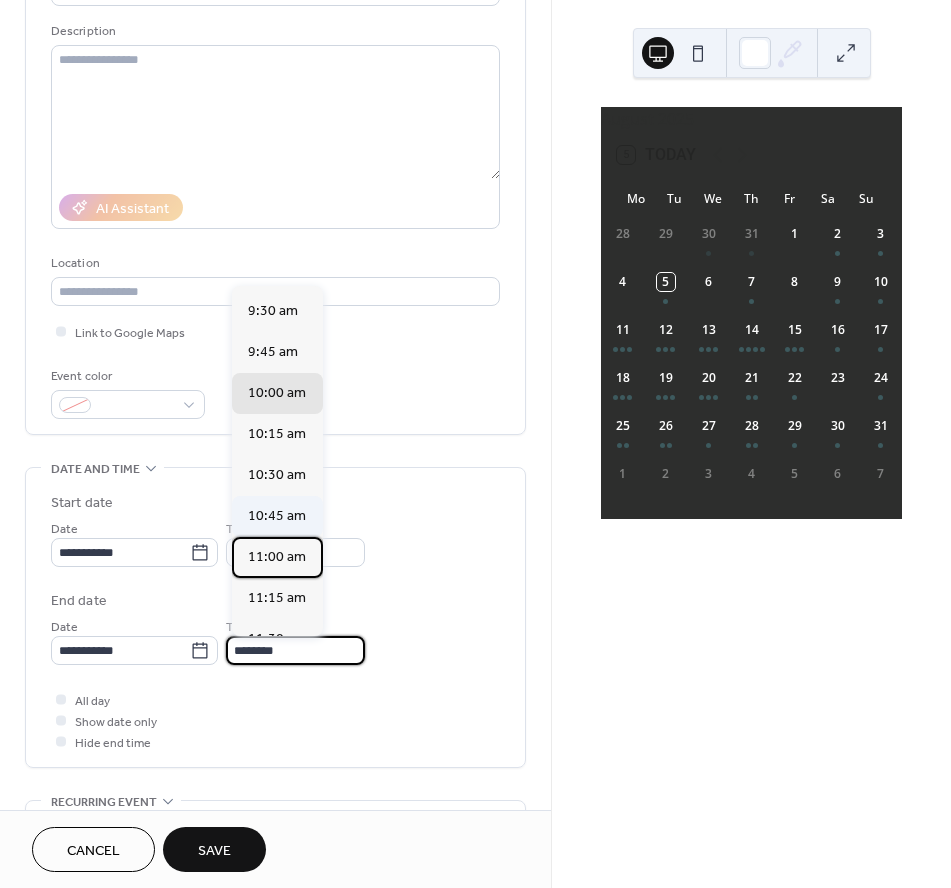 click on "11:00 am" at bounding box center (277, 557) 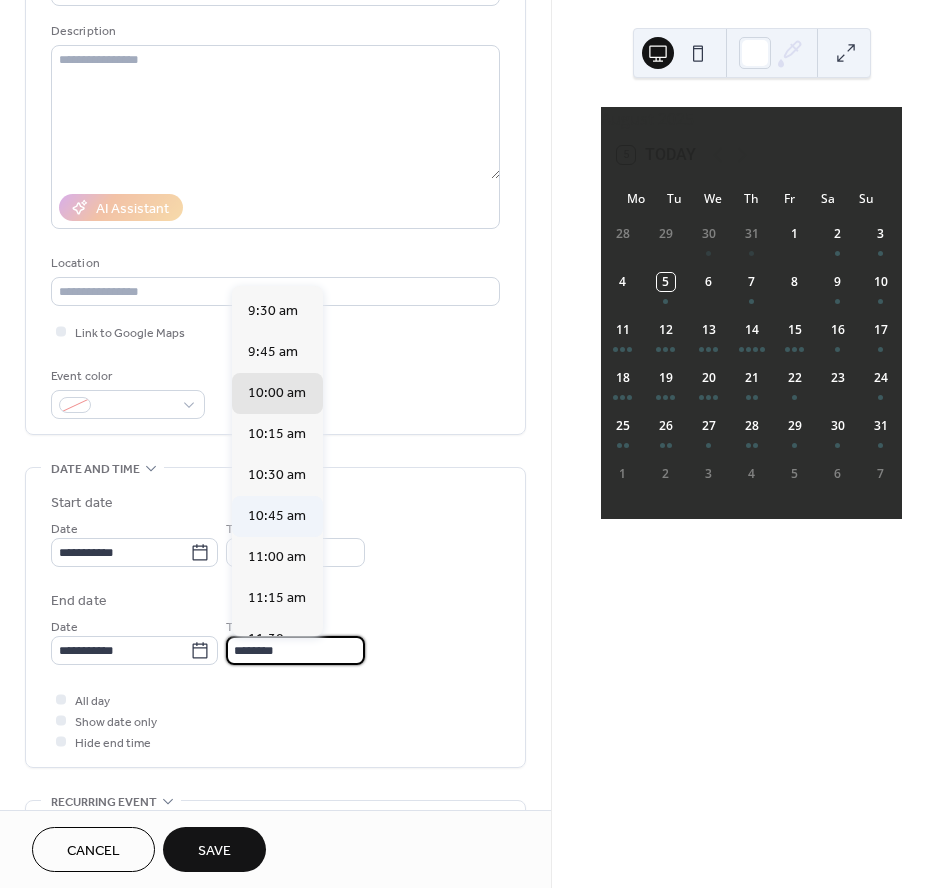 type on "********" 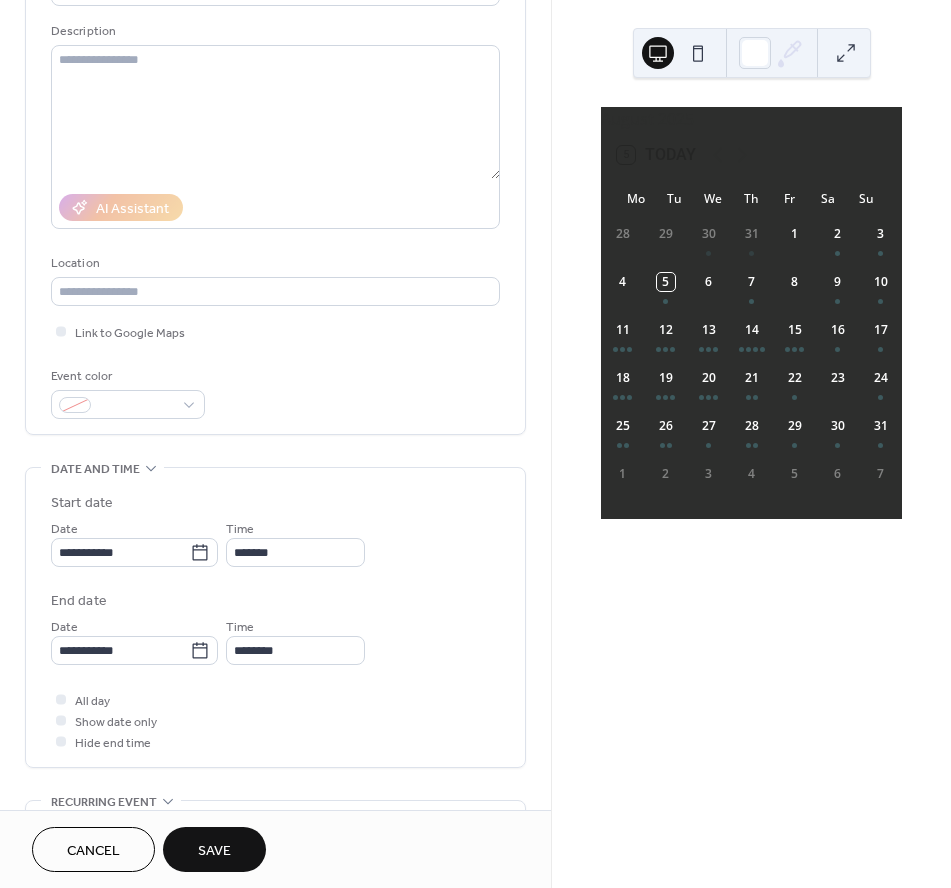 click on "Save" at bounding box center [214, 849] 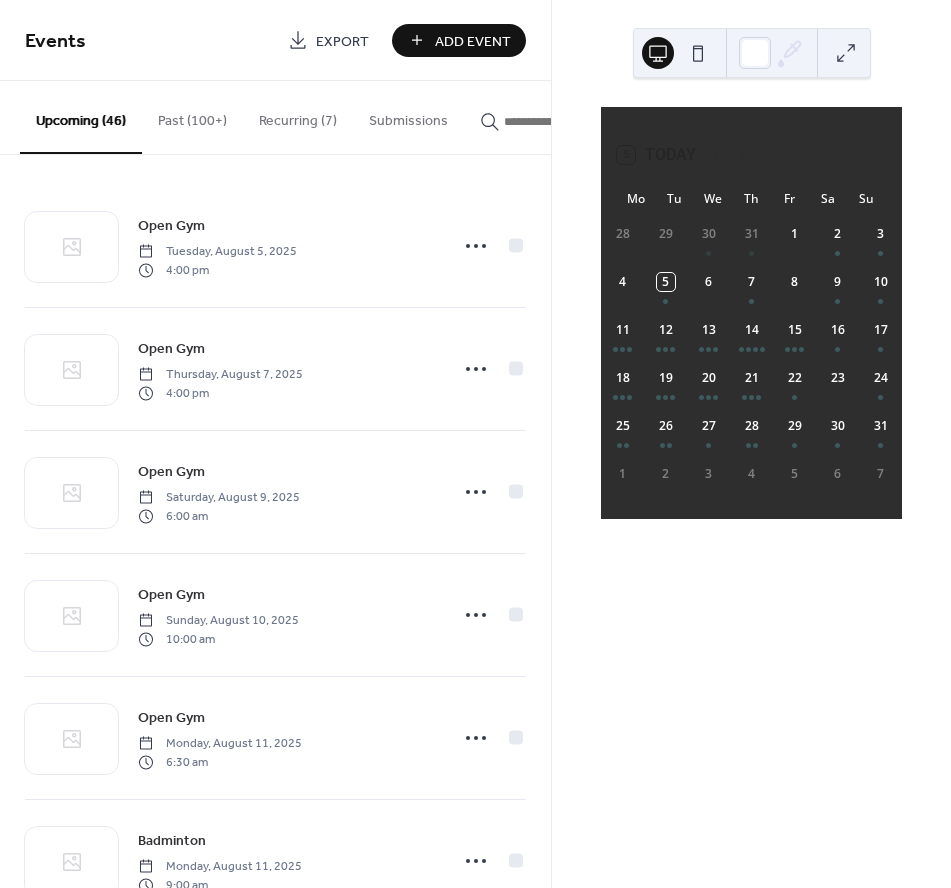 click on "Add Event" at bounding box center (473, 41) 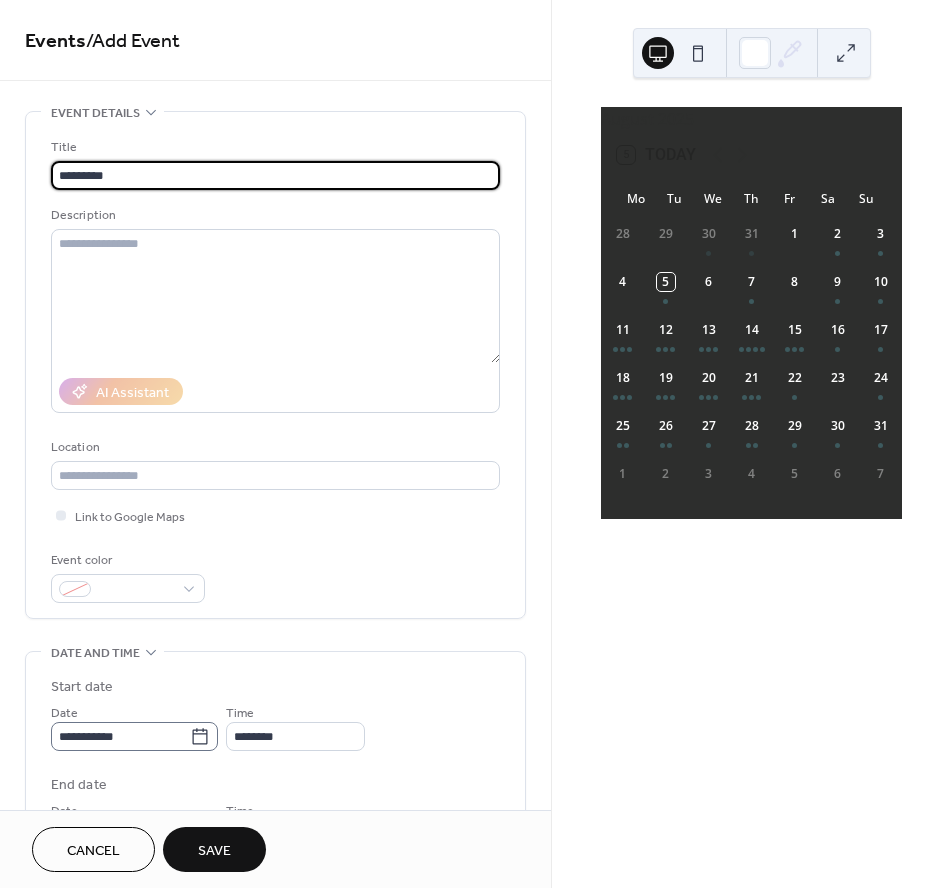 type on "*********" 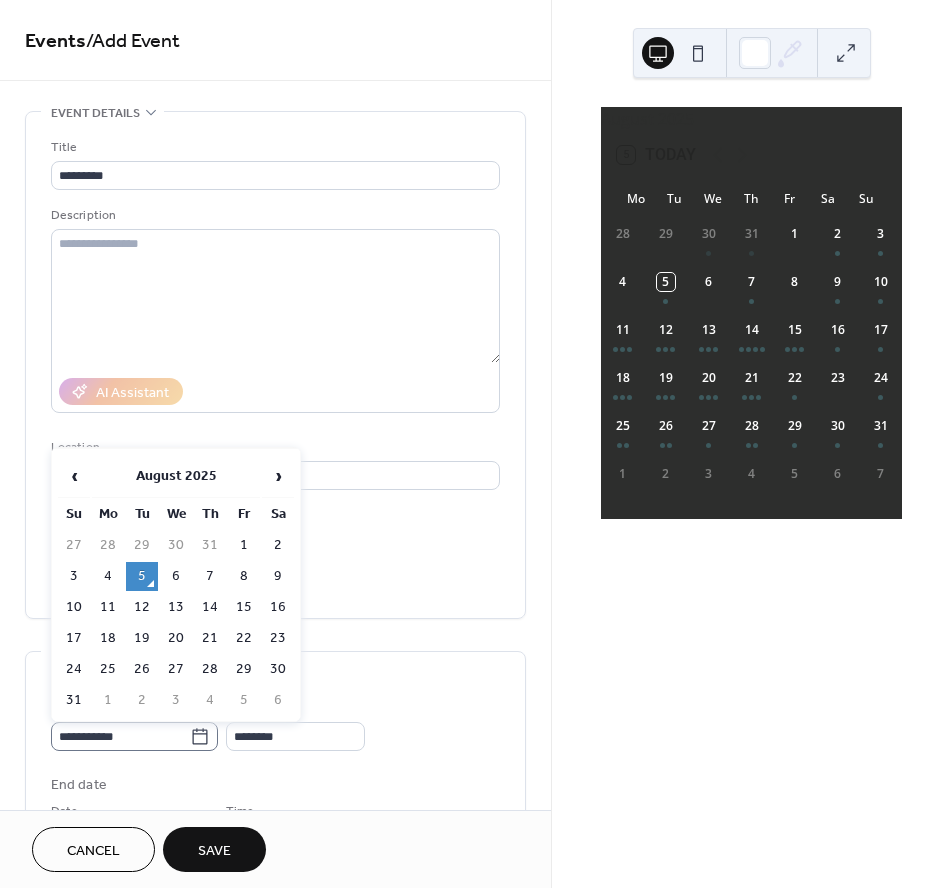 click 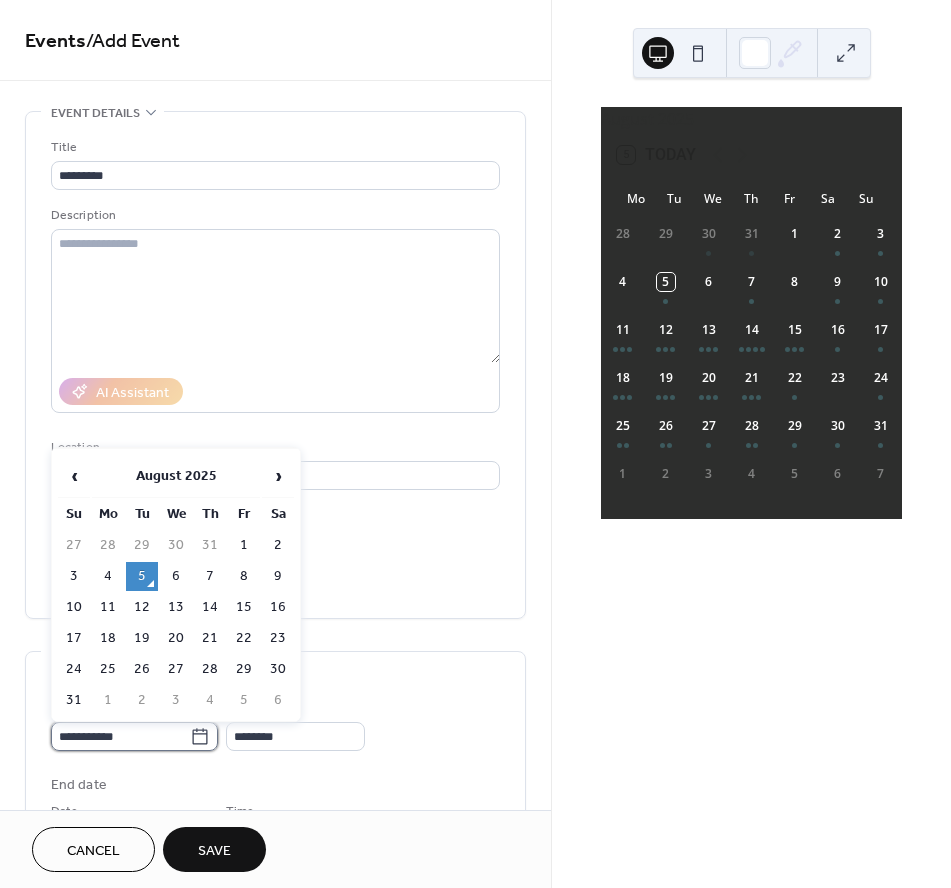 click on "**********" at bounding box center [120, 736] 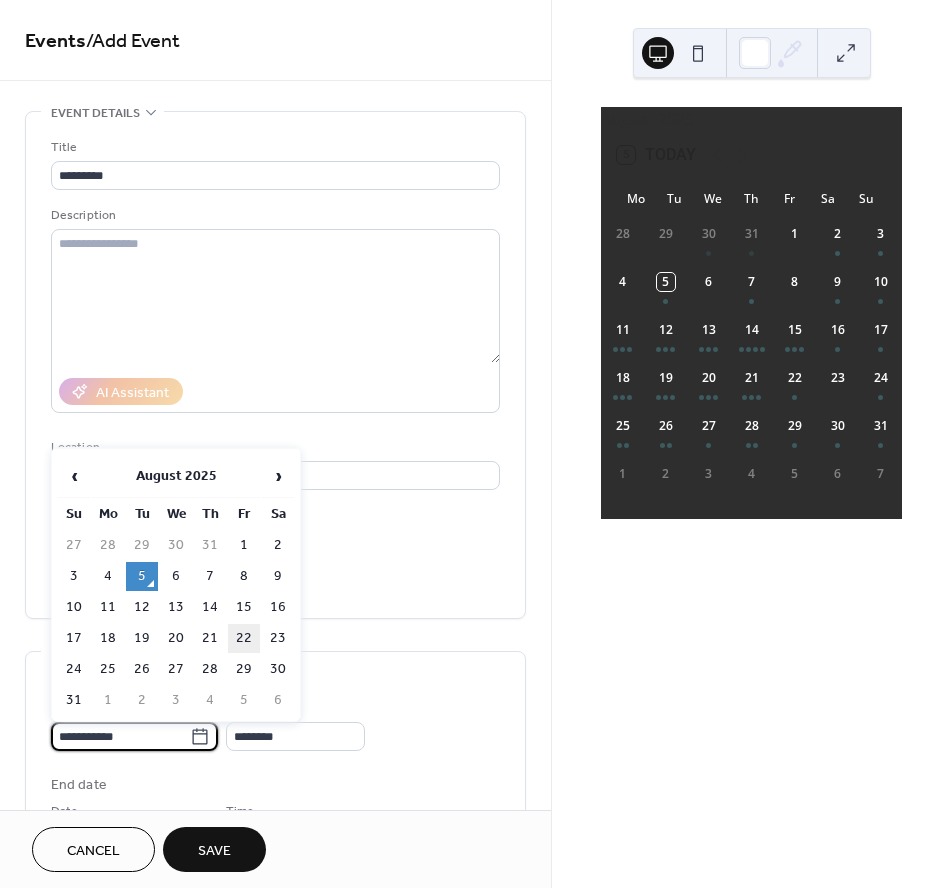 click on "22" at bounding box center (244, 638) 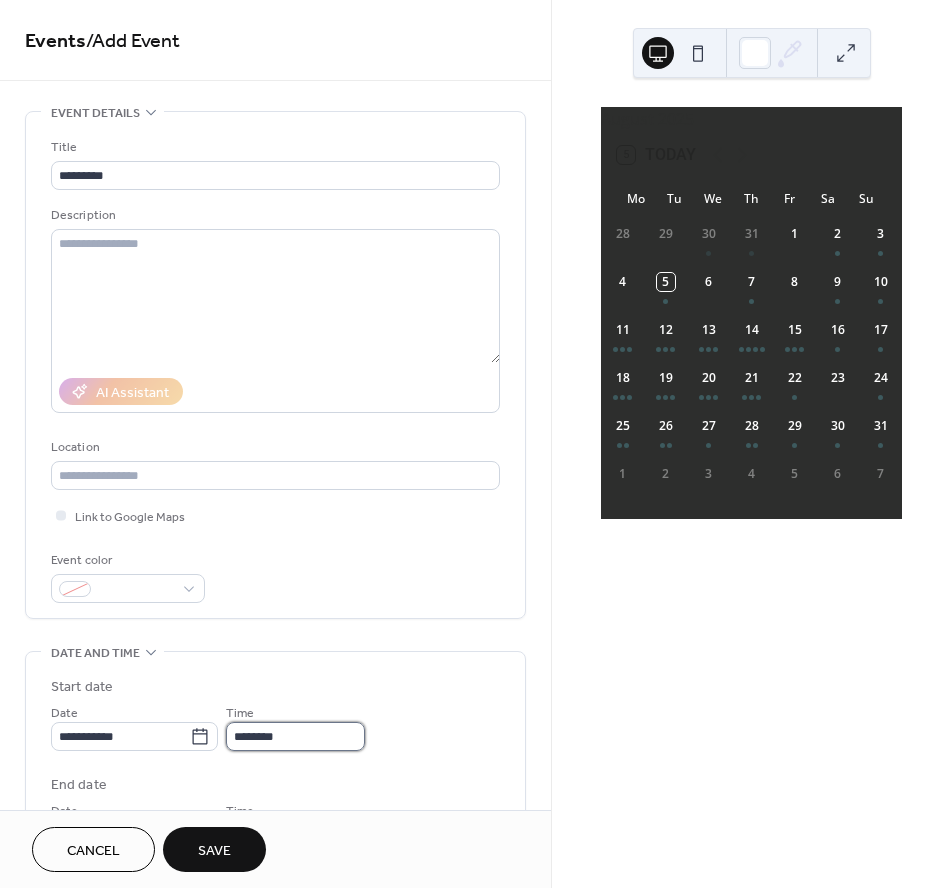 click on "********" at bounding box center (295, 736) 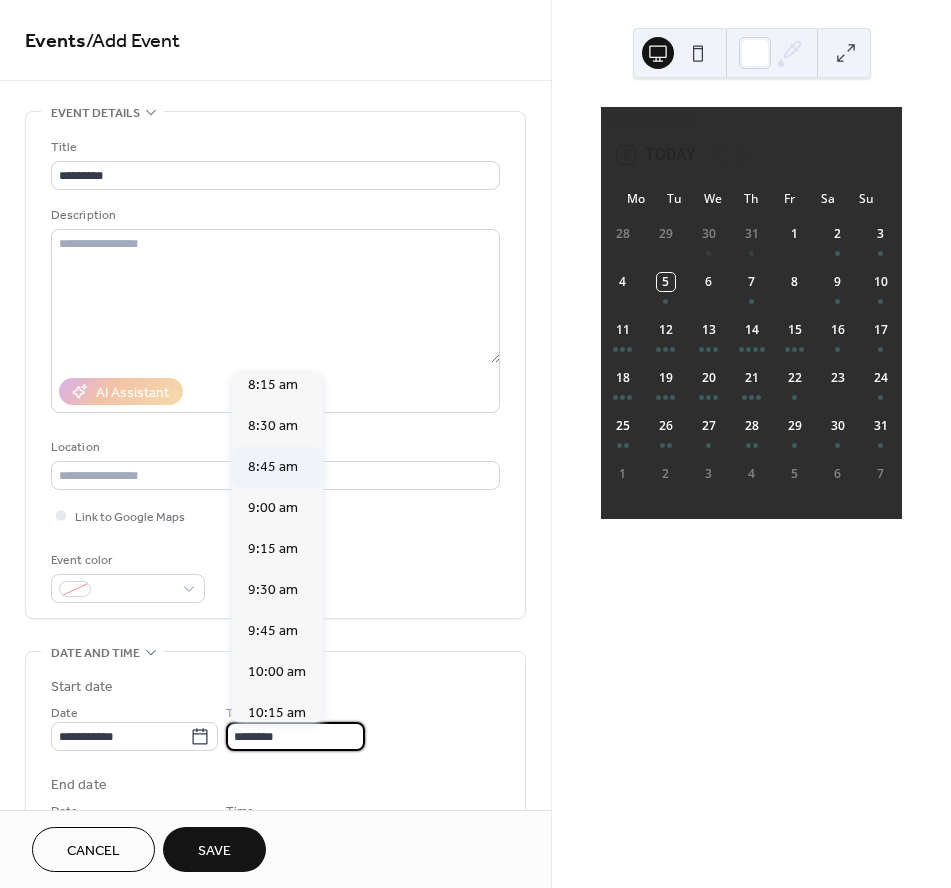 scroll, scrollTop: 1338, scrollLeft: 0, axis: vertical 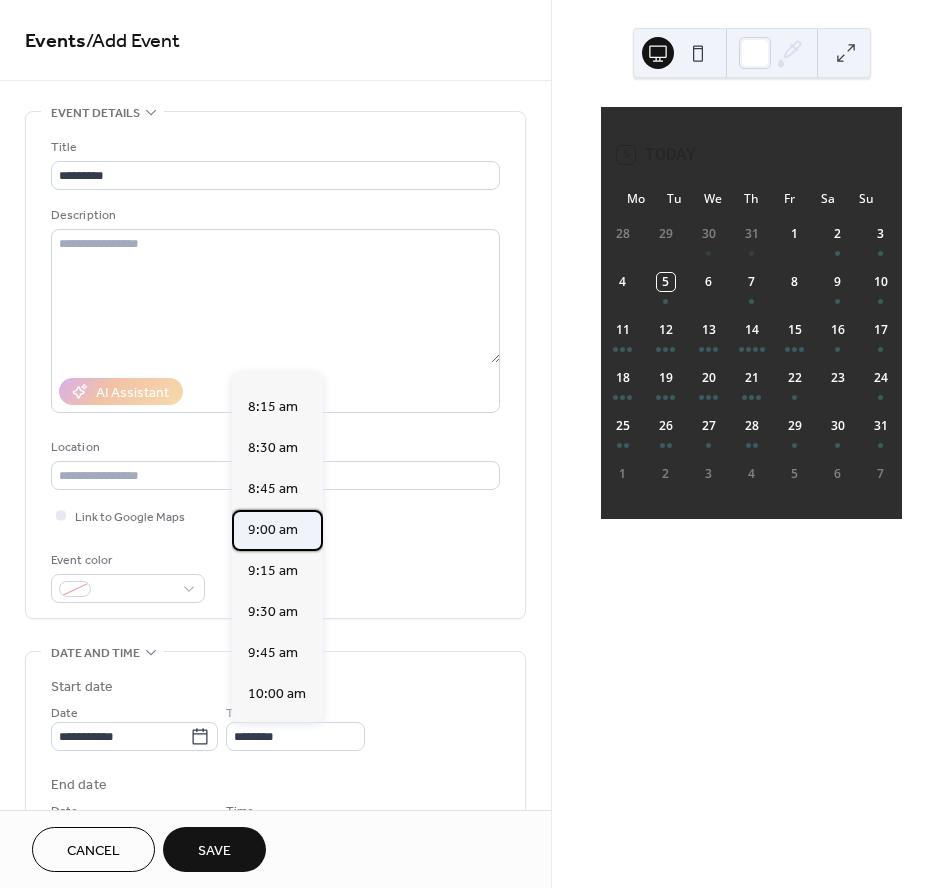 click on "9:00 am" at bounding box center [273, 530] 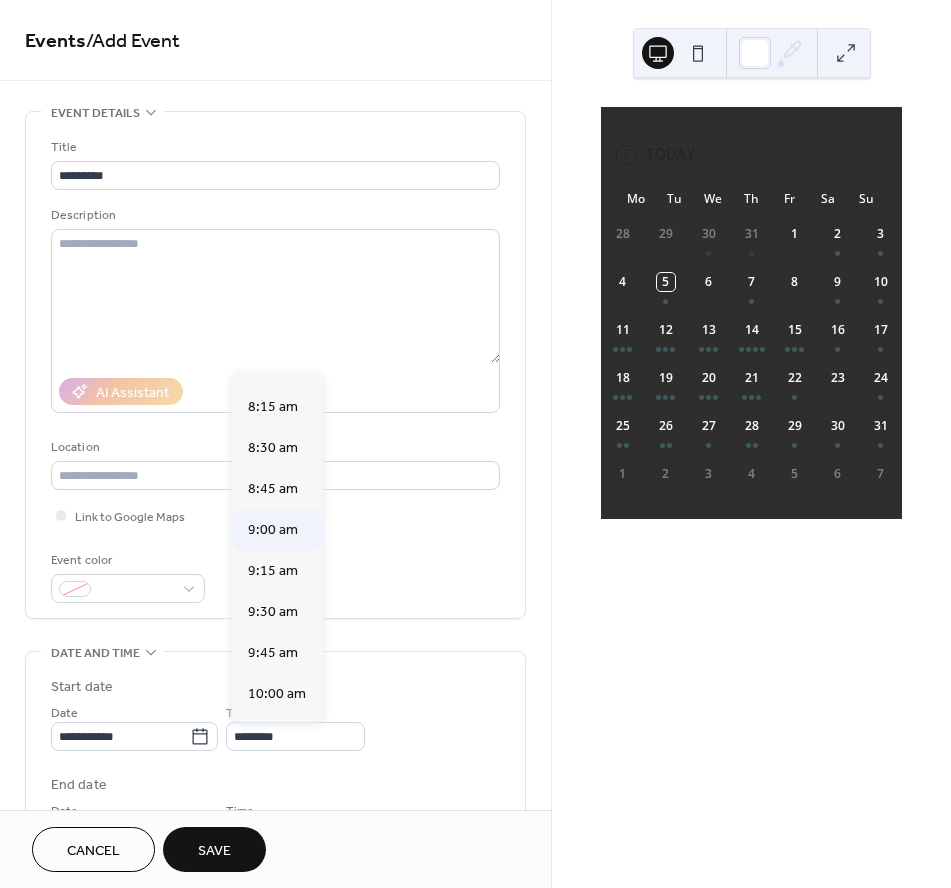 type on "*******" 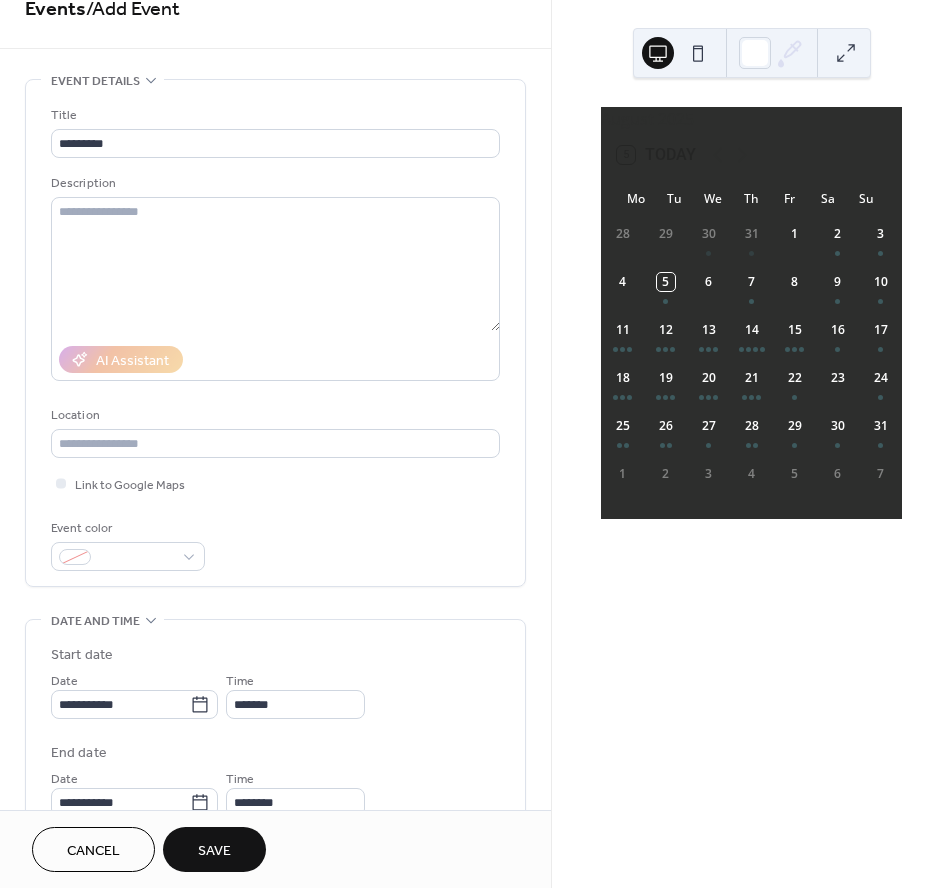 scroll, scrollTop: 36, scrollLeft: 0, axis: vertical 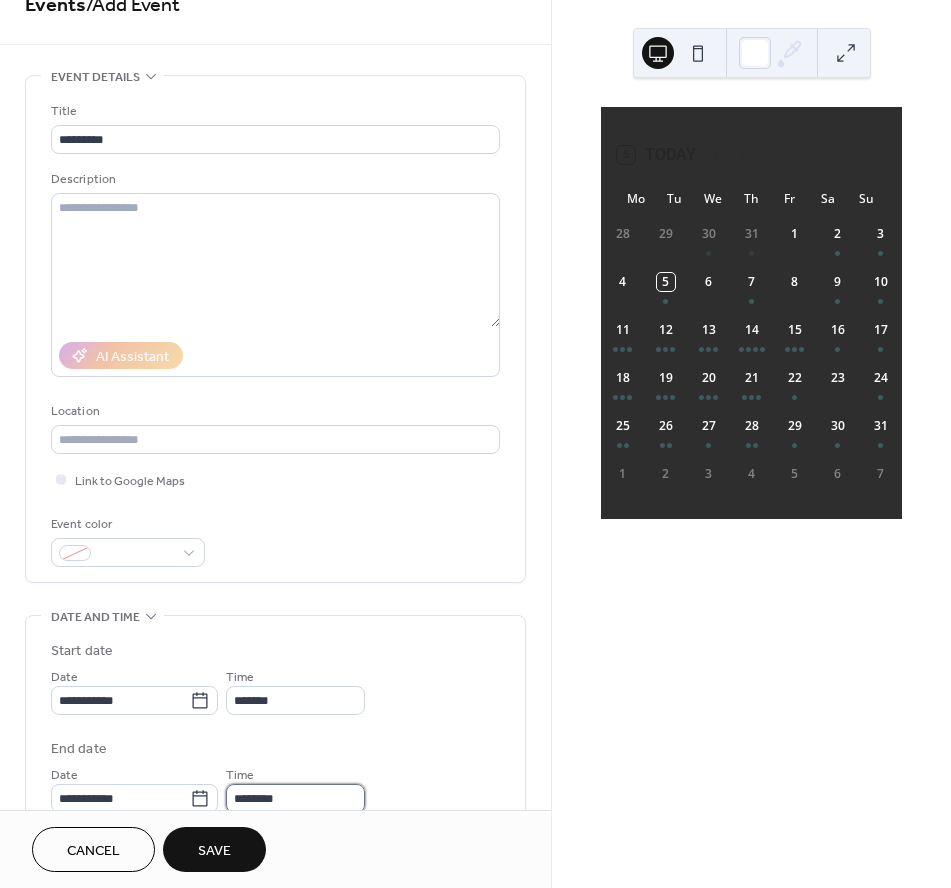 click on "********" at bounding box center (295, 798) 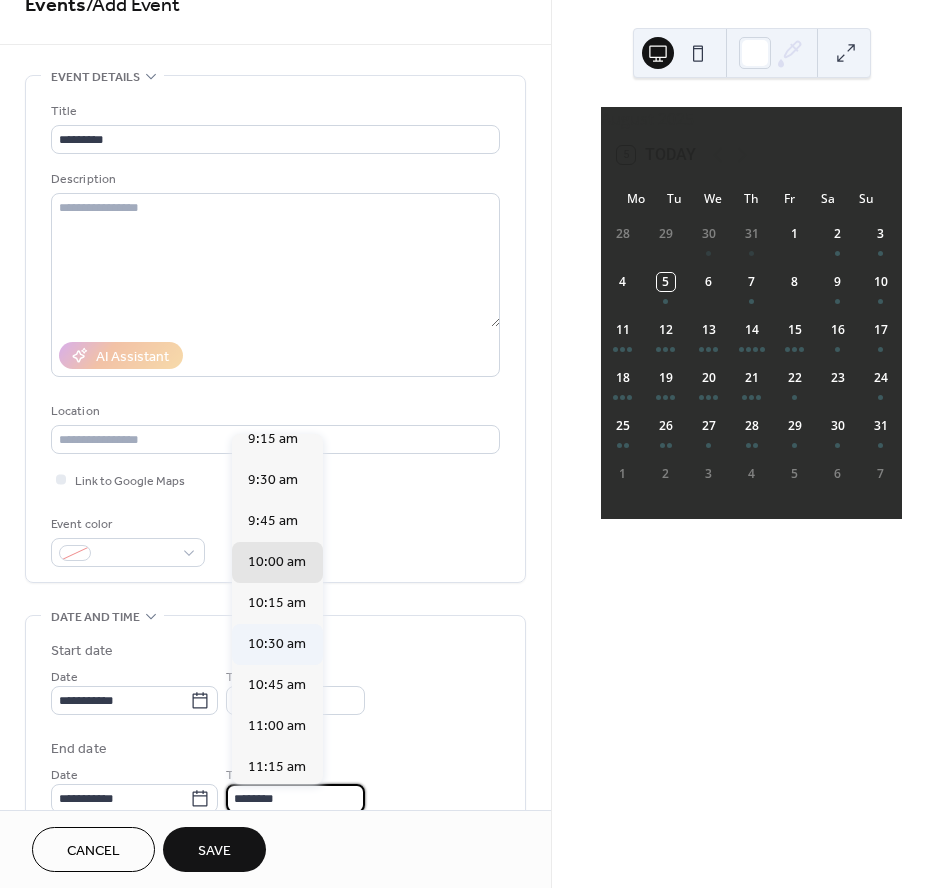 scroll, scrollTop: 29, scrollLeft: 0, axis: vertical 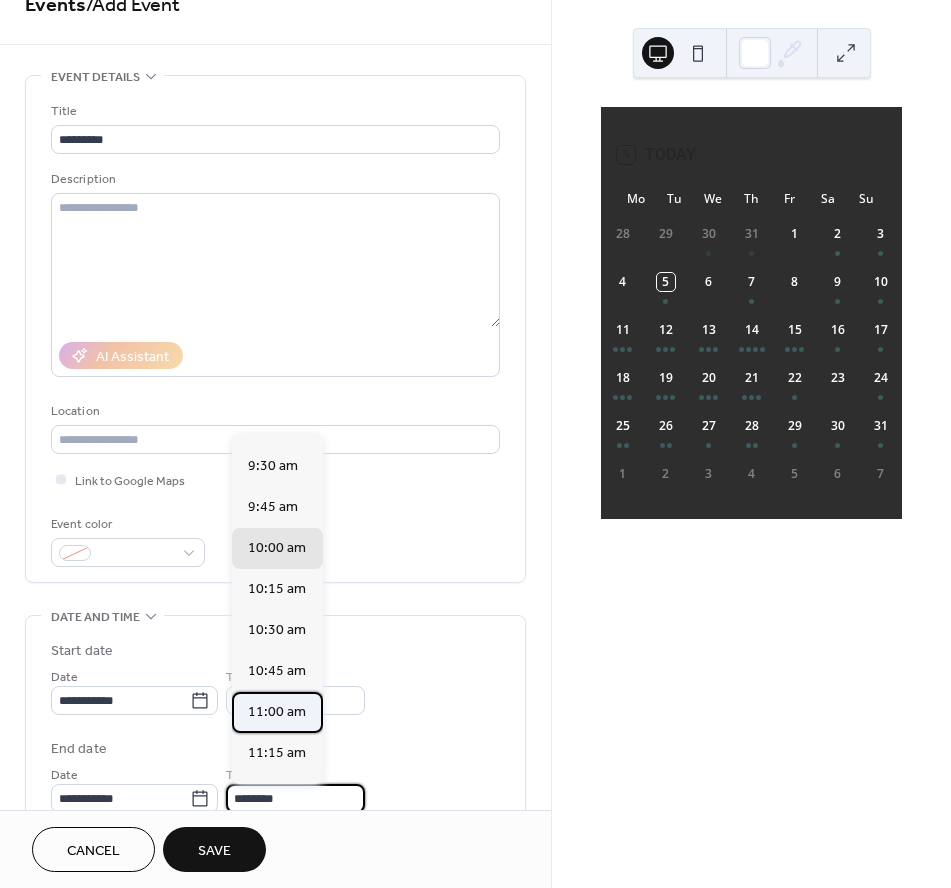 click on "11:00 am" at bounding box center (277, 712) 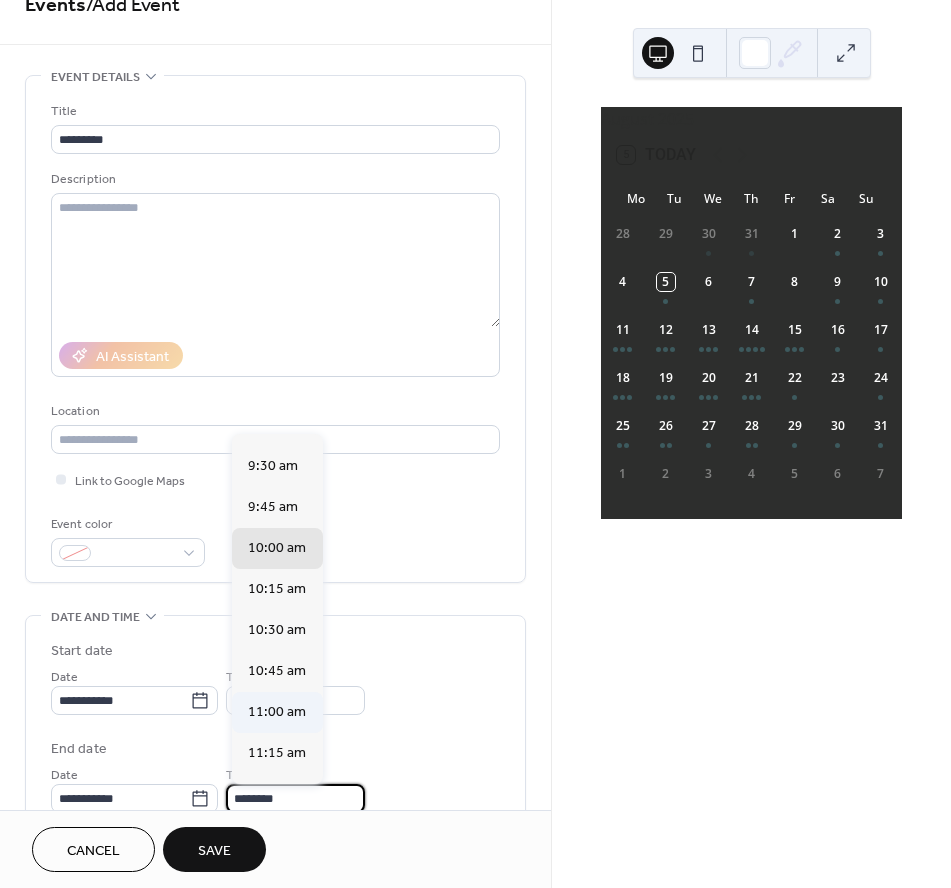 type on "********" 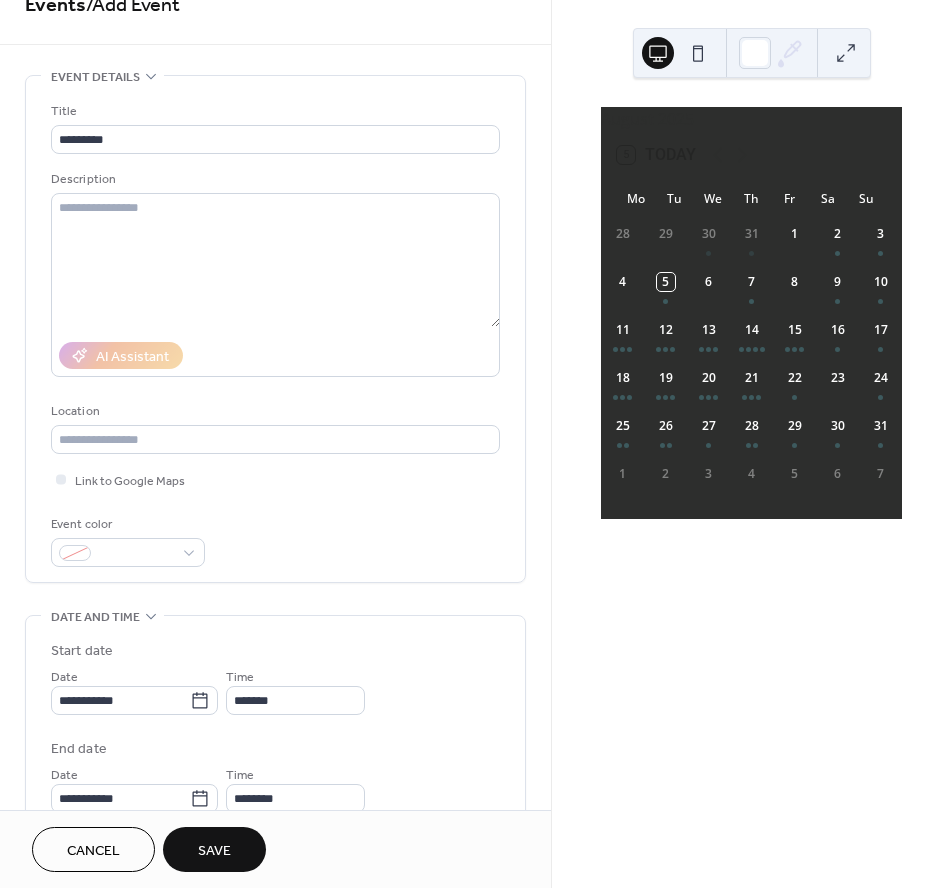click on "Save" at bounding box center [214, 851] 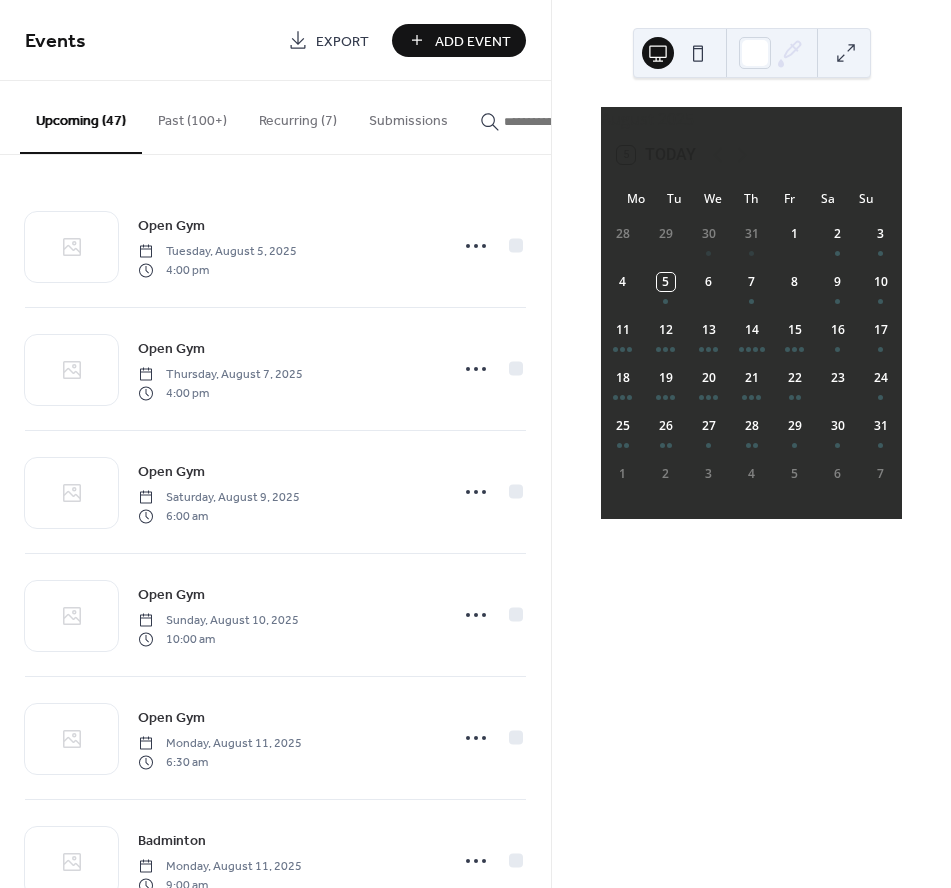 click on "Add Event" at bounding box center (459, 40) 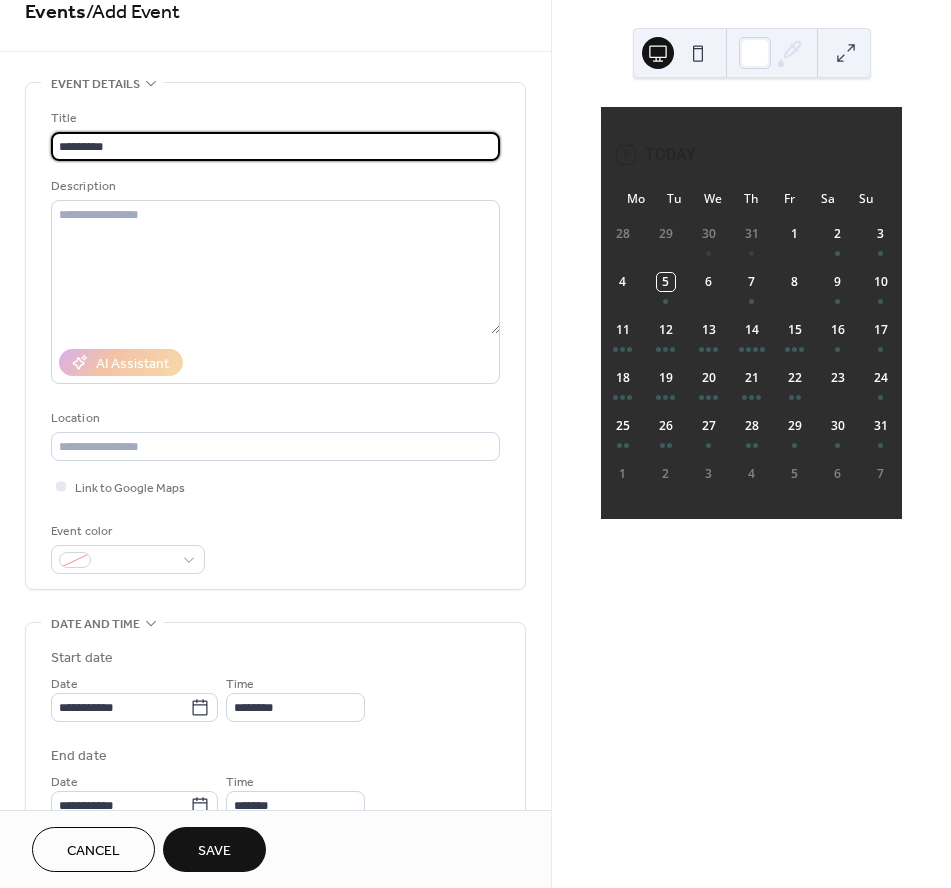 scroll, scrollTop: 32, scrollLeft: 0, axis: vertical 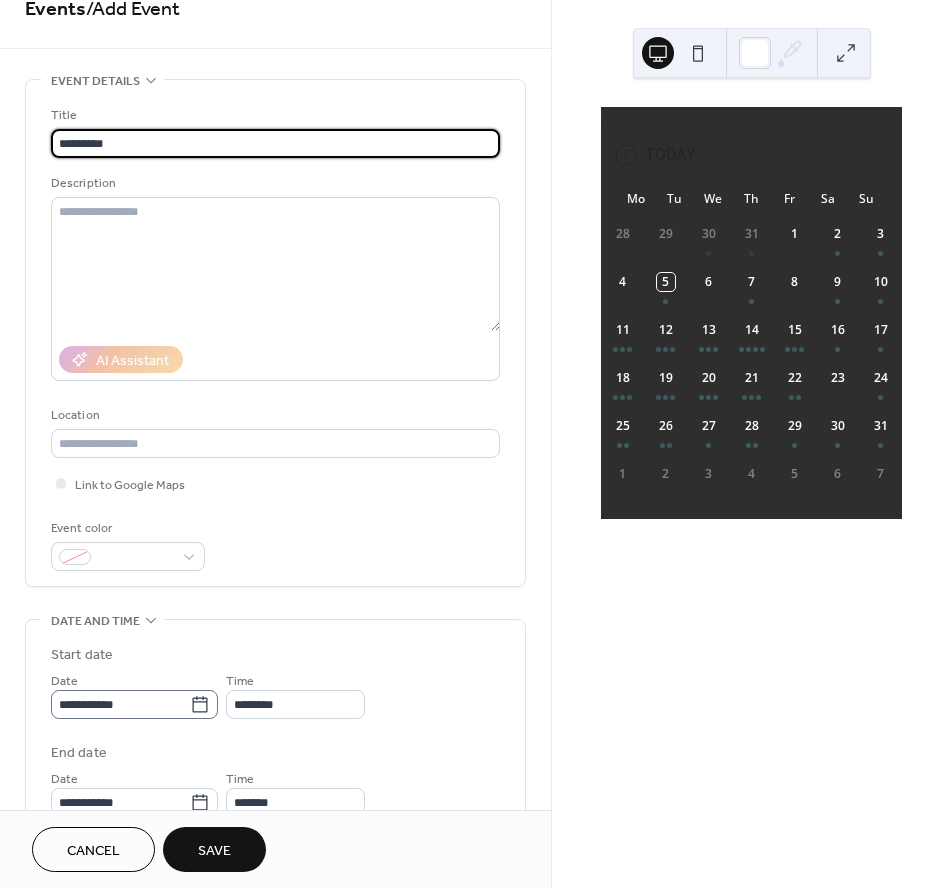 type on "*********" 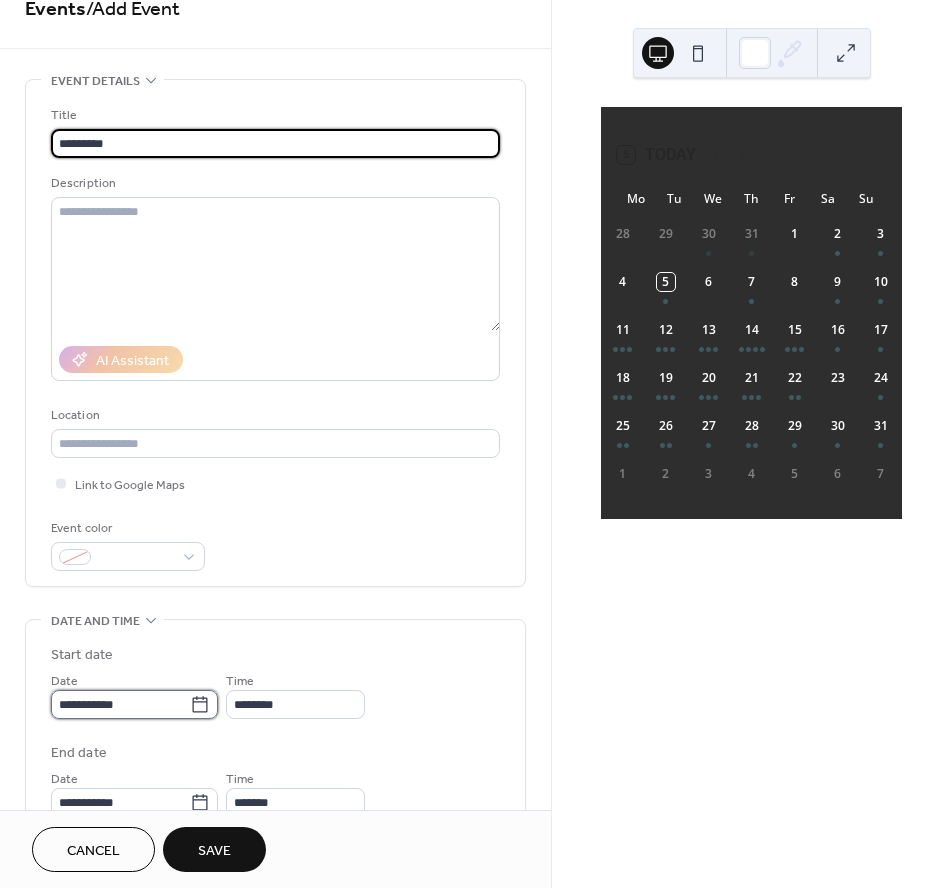 click on "**********" at bounding box center (120, 704) 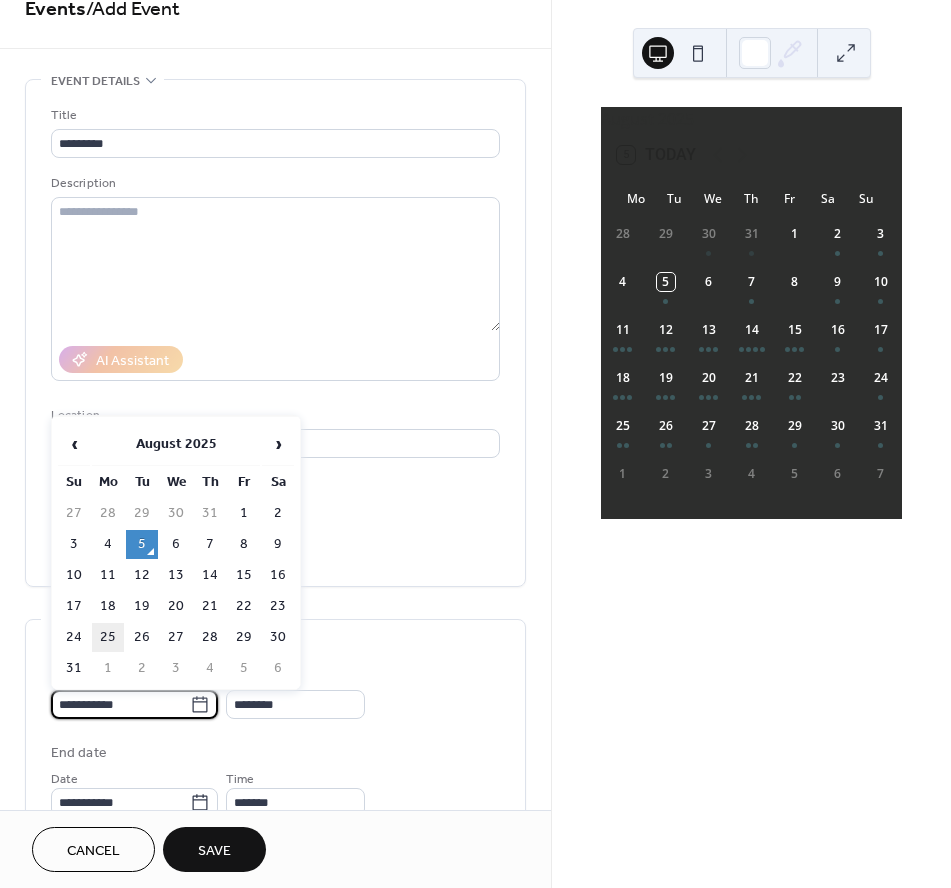 click on "25" at bounding box center [108, 637] 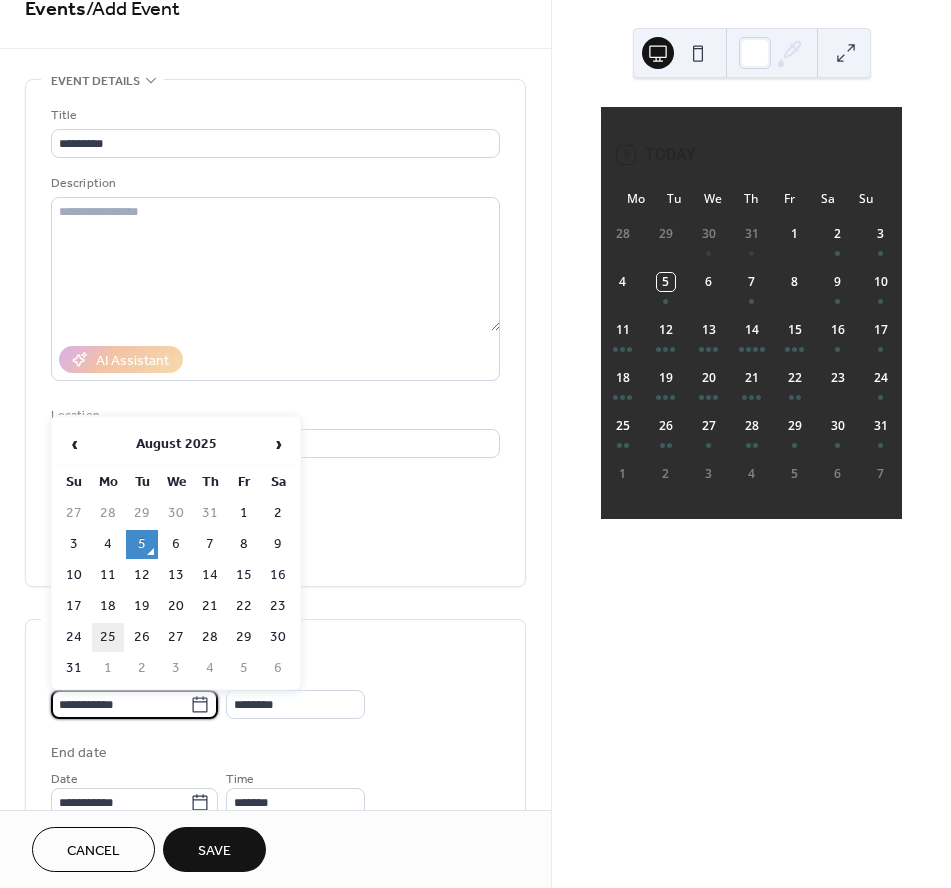 type on "**********" 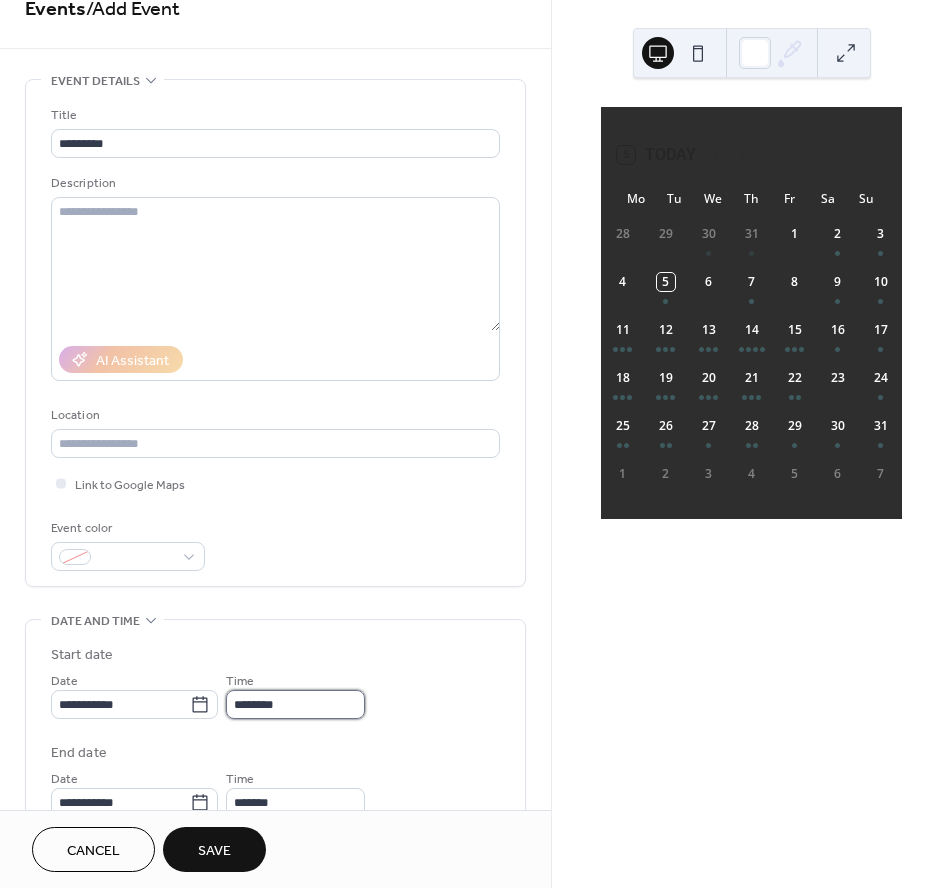click on "********" at bounding box center [295, 704] 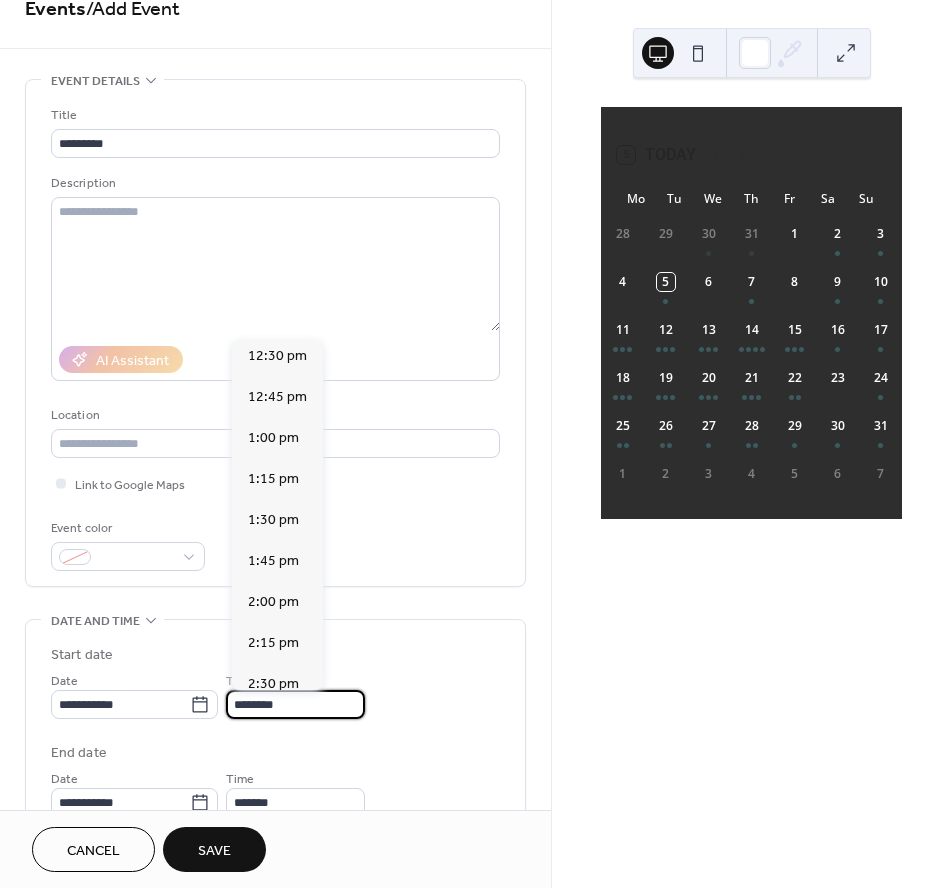 scroll, scrollTop: 1449, scrollLeft: 0, axis: vertical 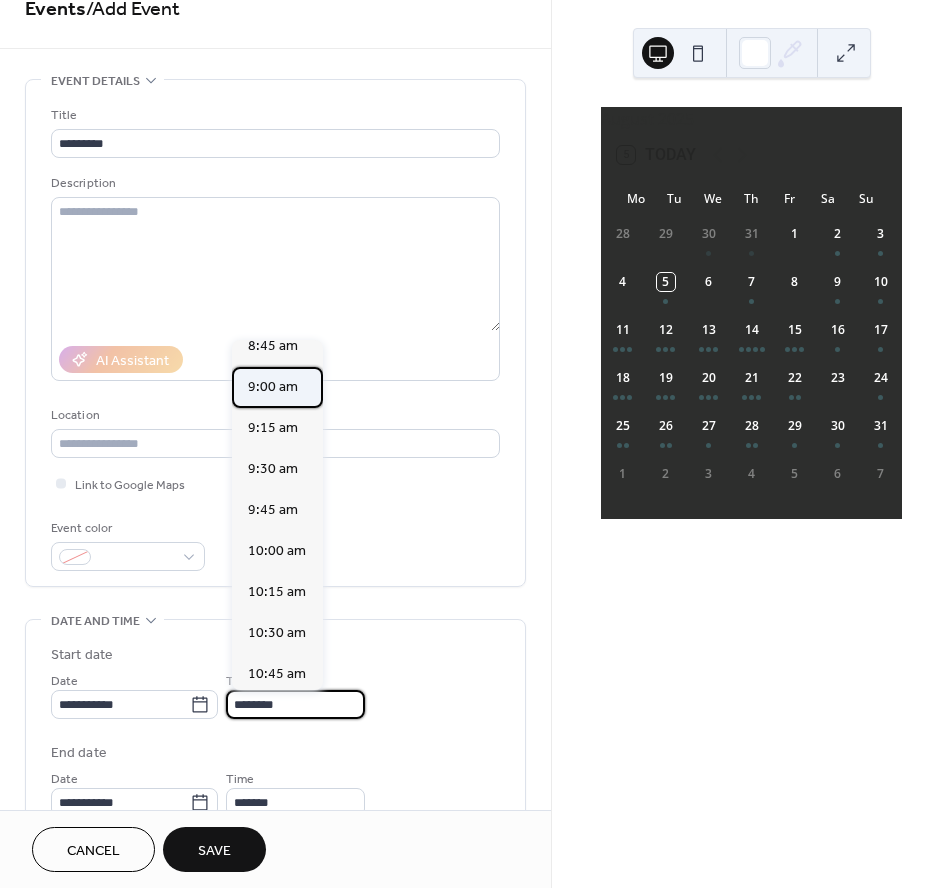 click on "9:00 am" at bounding box center [273, 387] 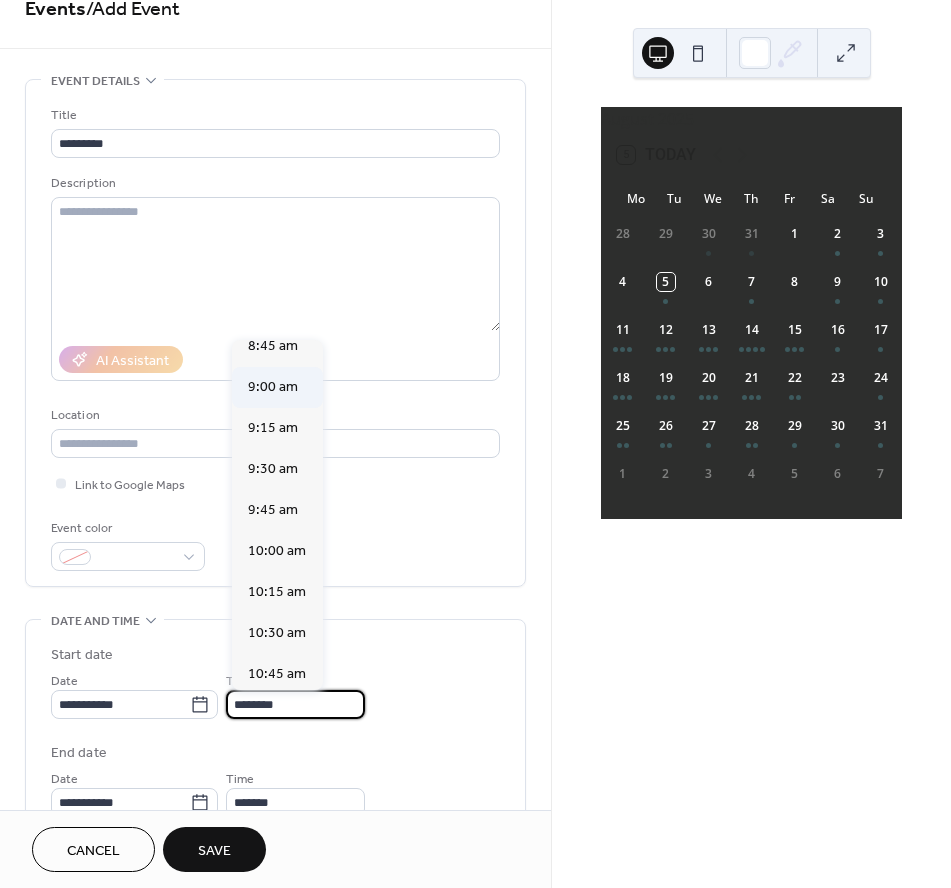 type on "*******" 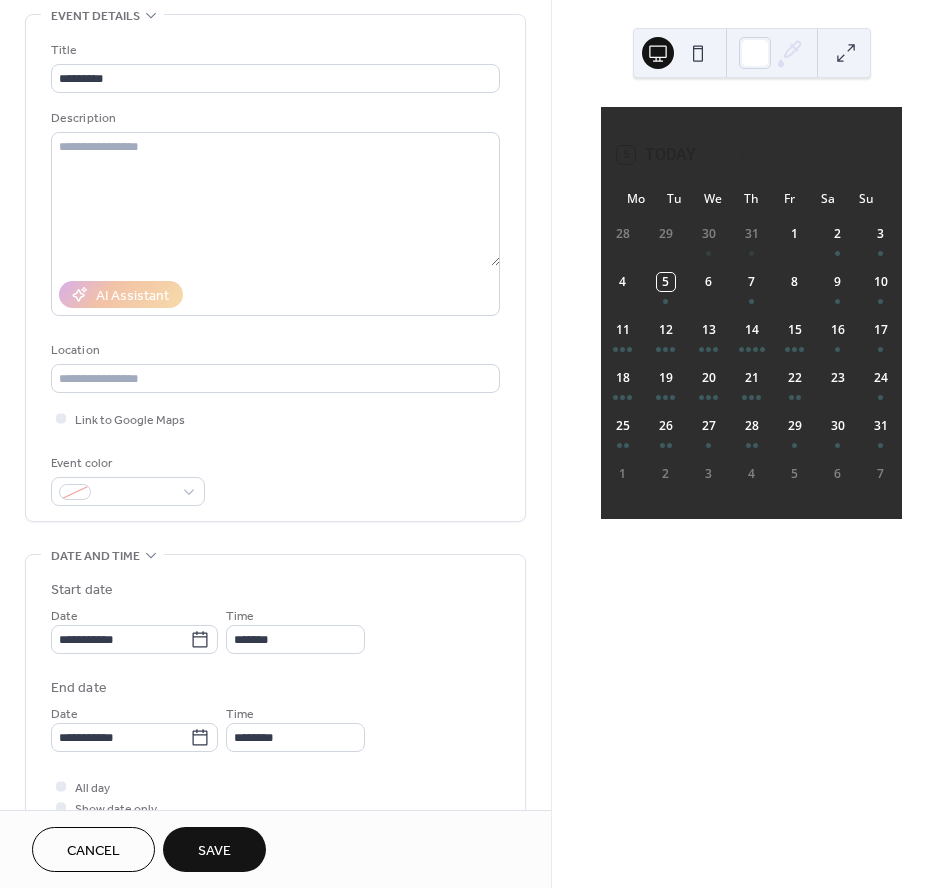 scroll, scrollTop: 182, scrollLeft: 0, axis: vertical 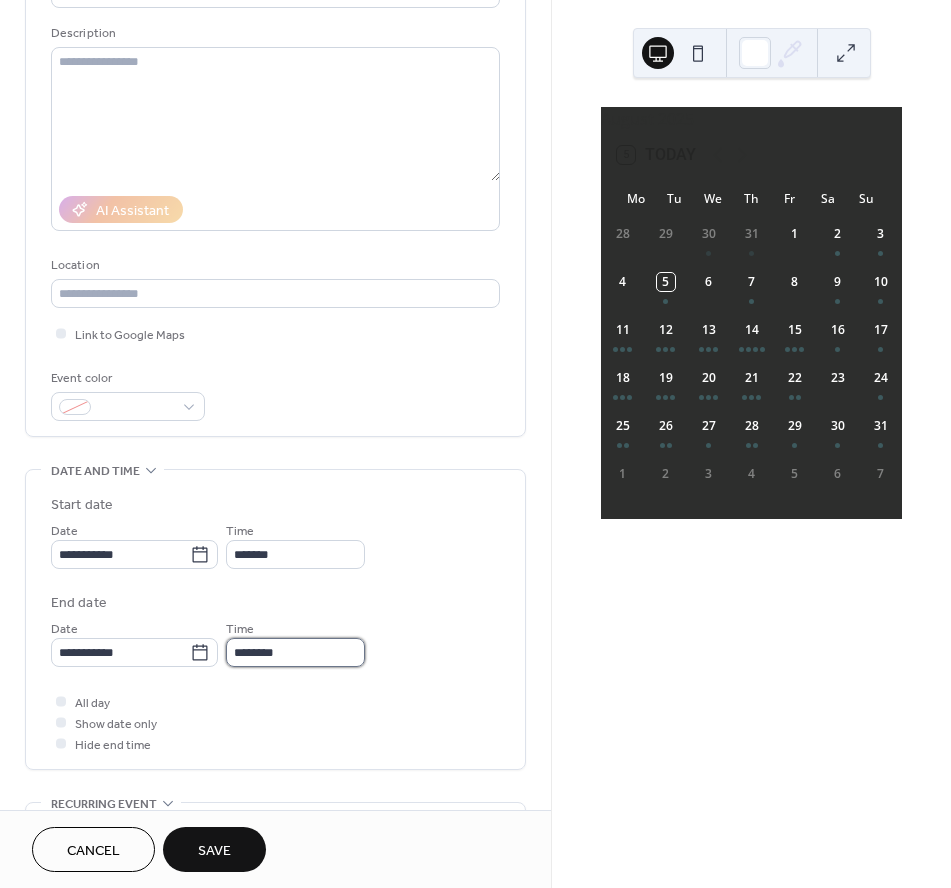 click on "********" at bounding box center (295, 652) 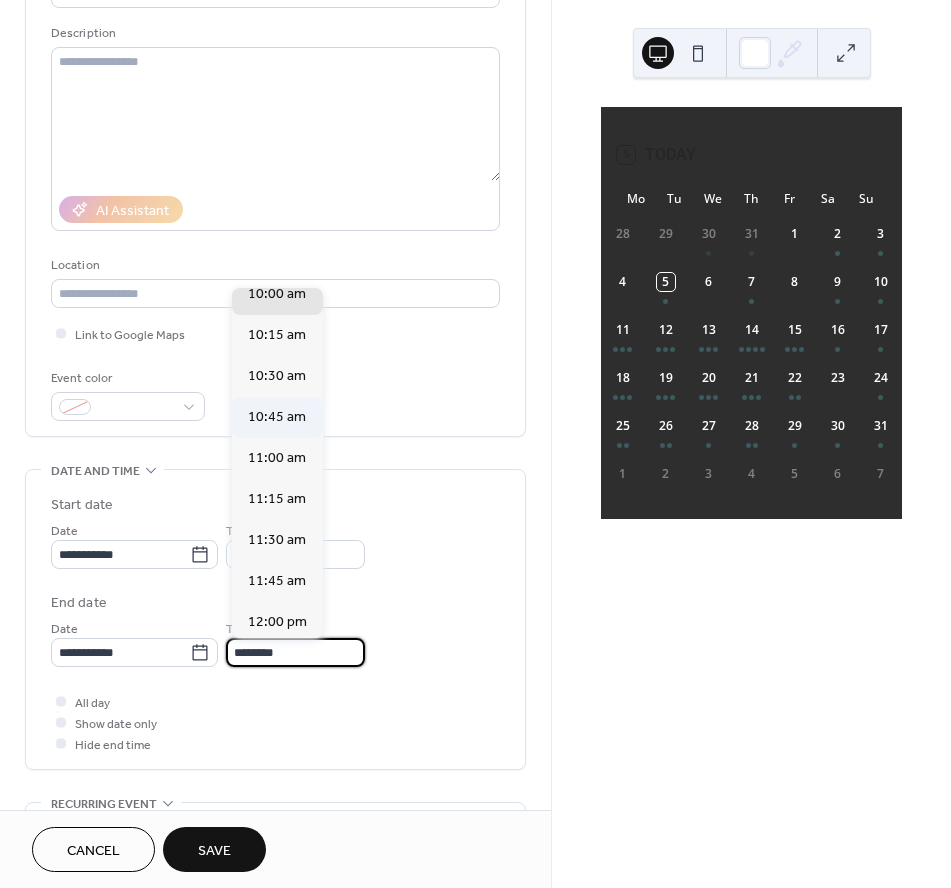 scroll, scrollTop: 136, scrollLeft: 0, axis: vertical 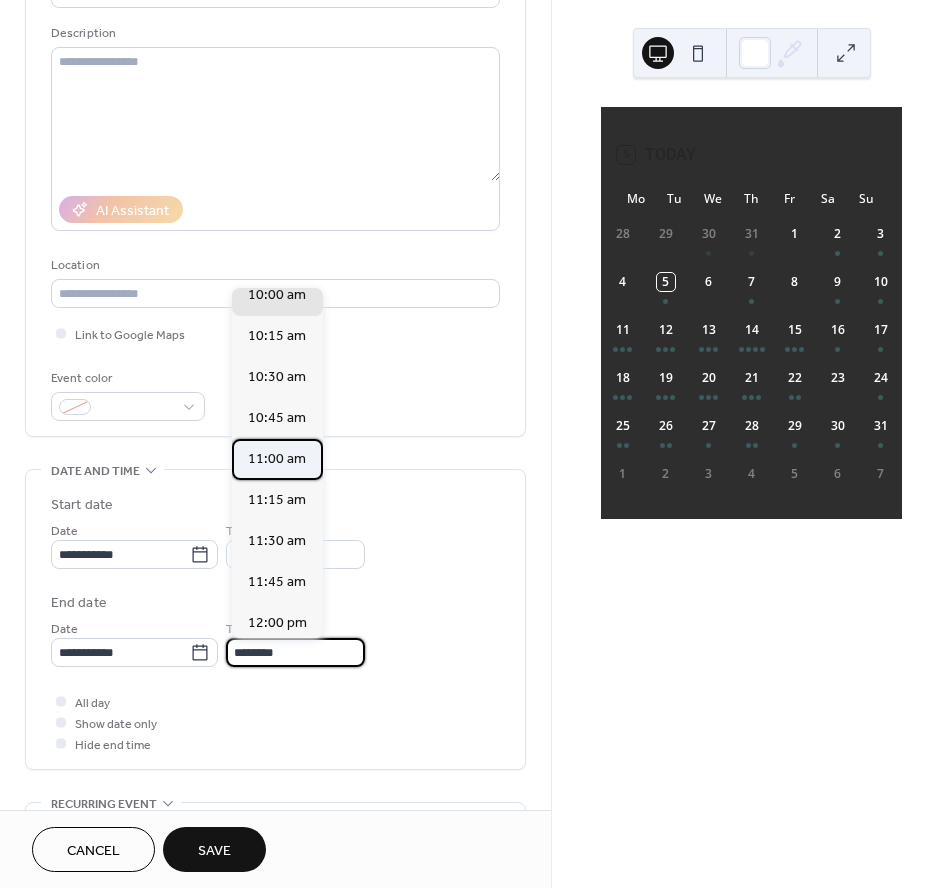 click on "11:00 am" at bounding box center (277, 459) 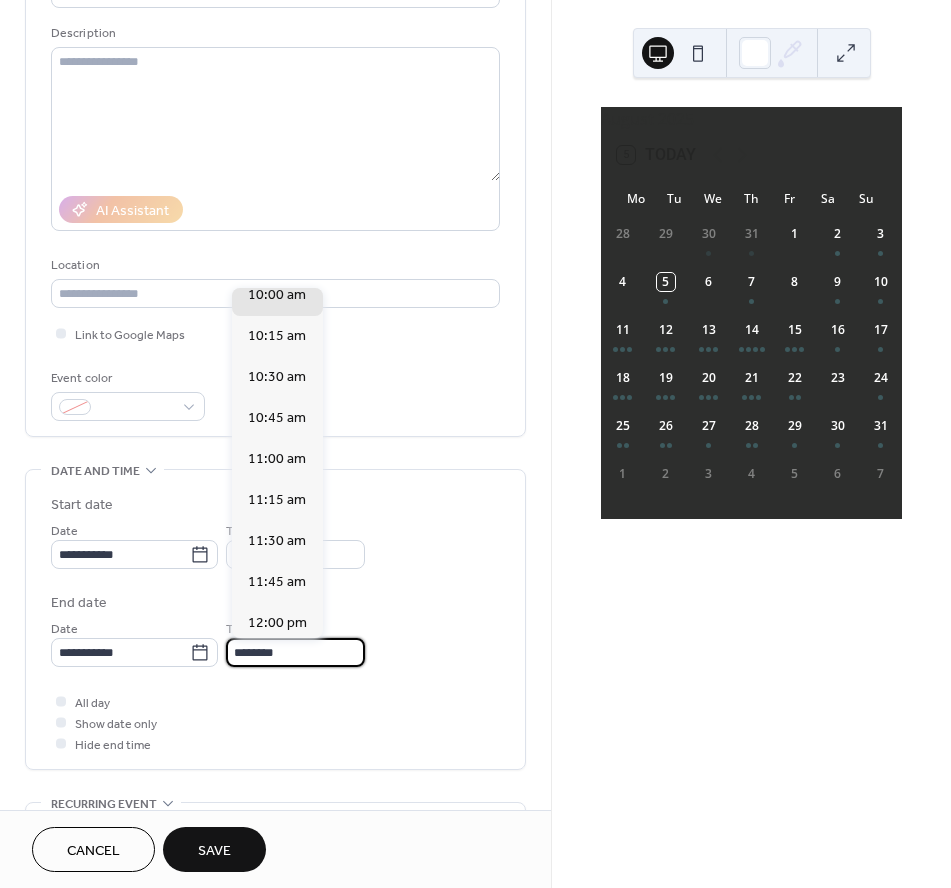 type on "********" 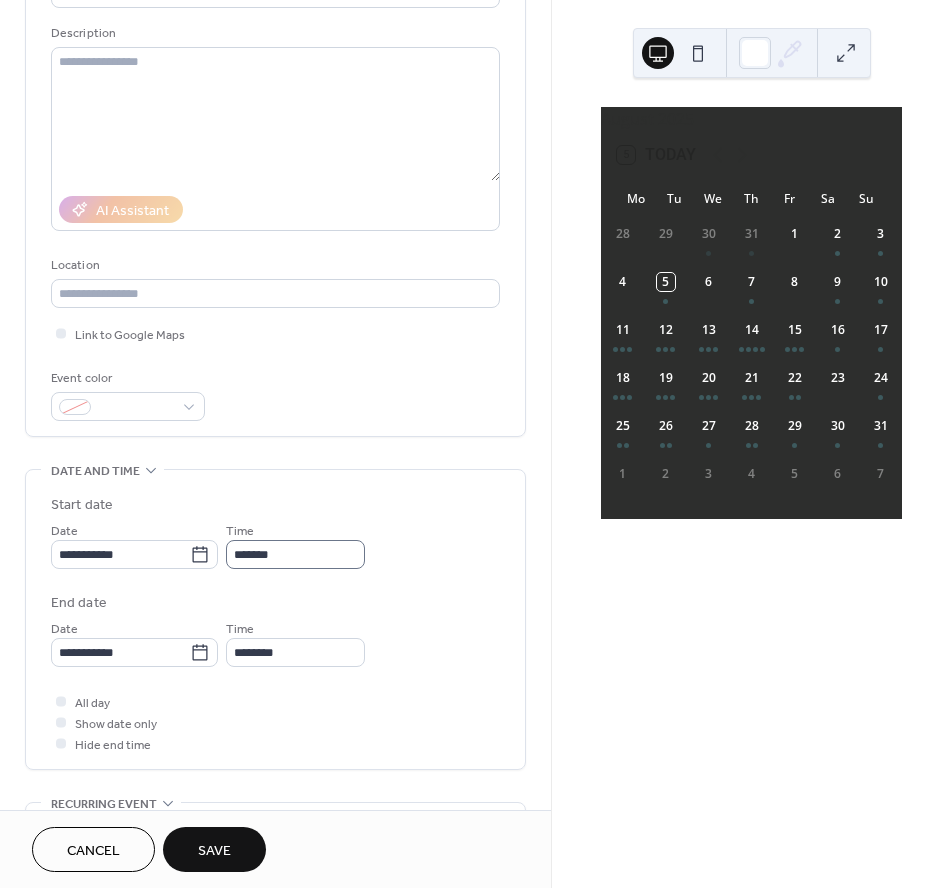 scroll, scrollTop: 1, scrollLeft: 0, axis: vertical 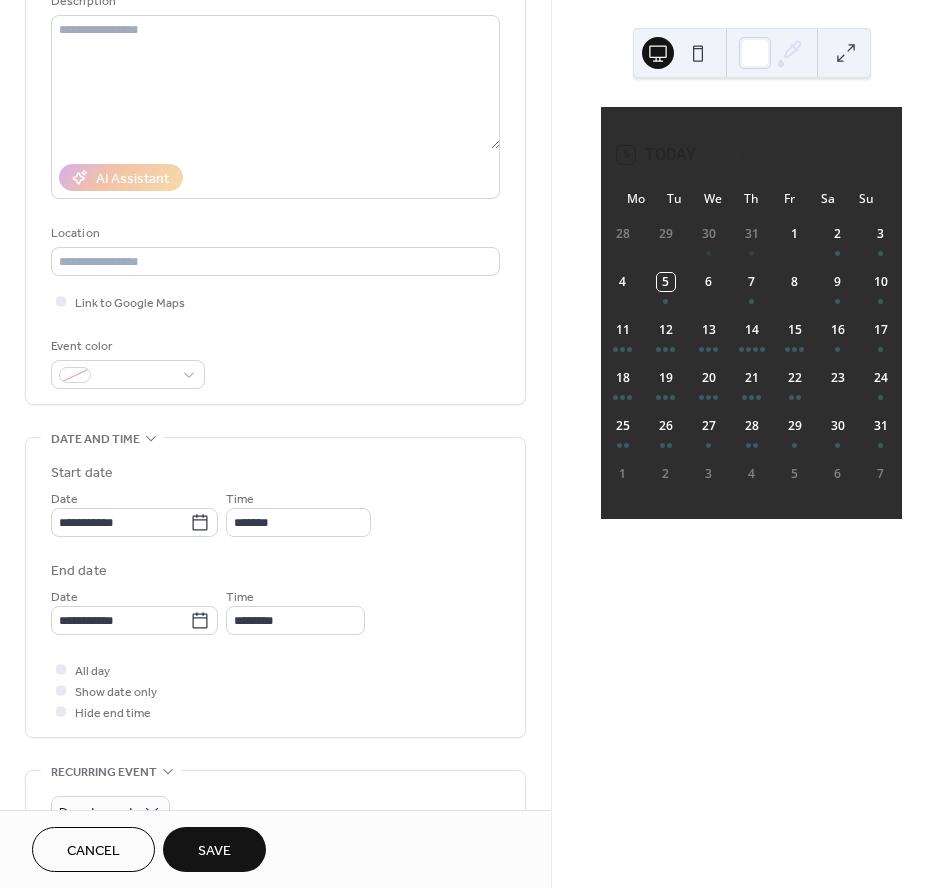click on "Save" at bounding box center (214, 849) 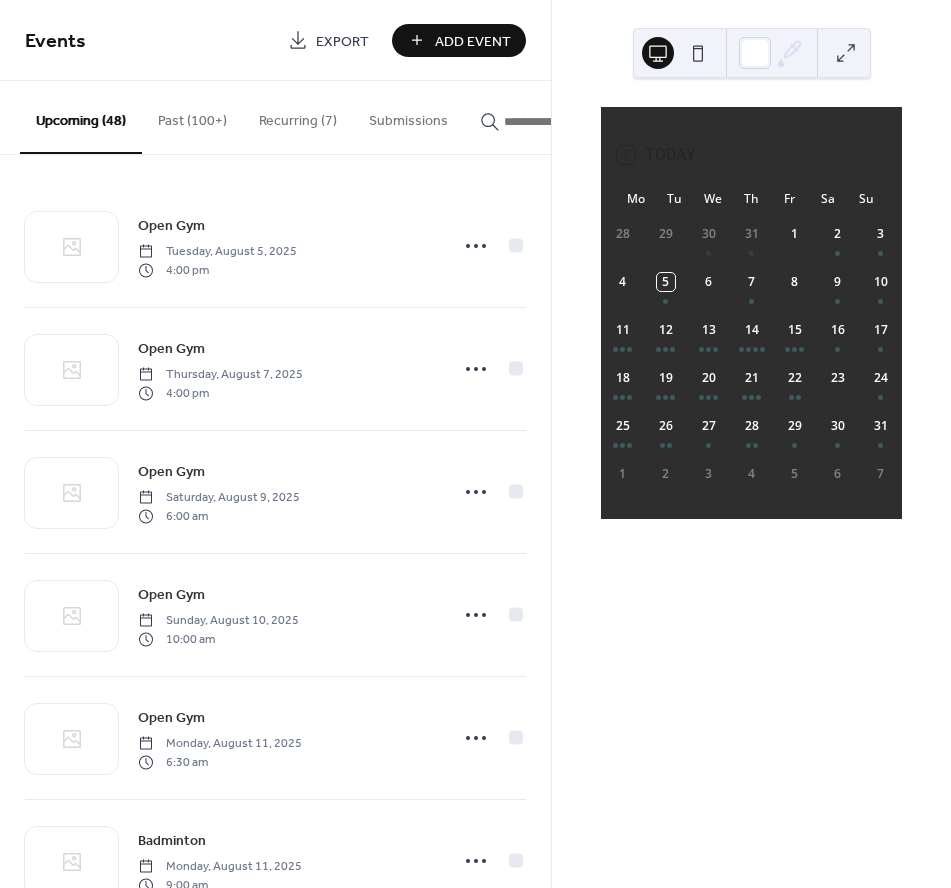 click on "Add Event" at bounding box center [473, 41] 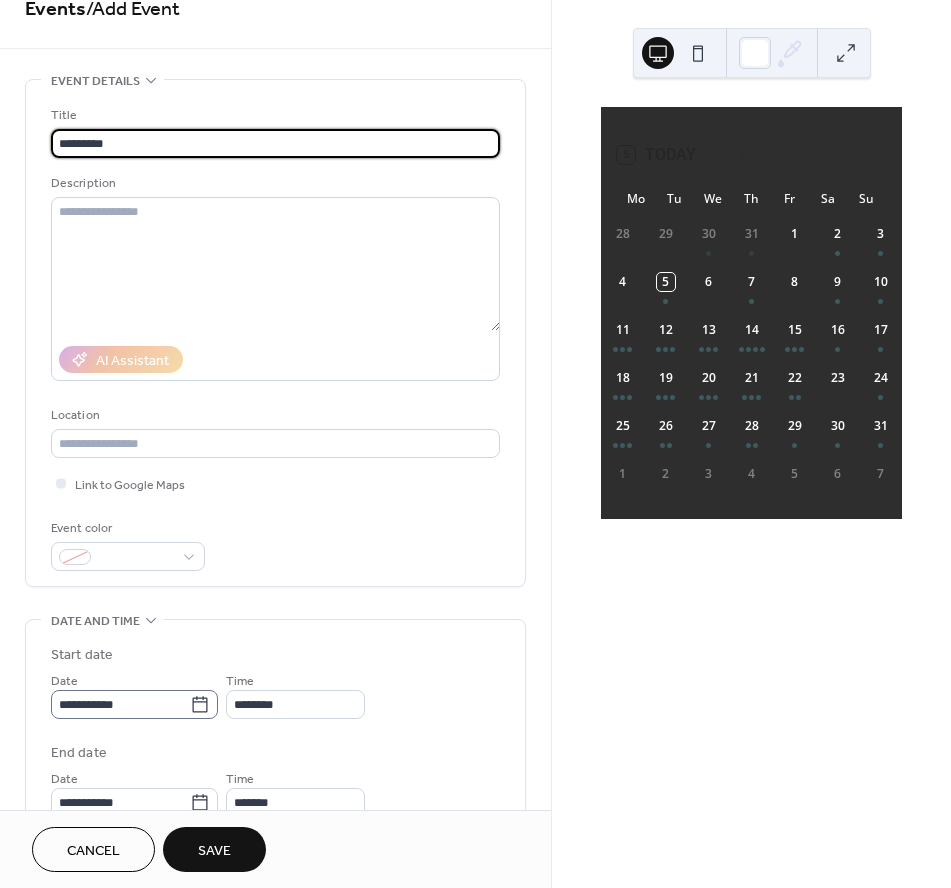 scroll, scrollTop: 35, scrollLeft: 0, axis: vertical 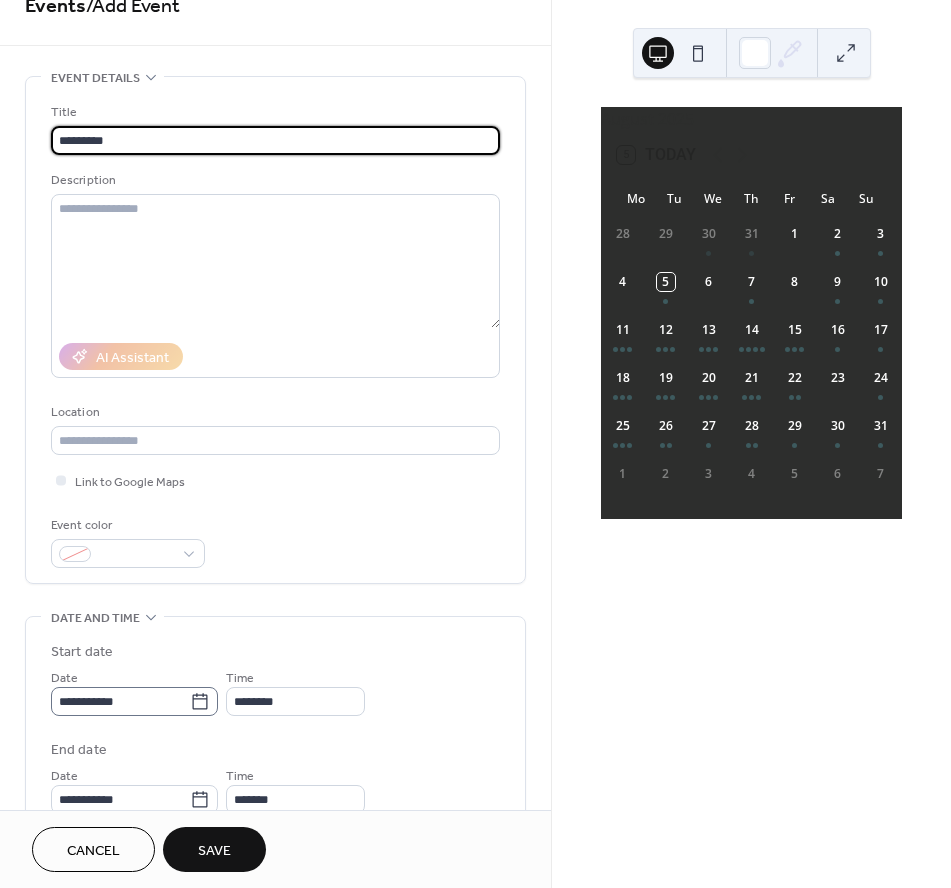 type on "*********" 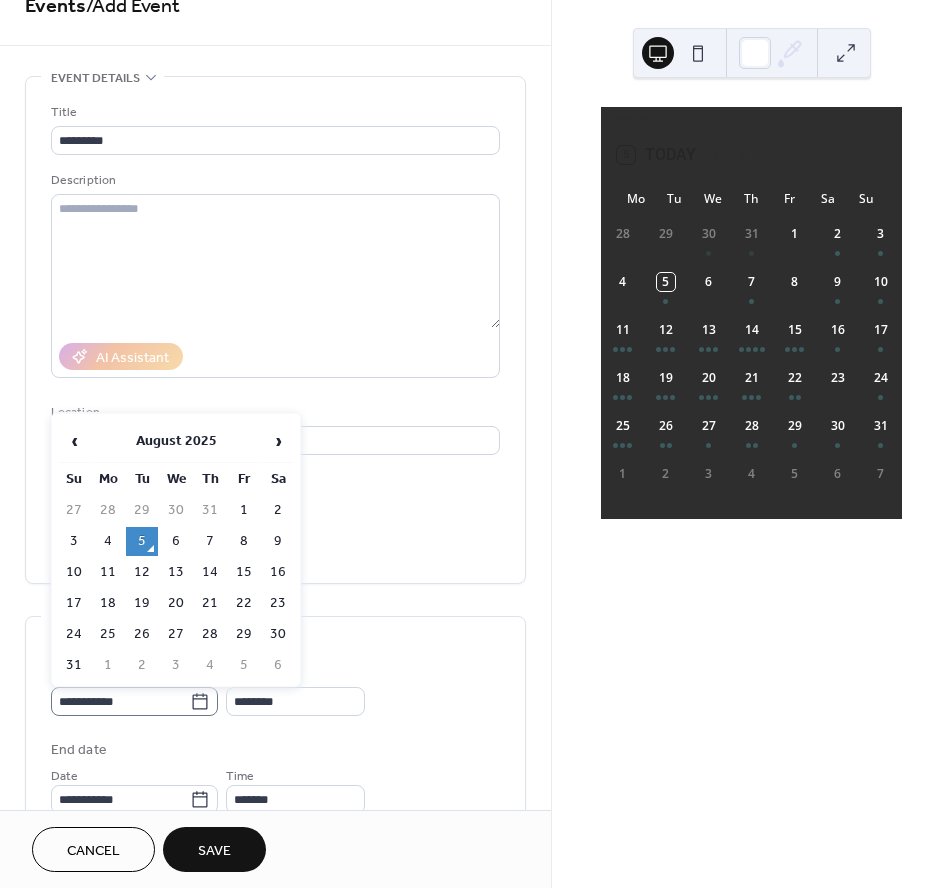 click 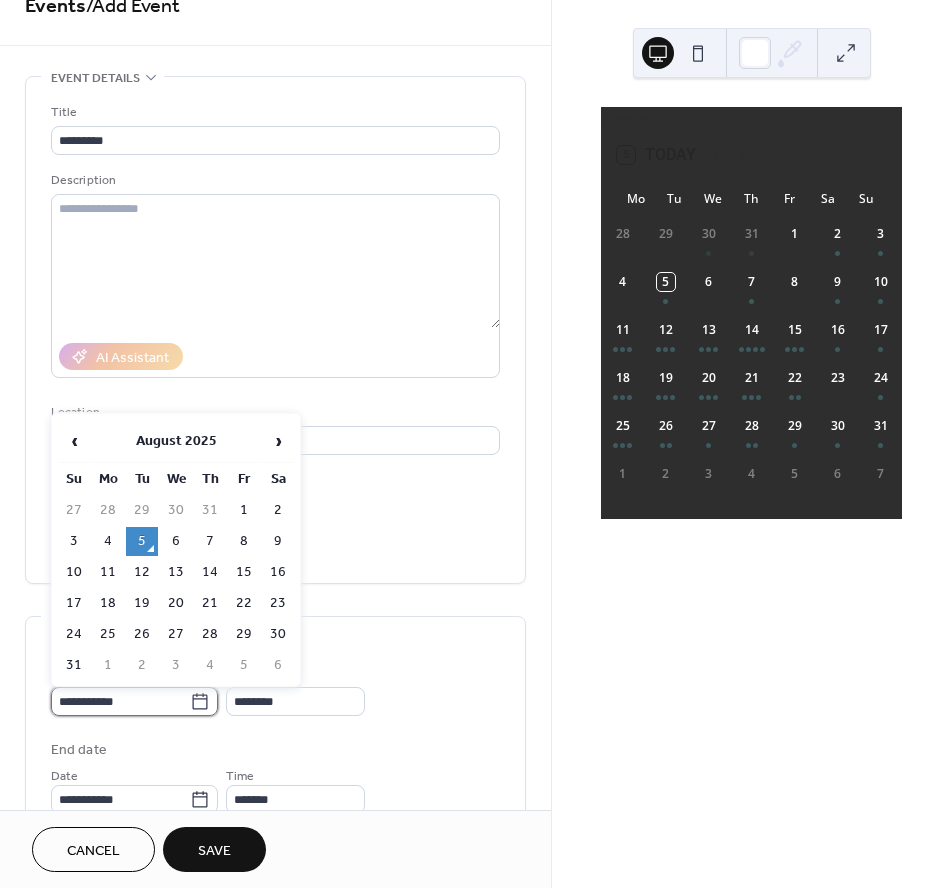 click on "**********" at bounding box center [120, 701] 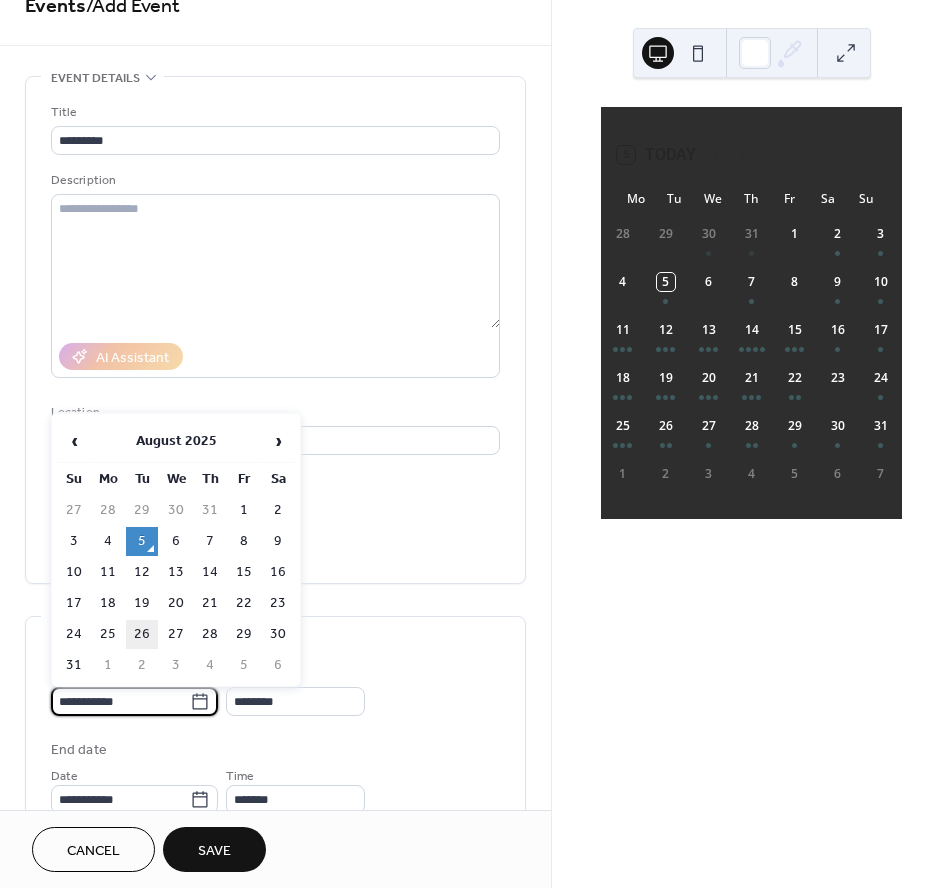 click on "26" at bounding box center [142, 634] 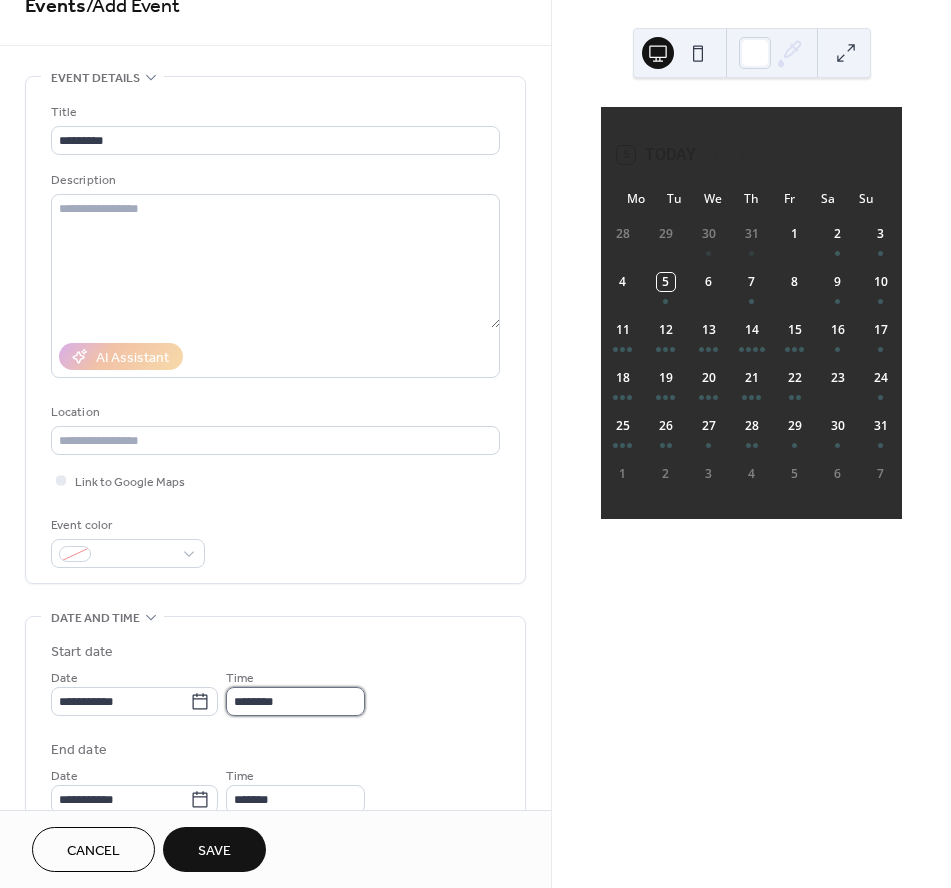 click on "********" at bounding box center [295, 701] 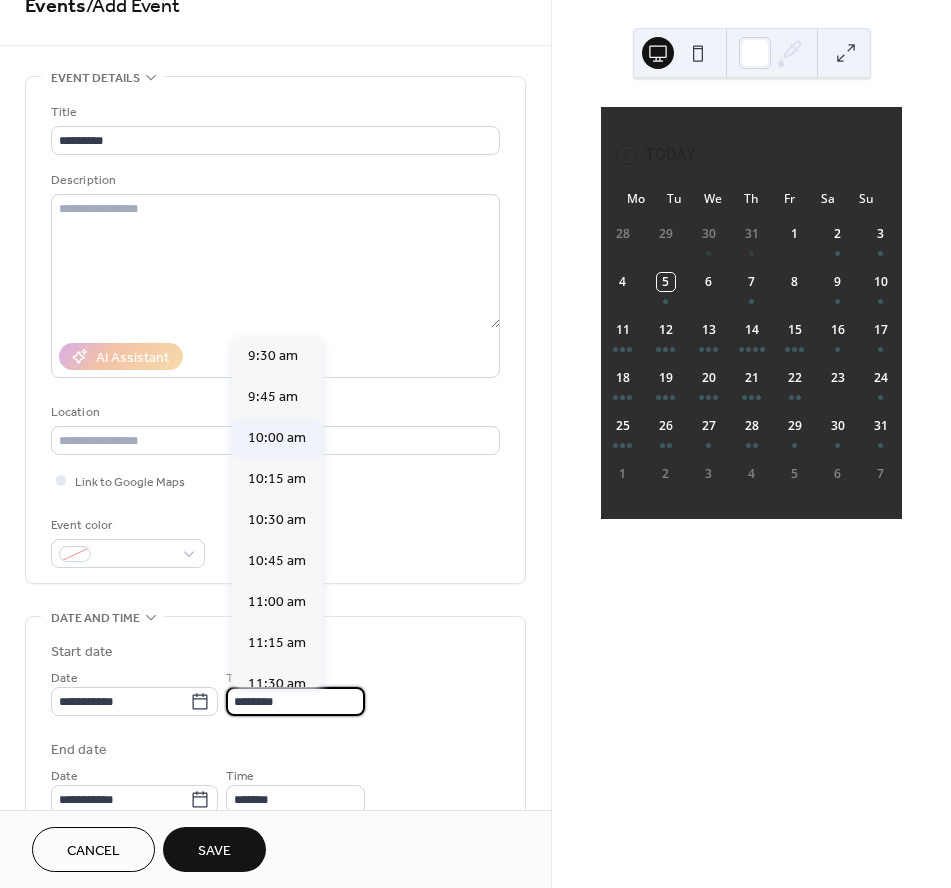 scroll, scrollTop: 1405, scrollLeft: 0, axis: vertical 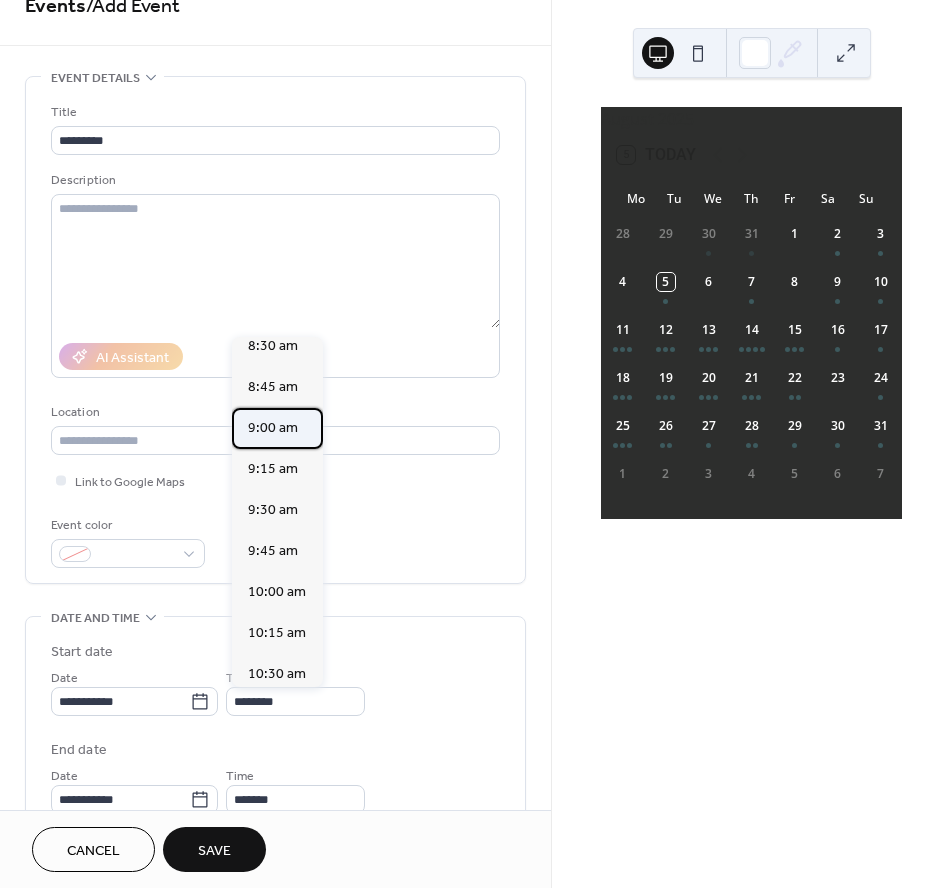 click on "9:00 am" at bounding box center (273, 428) 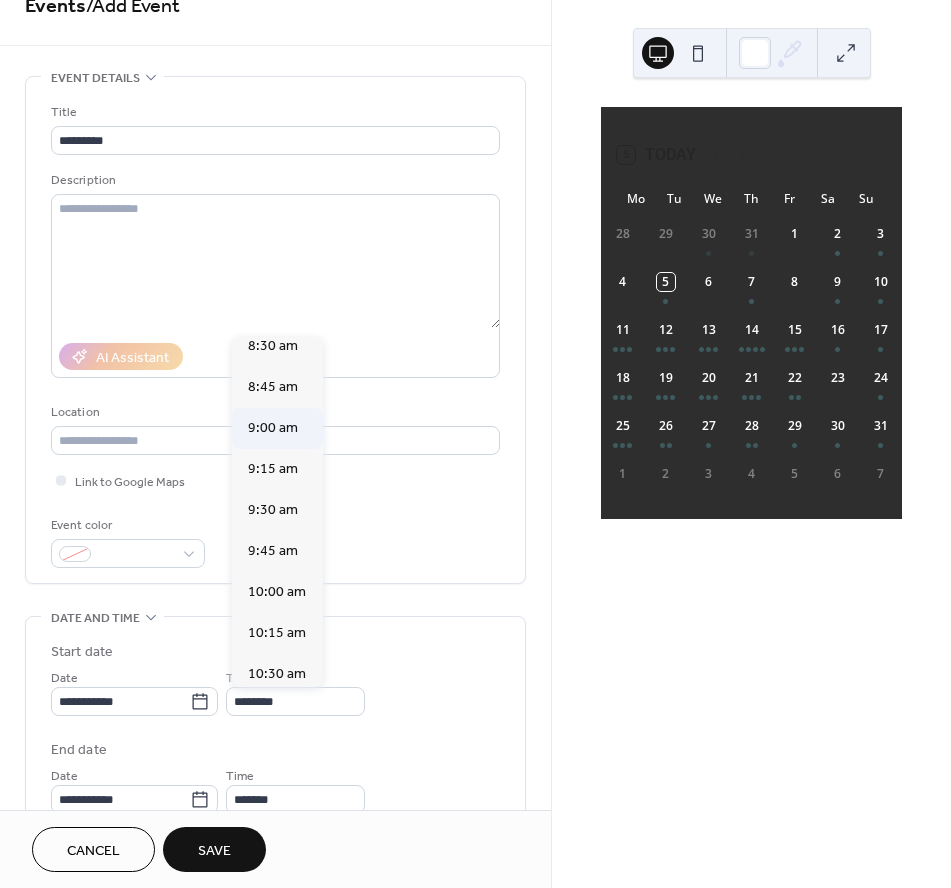 type on "*******" 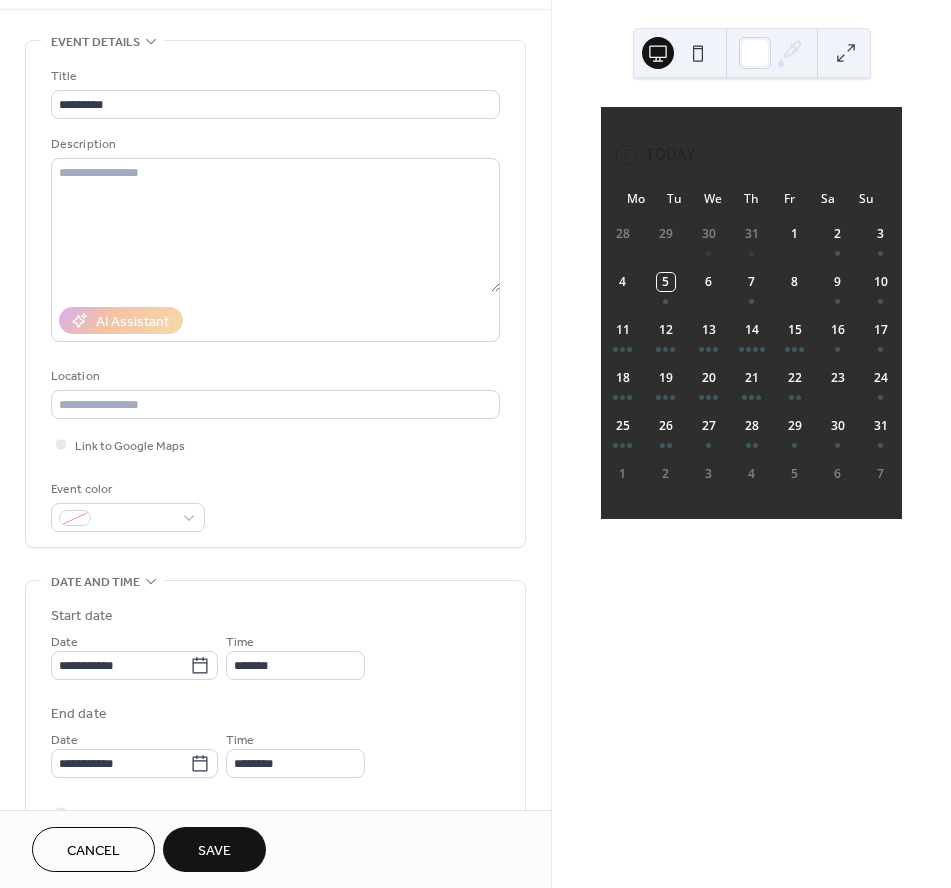 scroll, scrollTop: 73, scrollLeft: 0, axis: vertical 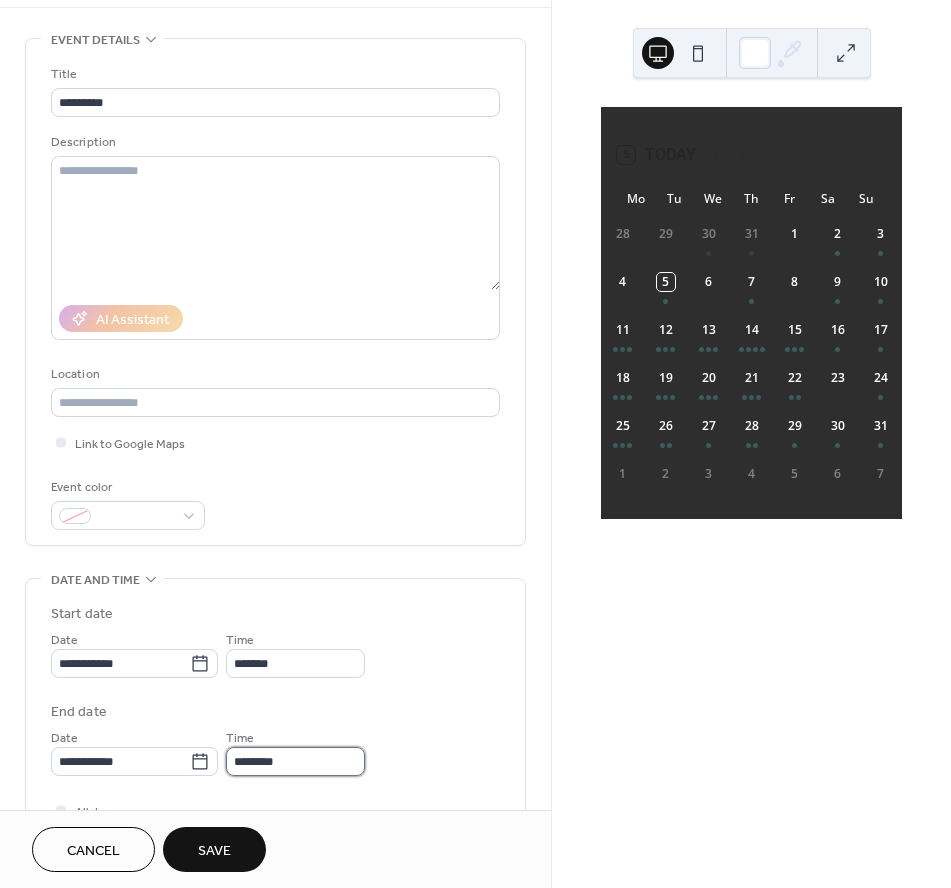 click on "********" at bounding box center (295, 761) 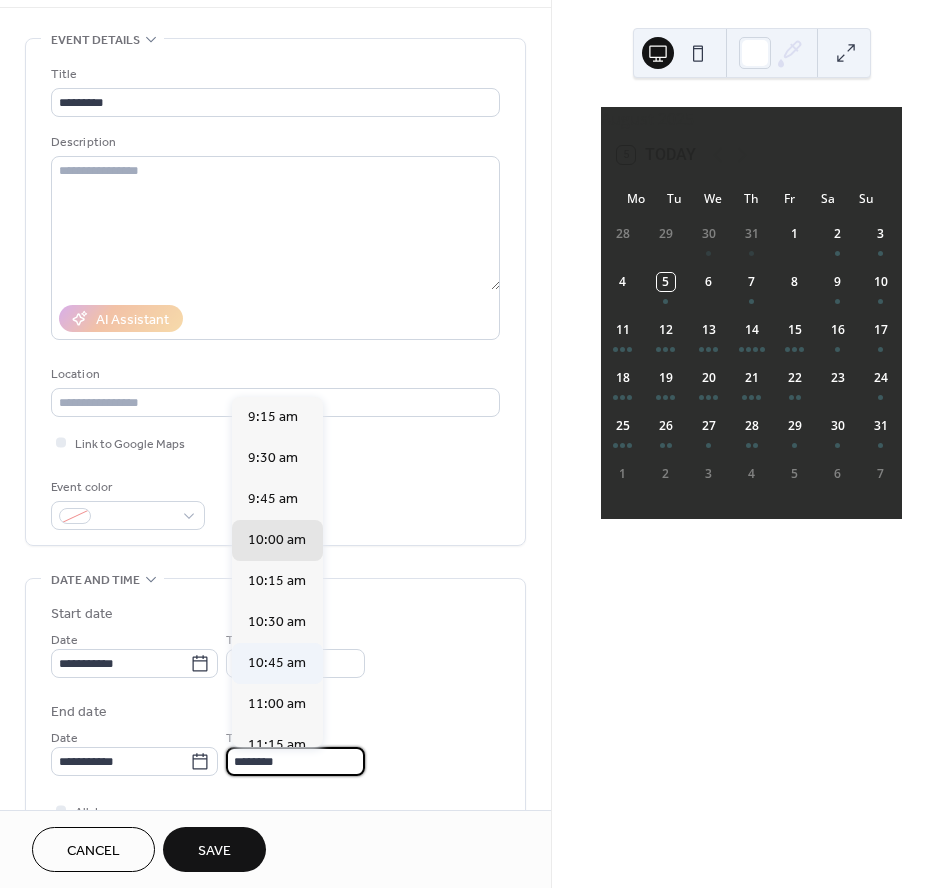 scroll, scrollTop: 4, scrollLeft: 0, axis: vertical 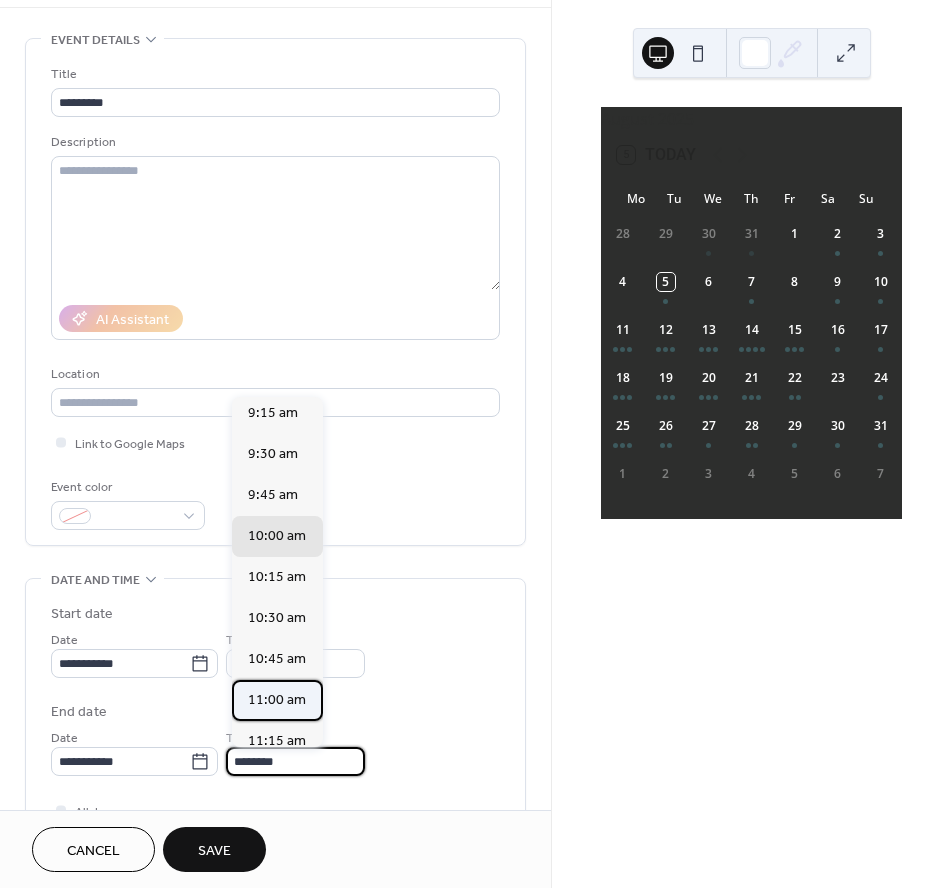 click on "11:00 am" at bounding box center [277, 700] 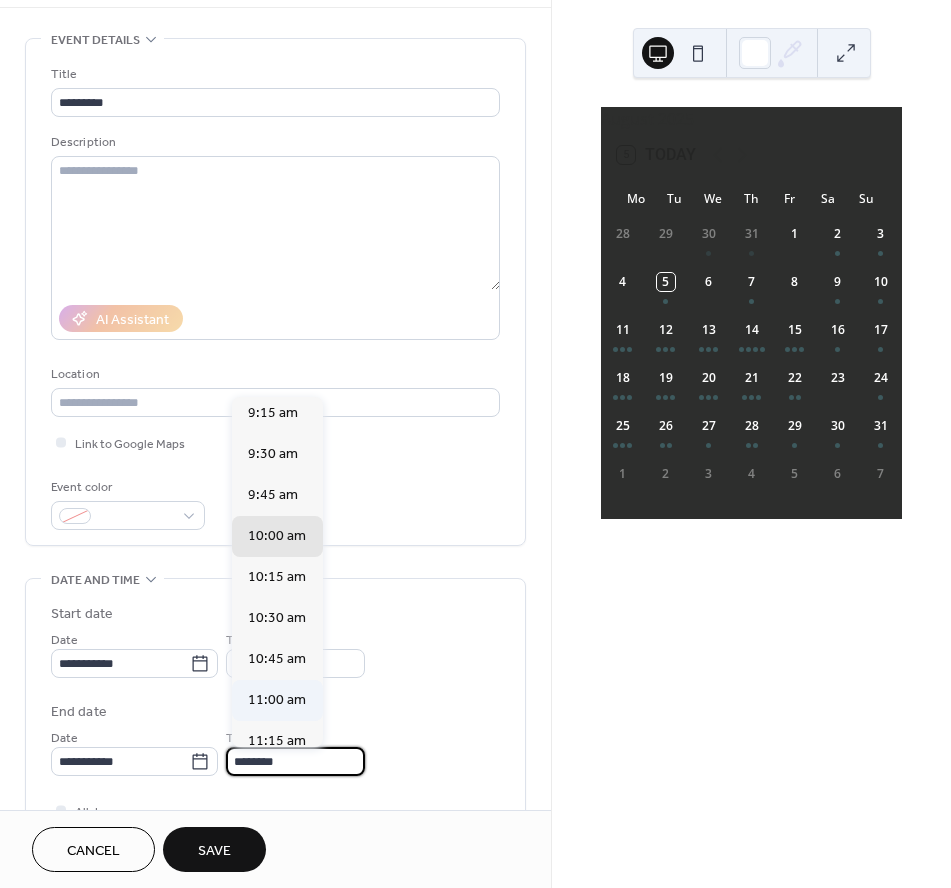 type on "********" 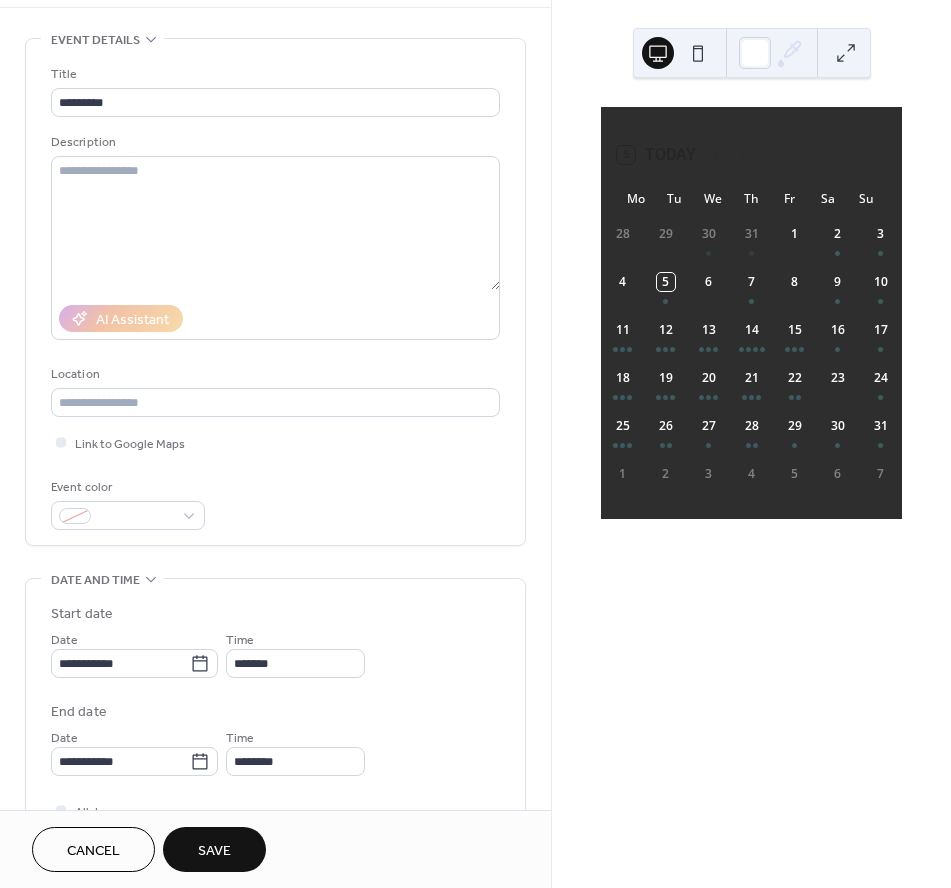 click on "Save" at bounding box center [214, 849] 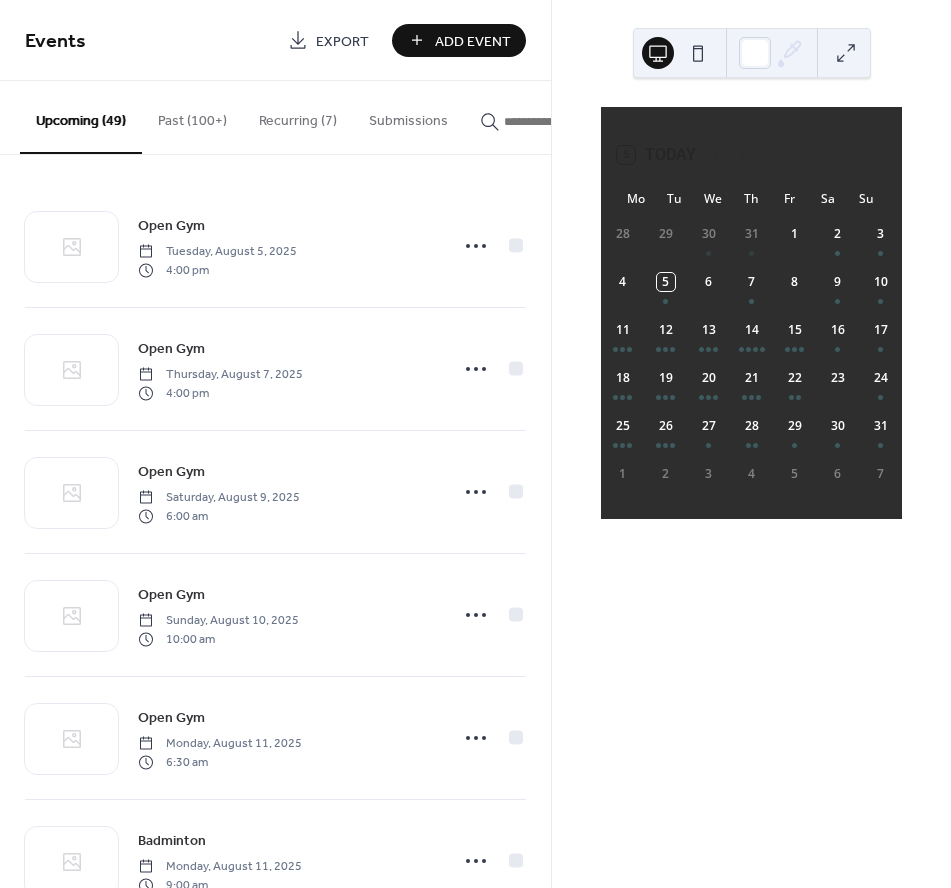 click on "Add Event" at bounding box center (473, 41) 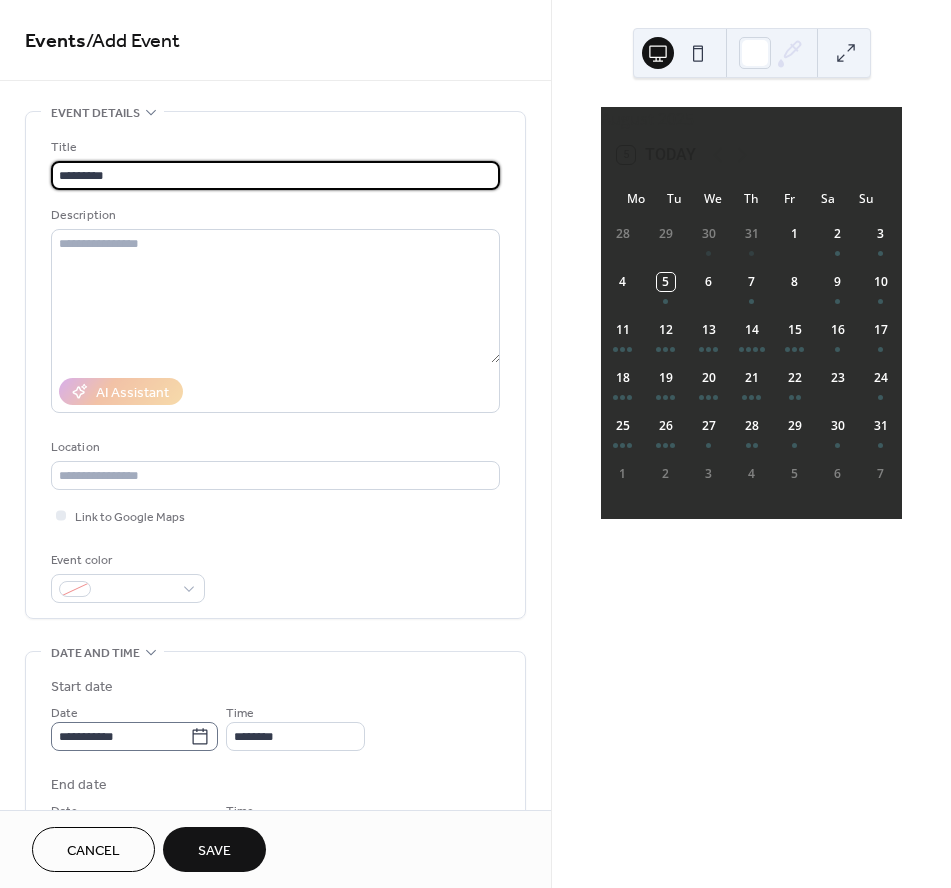 type on "*********" 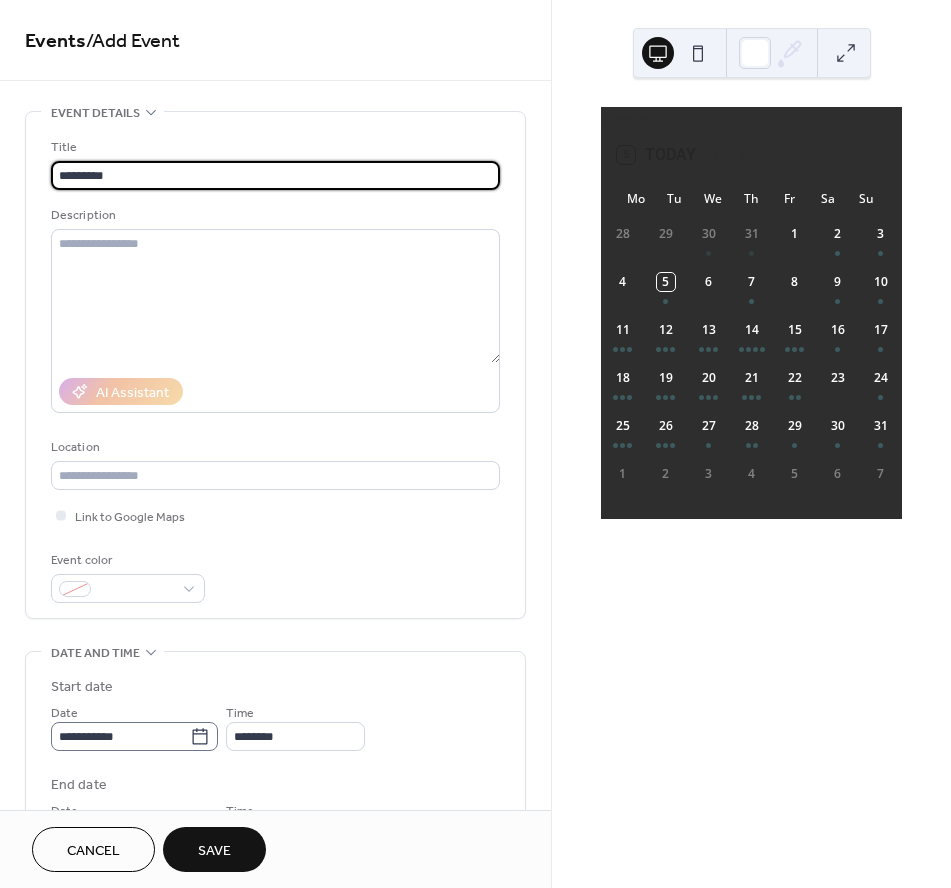 click 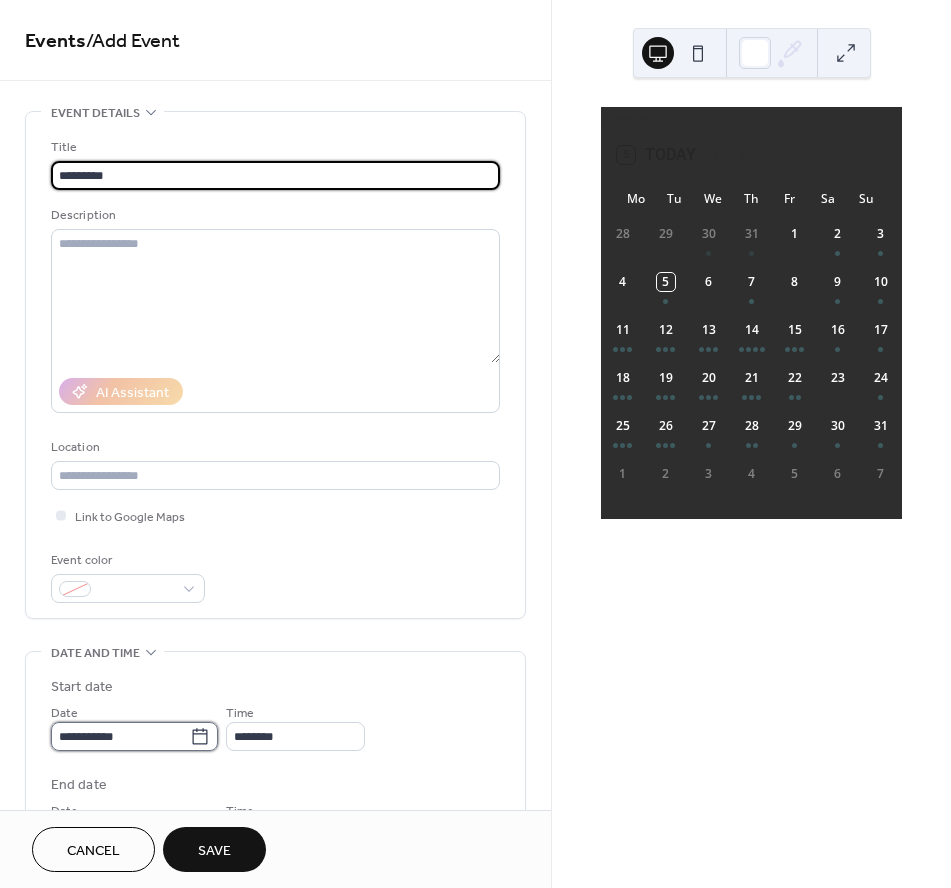 click on "**********" at bounding box center (120, 736) 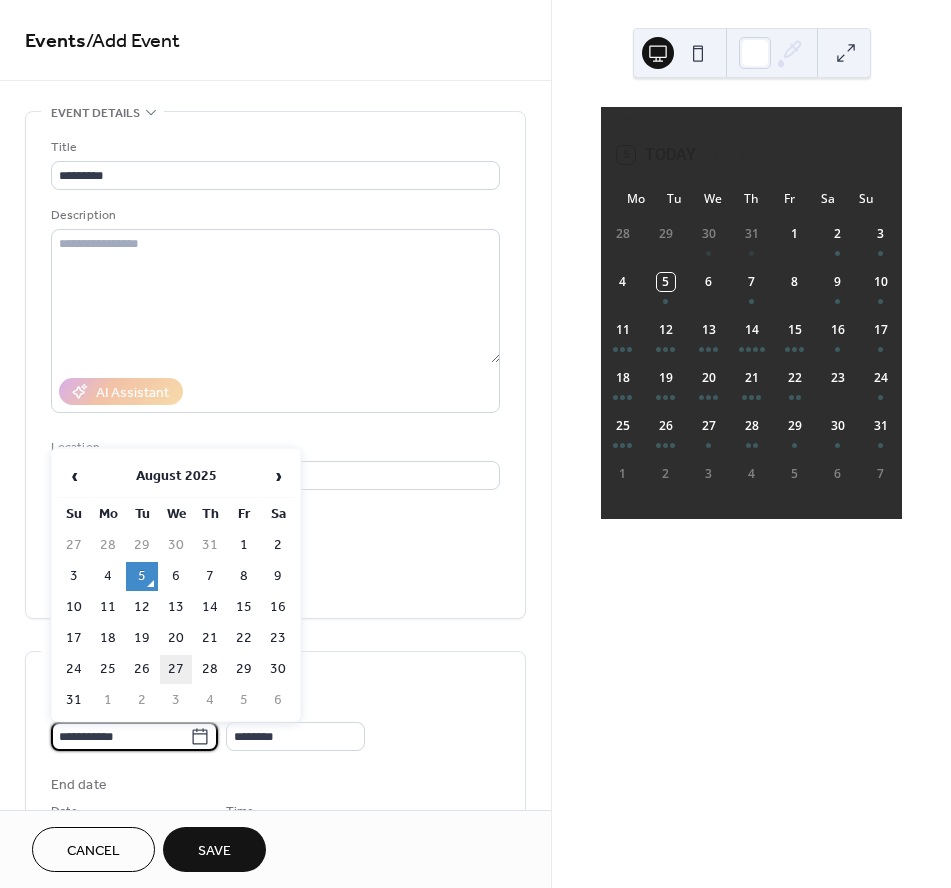click on "27" at bounding box center (176, 669) 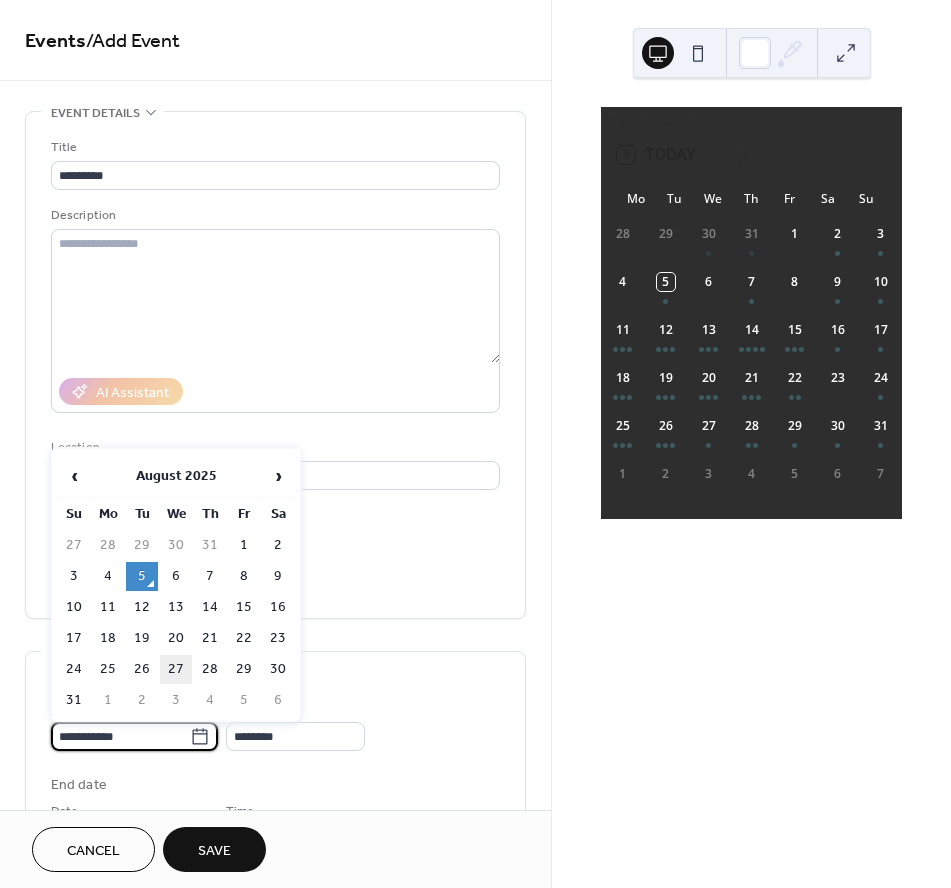 type on "**********" 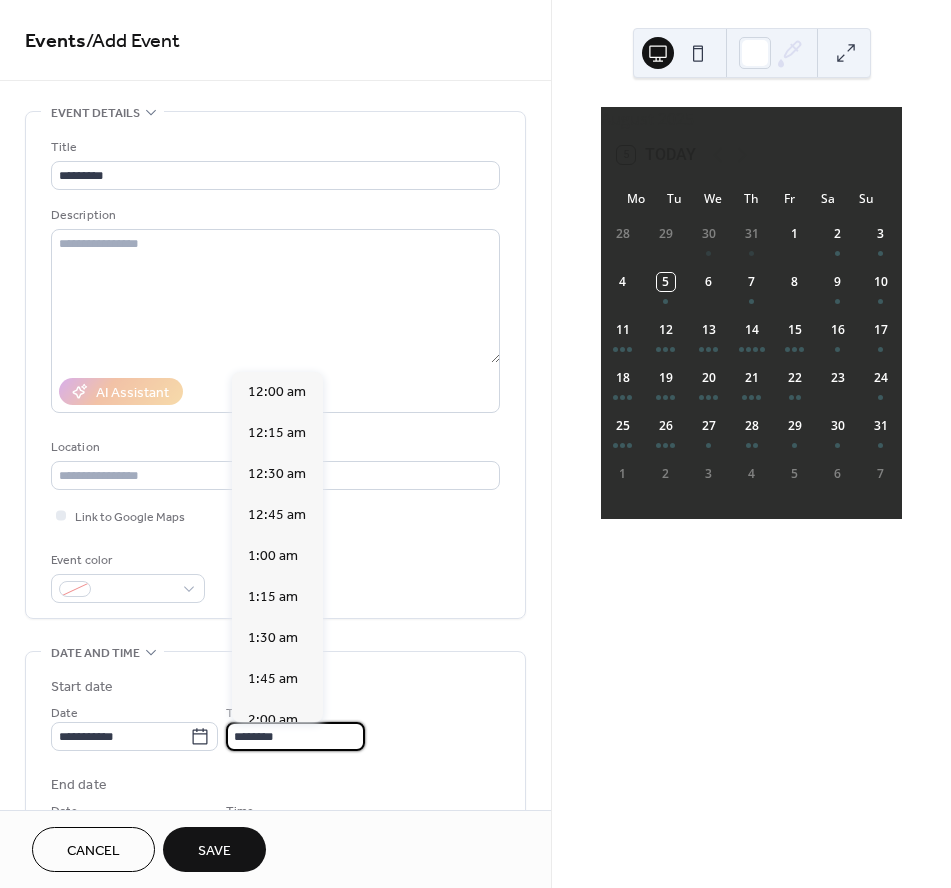 click on "********" at bounding box center [295, 736] 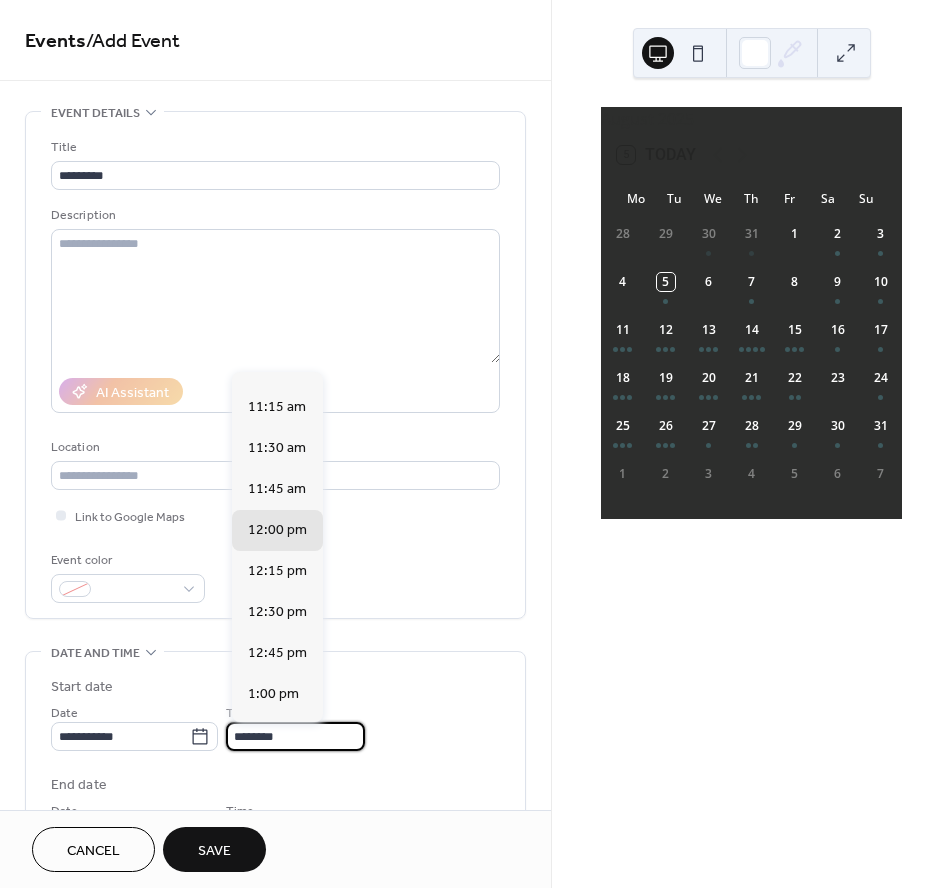 scroll, scrollTop: 1327, scrollLeft: 0, axis: vertical 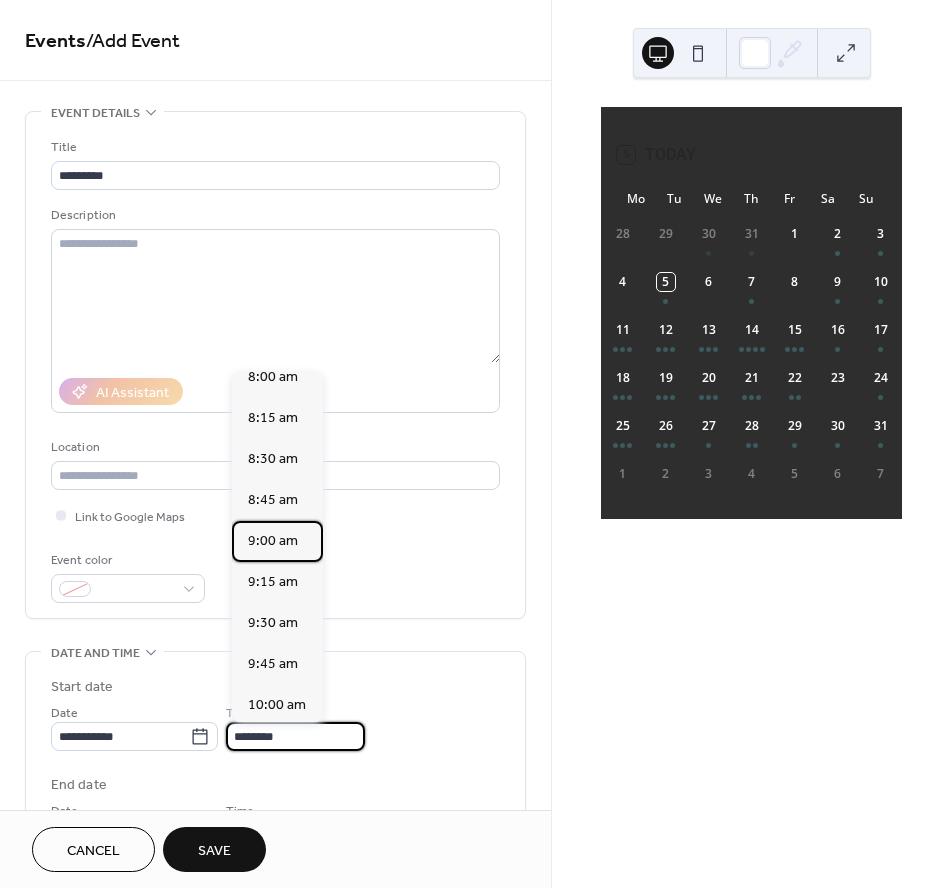 click on "9:00 am" at bounding box center (277, 541) 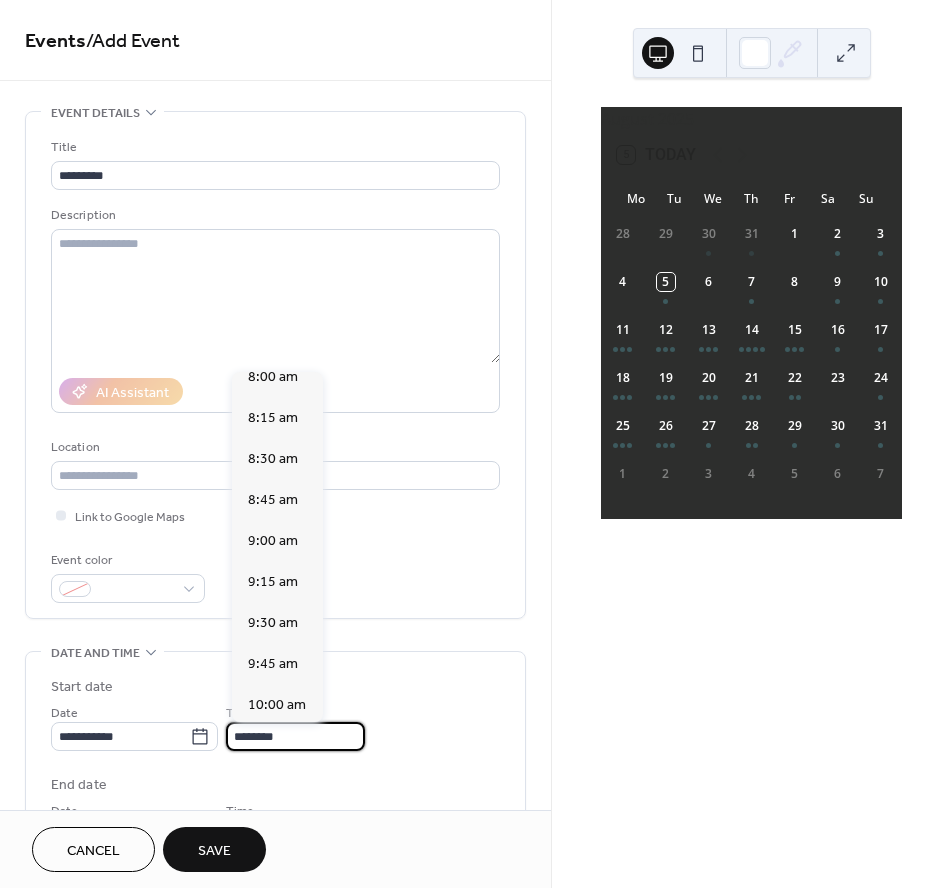 type on "*******" 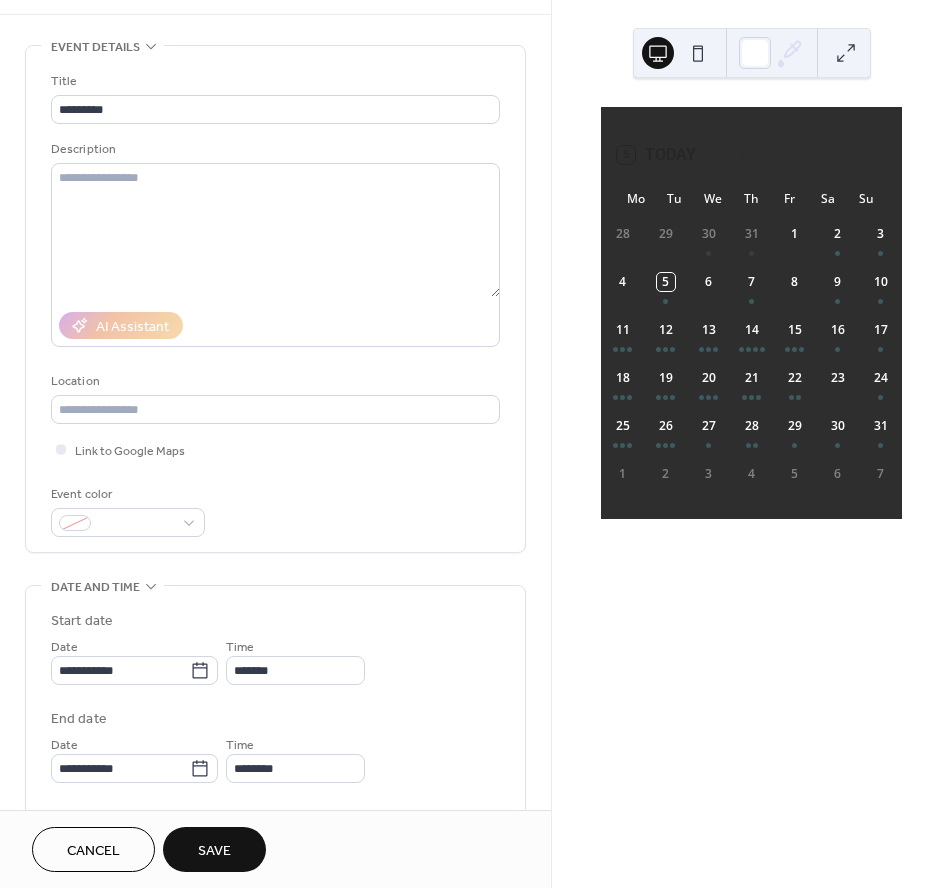 scroll, scrollTop: 118, scrollLeft: 0, axis: vertical 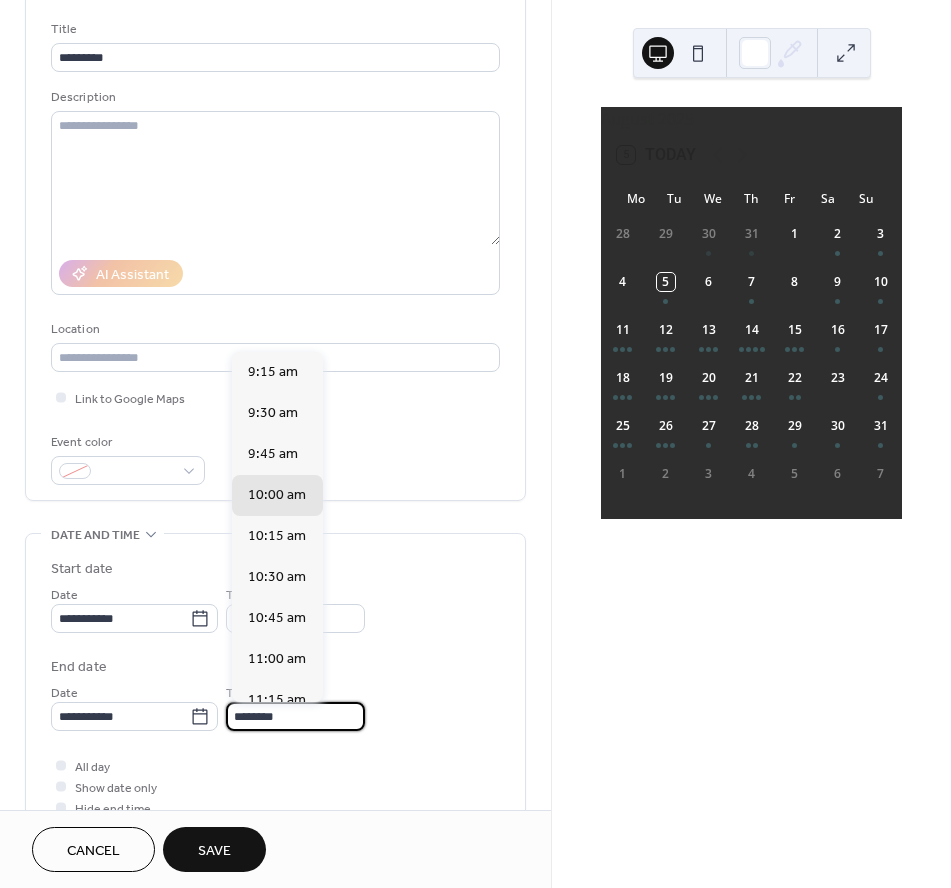 click on "********" at bounding box center [295, 716] 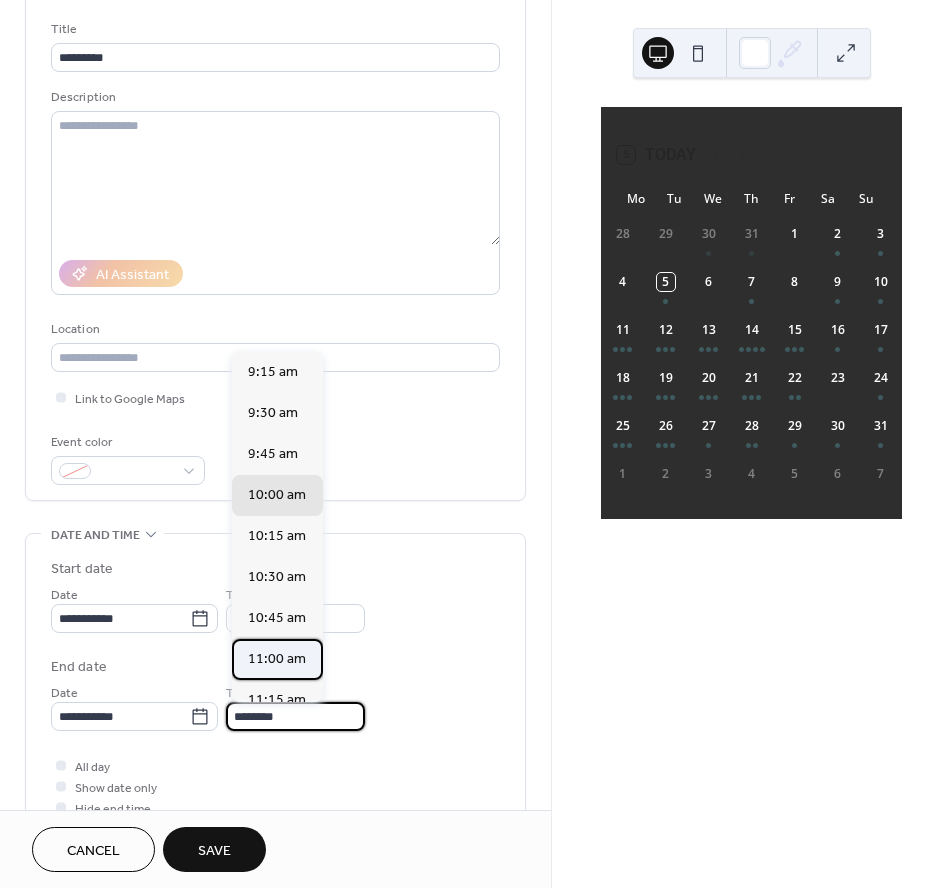 click on "11:00 am" at bounding box center (277, 659) 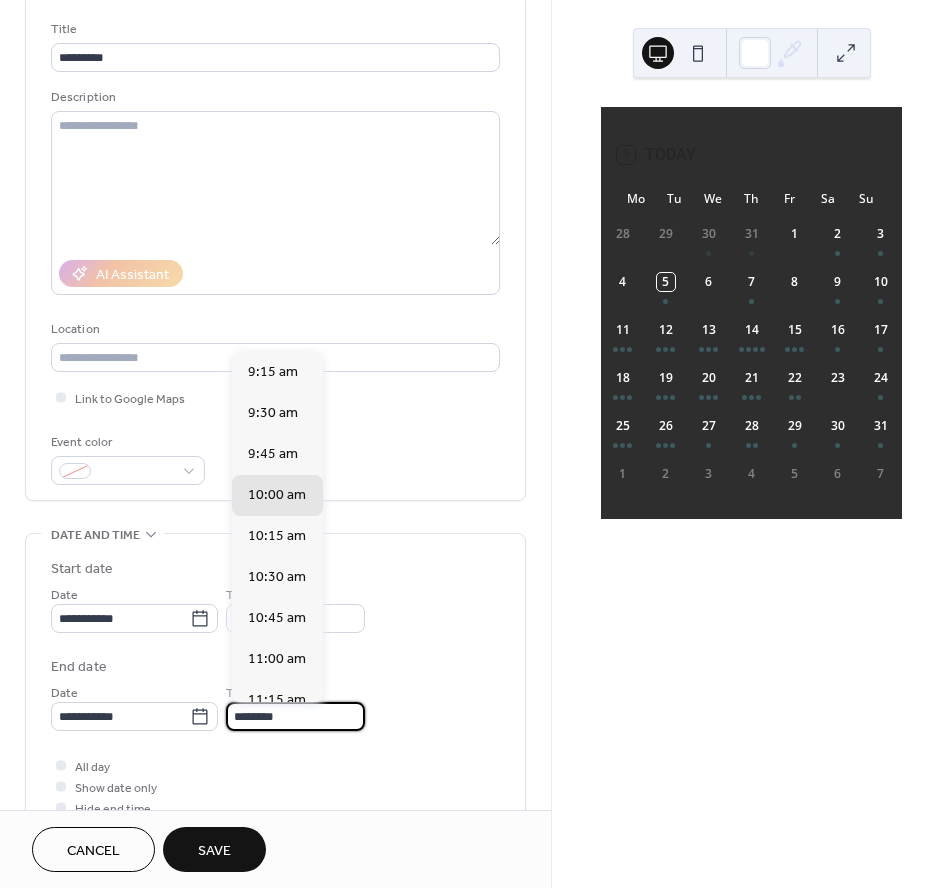 type on "********" 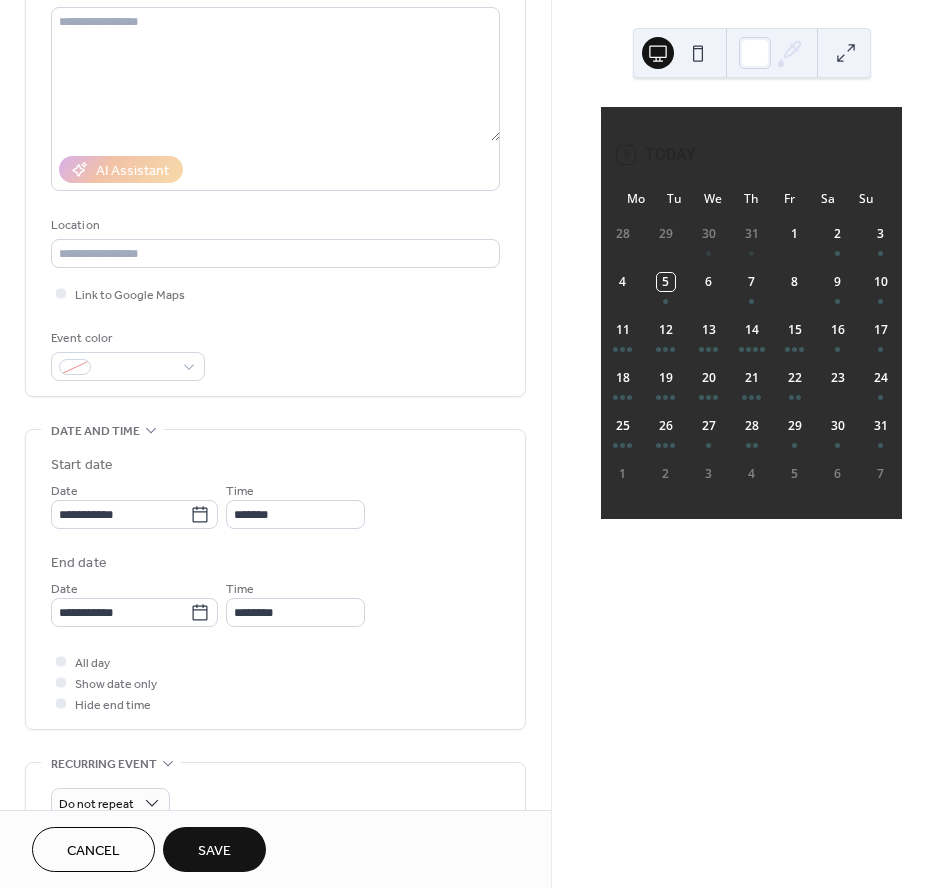 scroll, scrollTop: 262, scrollLeft: 0, axis: vertical 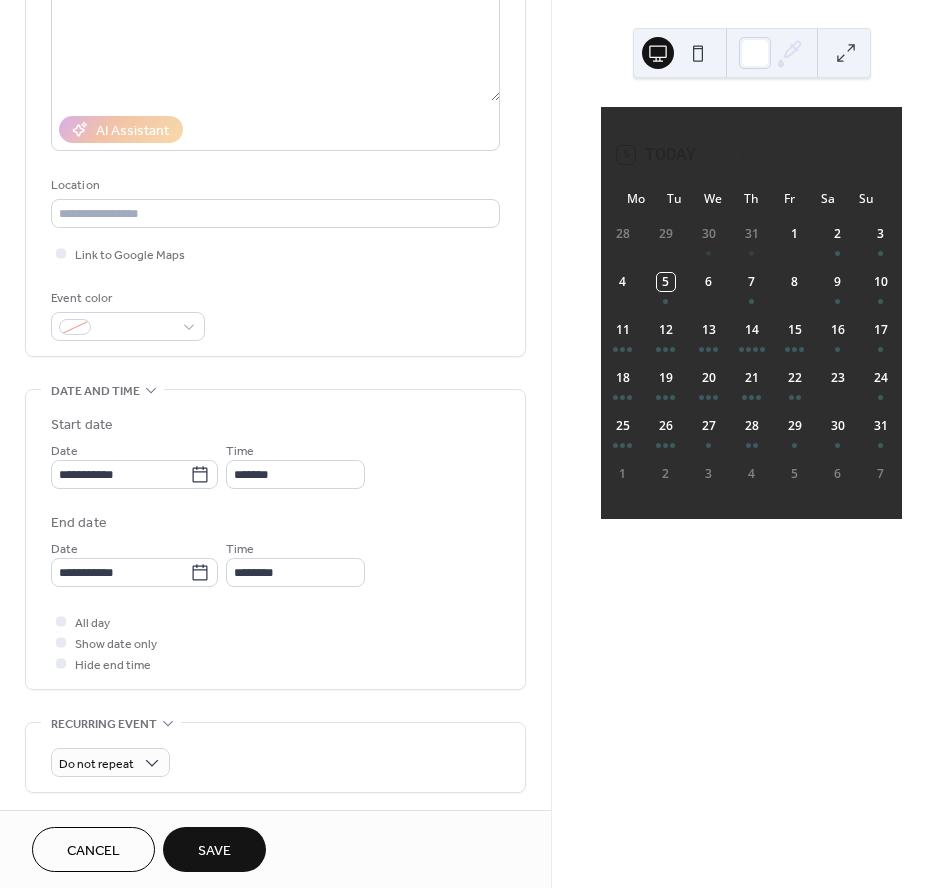 click on "Save" at bounding box center [214, 851] 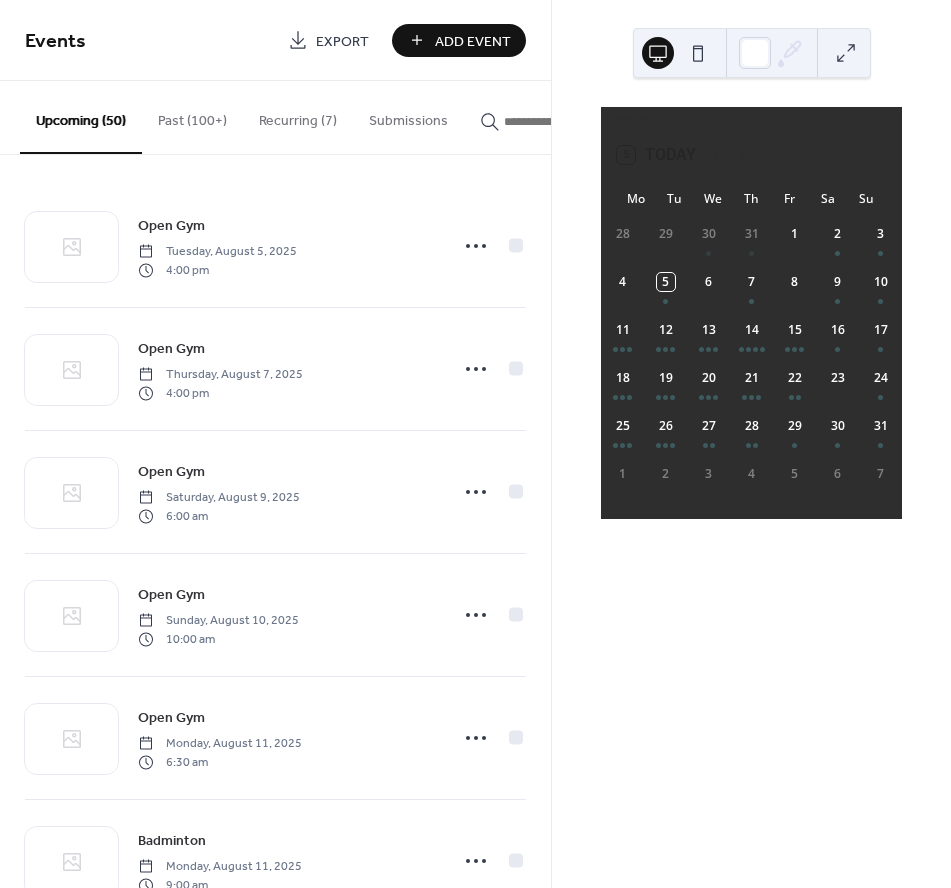 click on "Add Event" at bounding box center (473, 41) 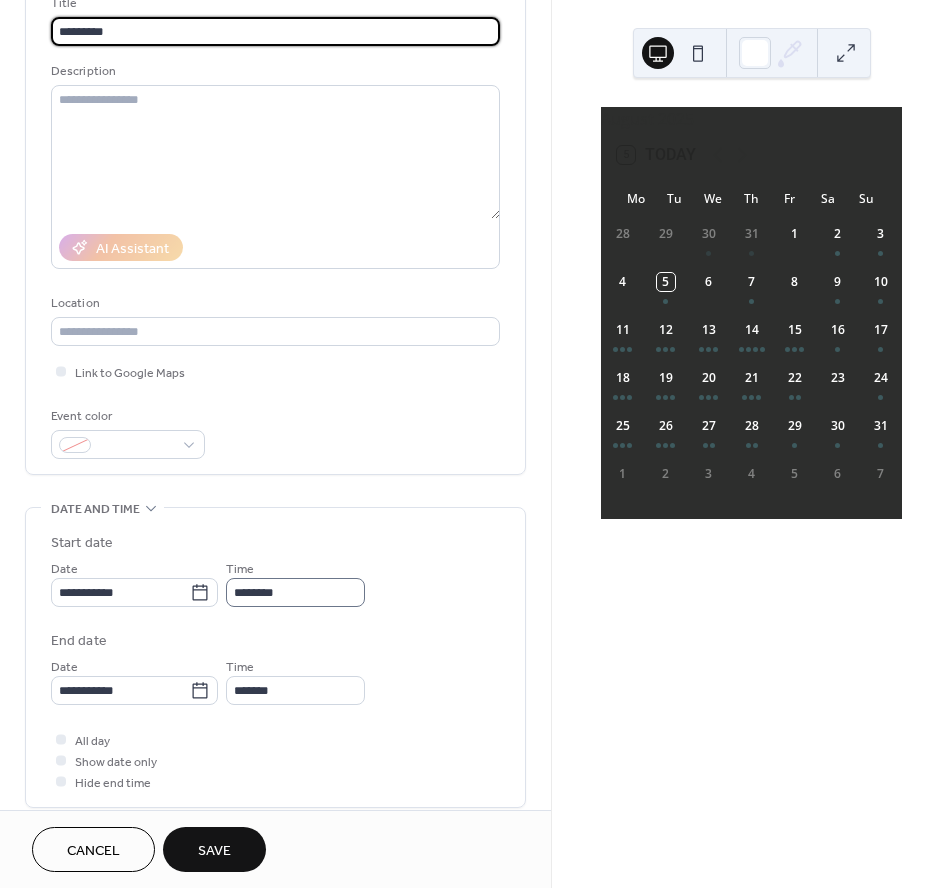 scroll, scrollTop: 168, scrollLeft: 0, axis: vertical 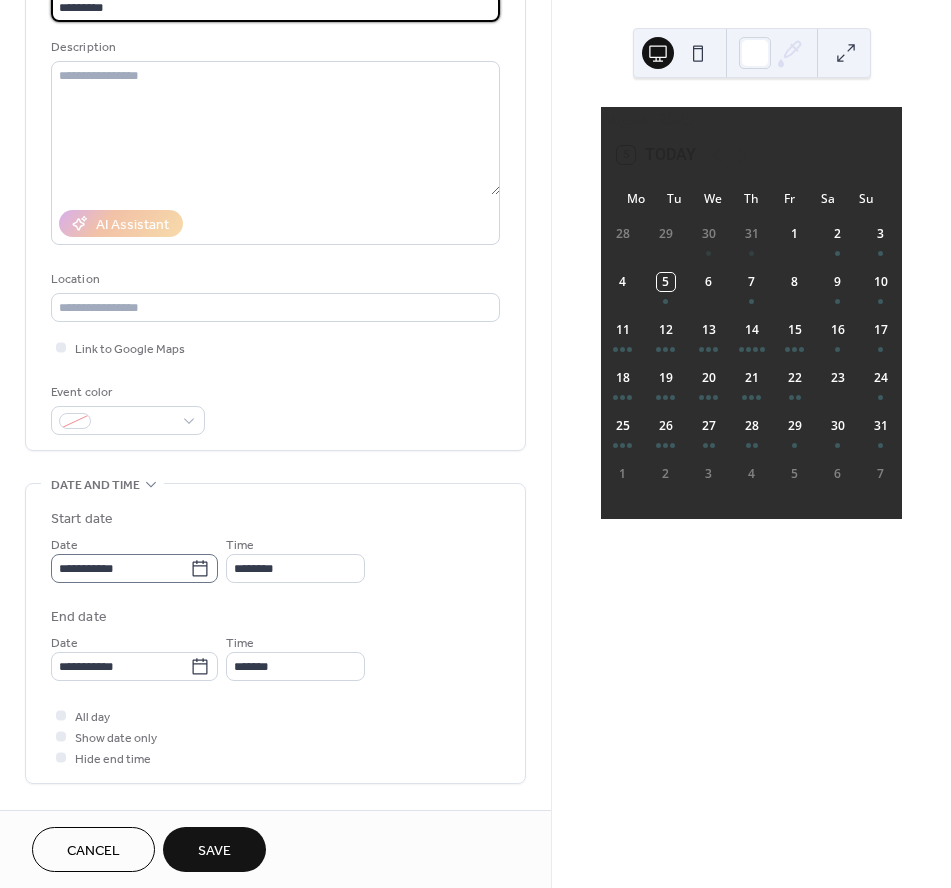 type on "*********" 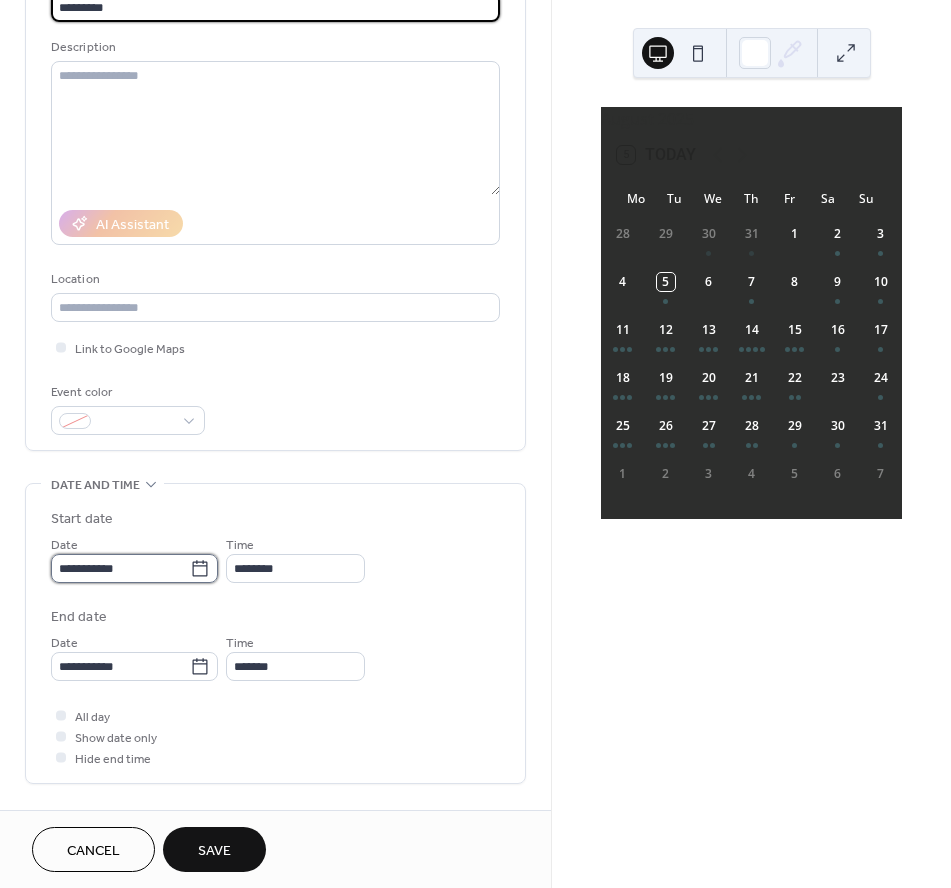 click on "**********" at bounding box center [120, 568] 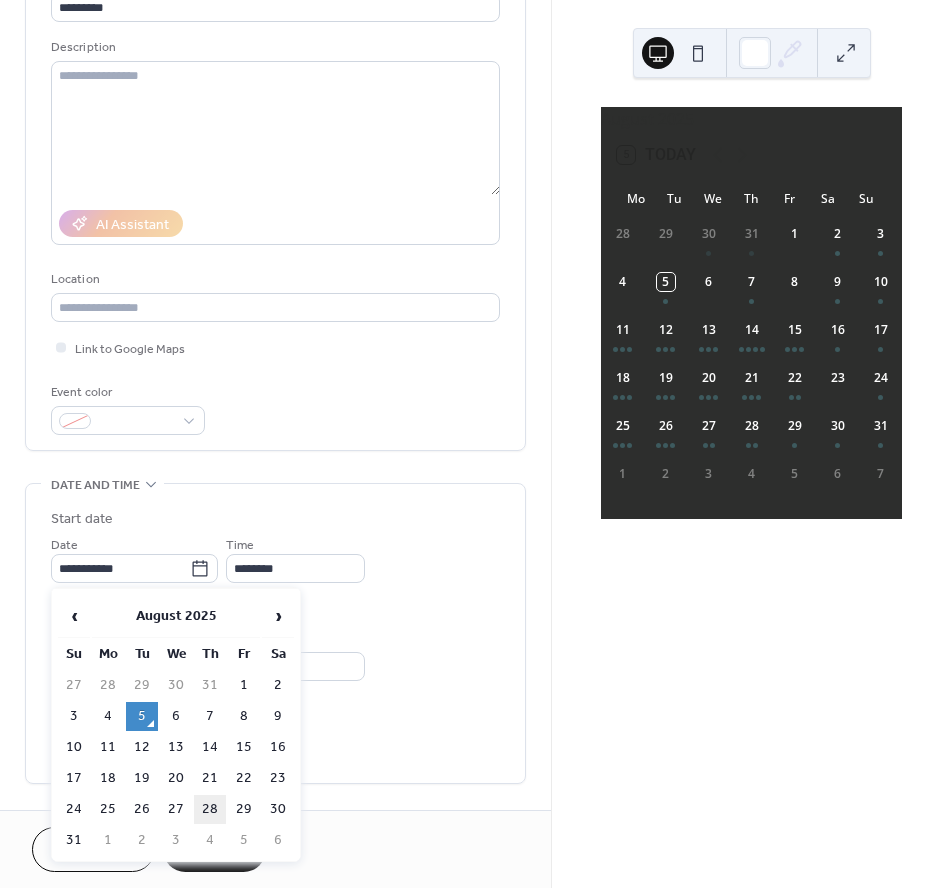 click on "28" at bounding box center [210, 809] 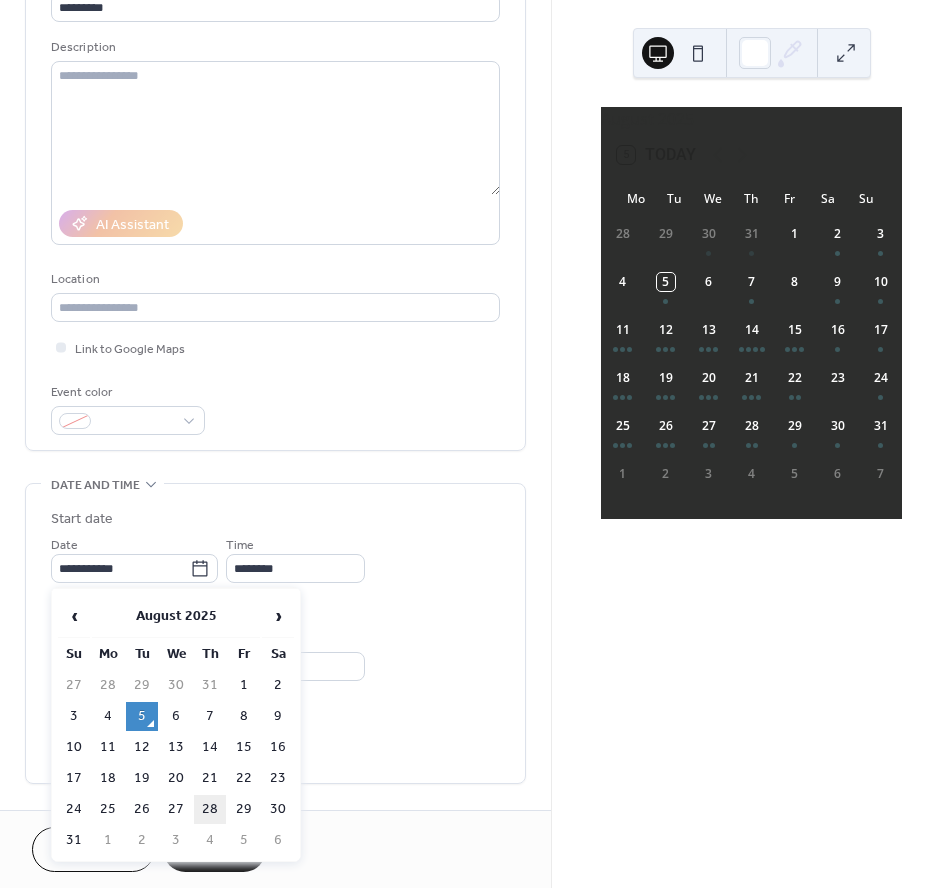 type on "**********" 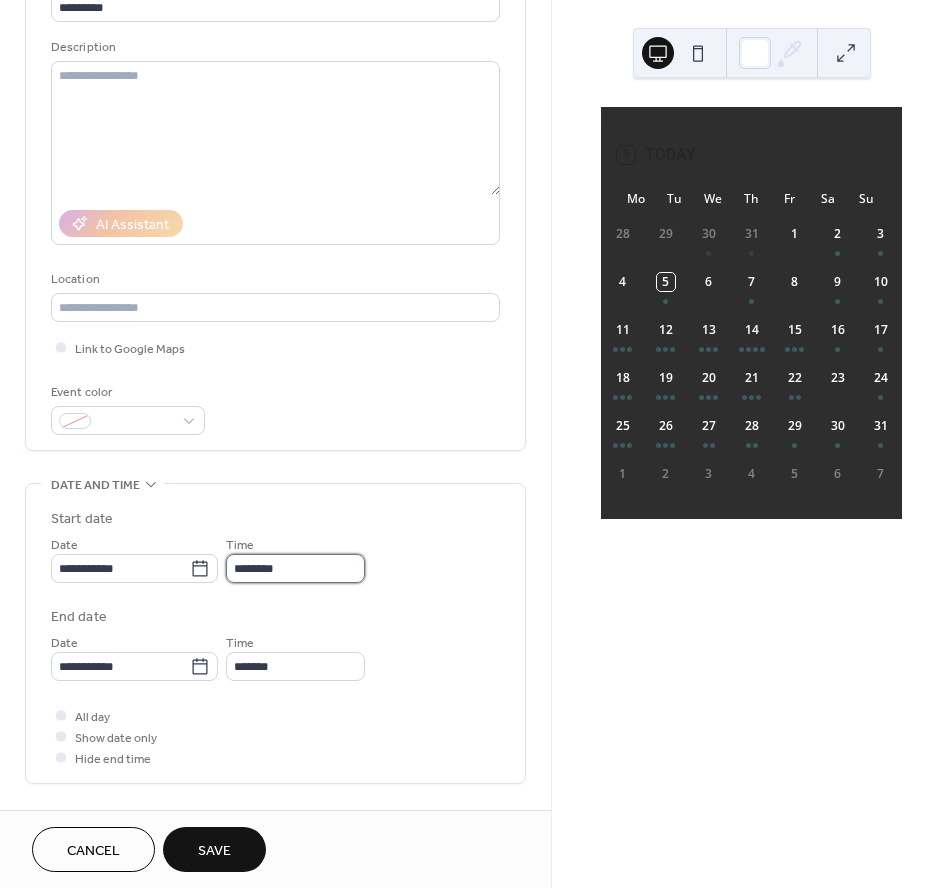 click on "********" at bounding box center [295, 568] 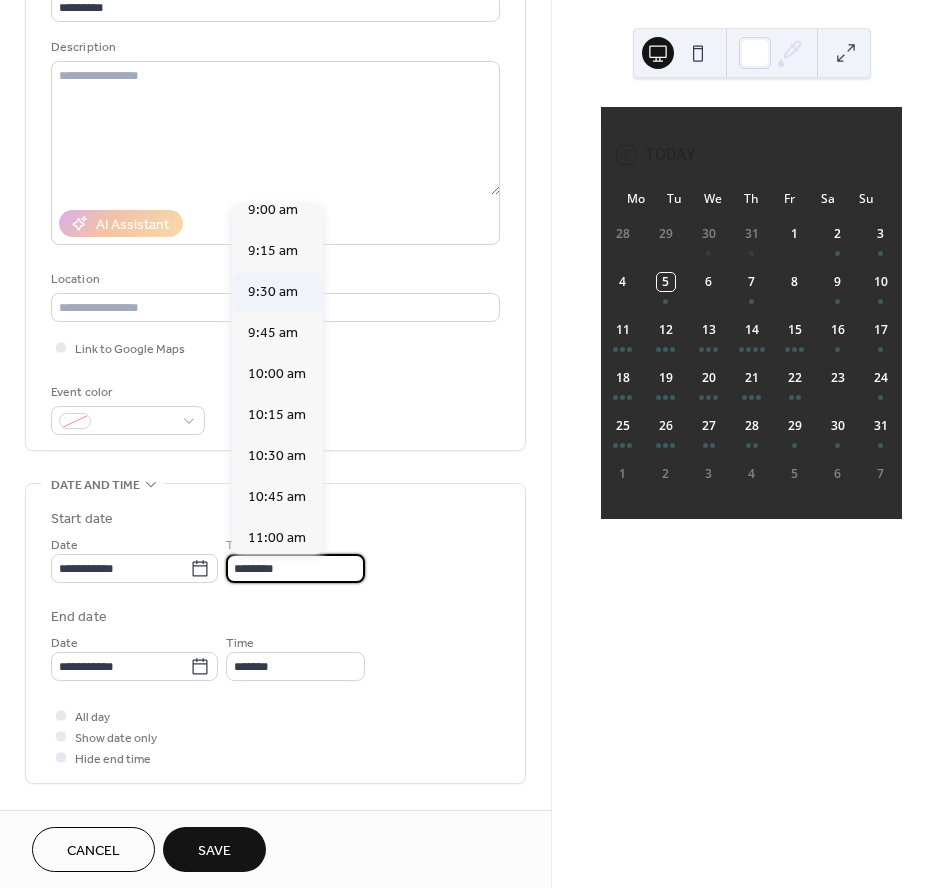 scroll, scrollTop: 1447, scrollLeft: 0, axis: vertical 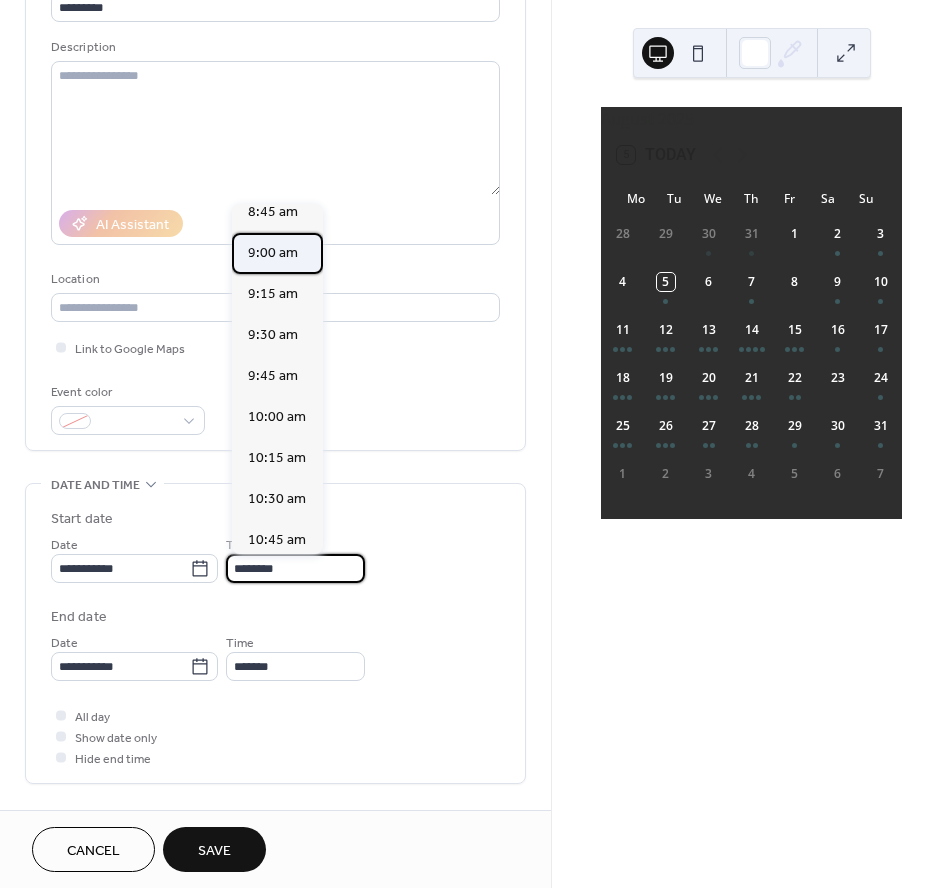 click on "9:00 am" at bounding box center (277, 253) 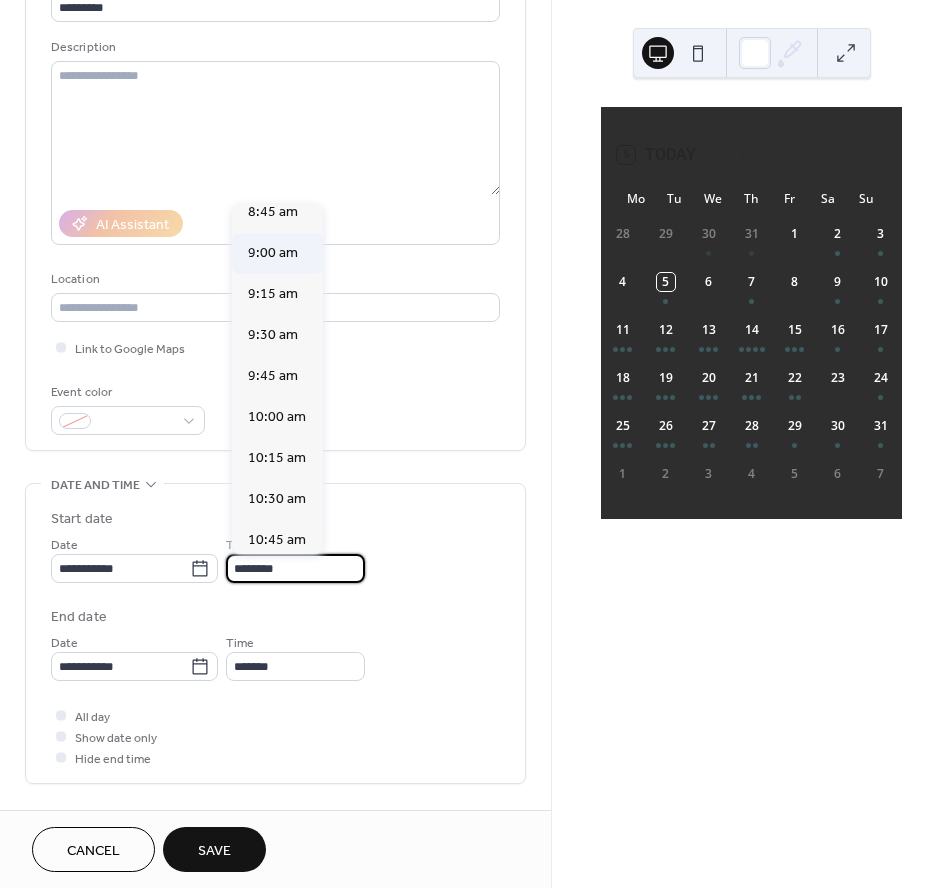 type on "*******" 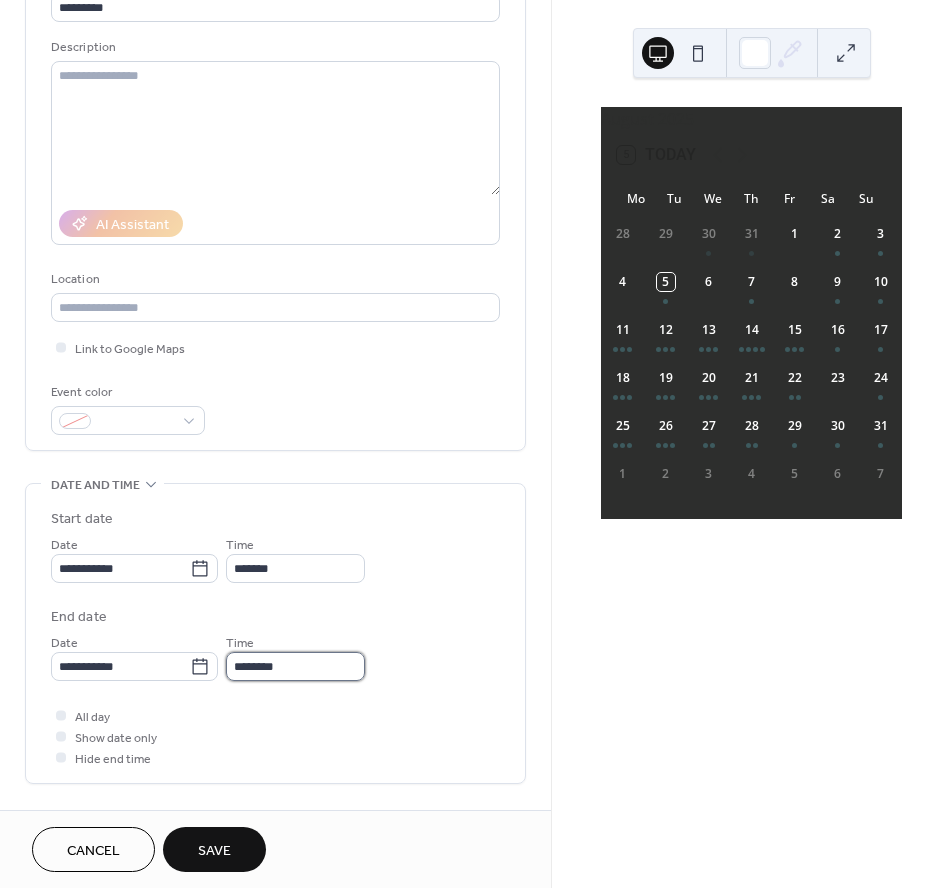click on "********" at bounding box center (295, 666) 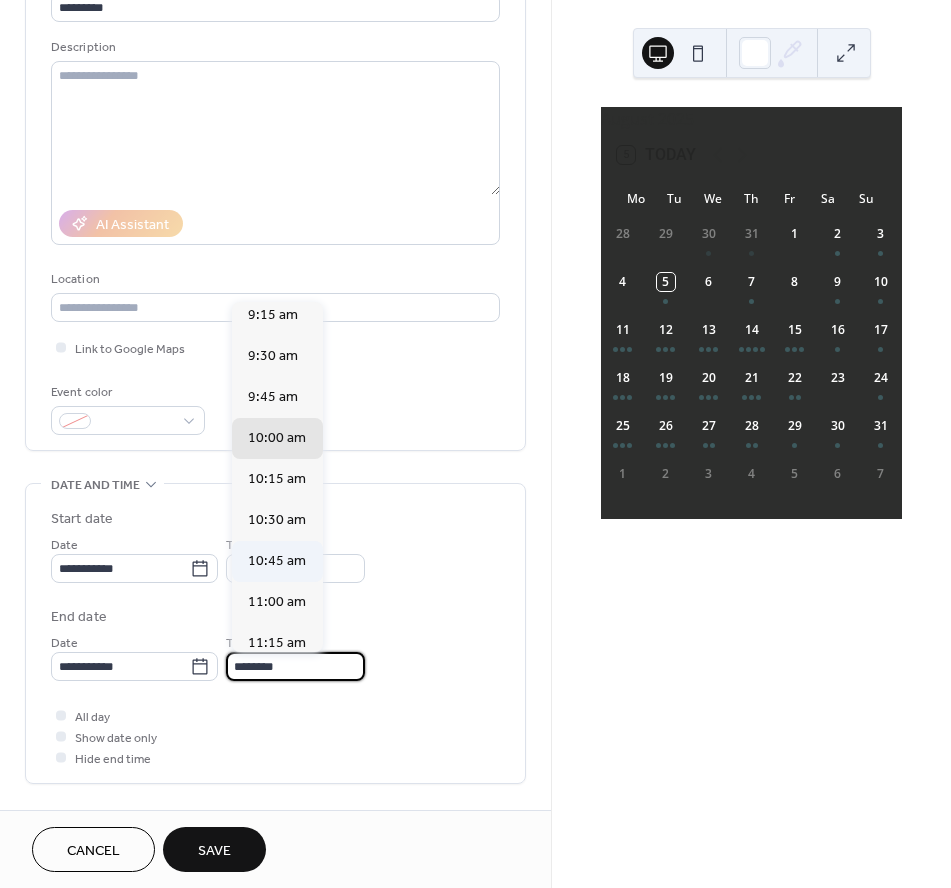 scroll, scrollTop: 28, scrollLeft: 0, axis: vertical 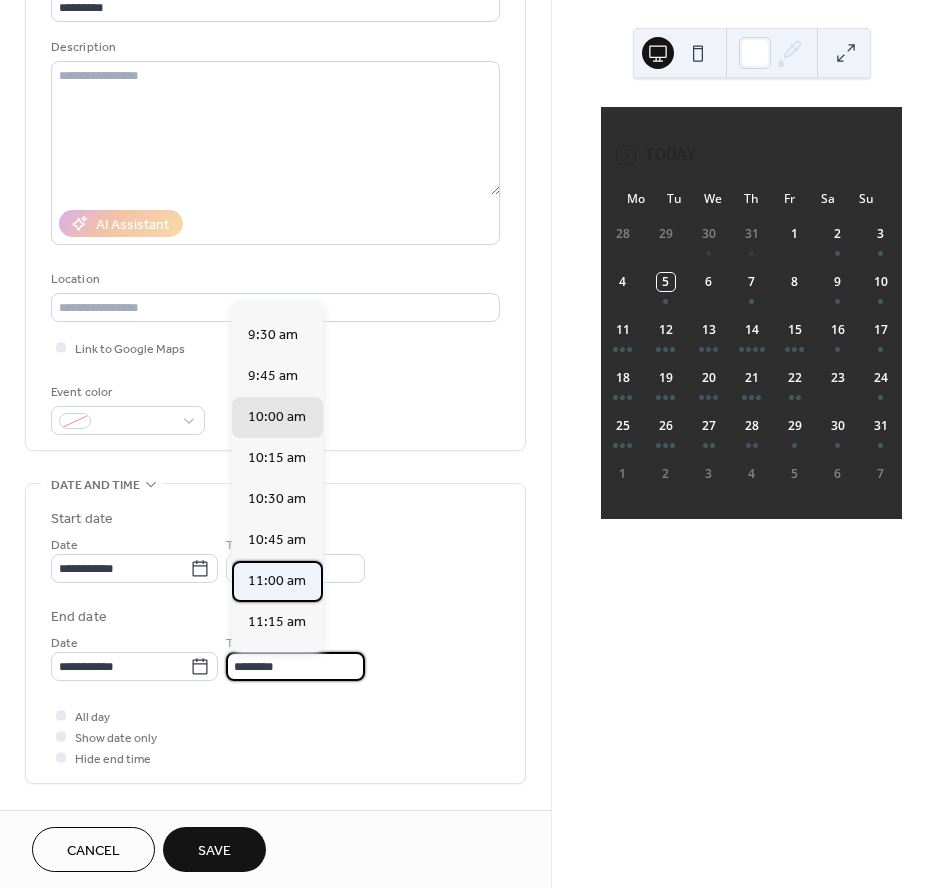 click on "11:00 am" at bounding box center [277, 581] 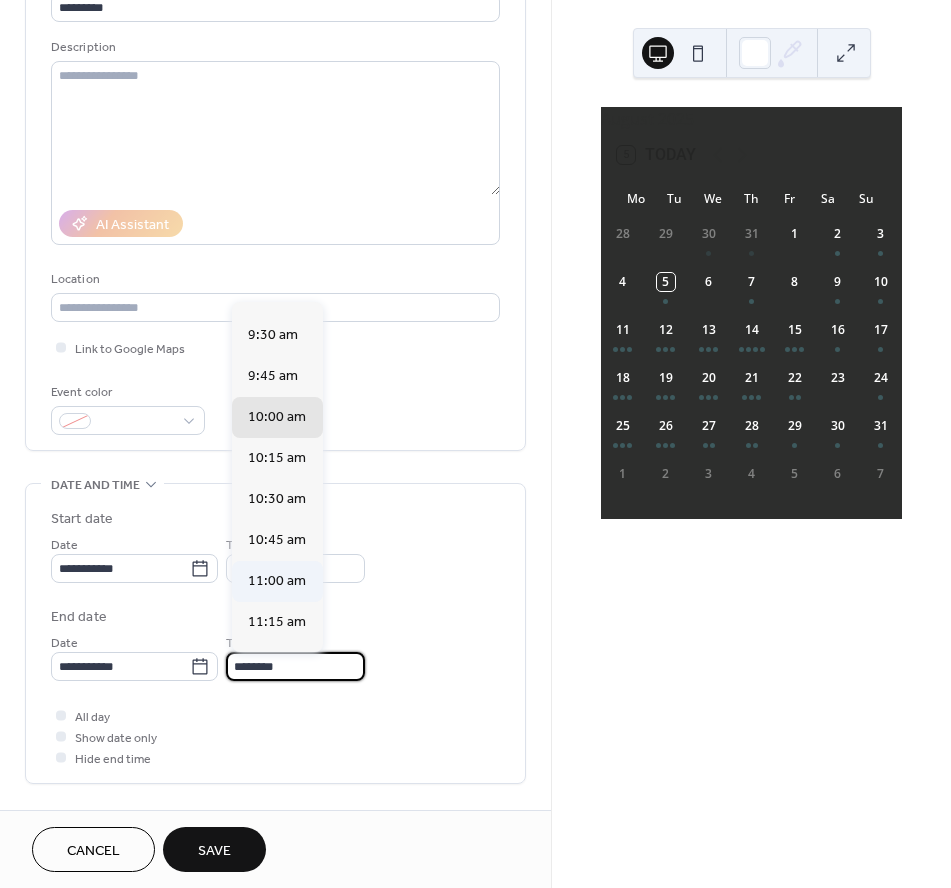 type on "********" 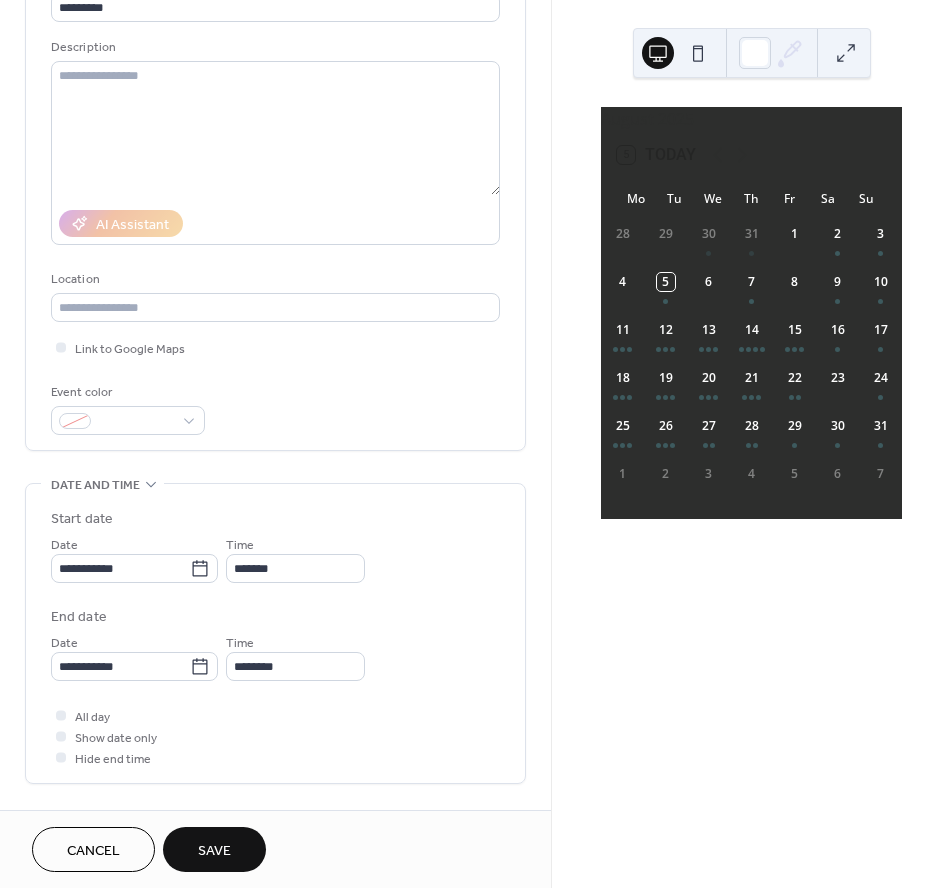 click on "Save" at bounding box center [214, 849] 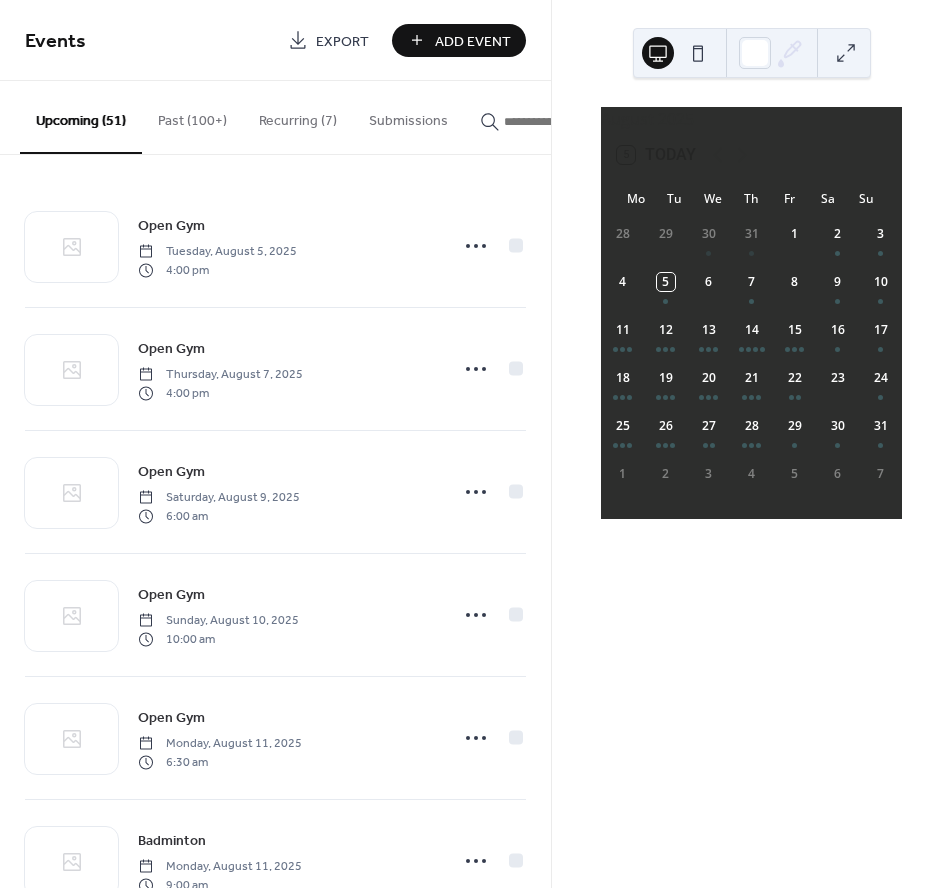click on "Add Event" at bounding box center (473, 41) 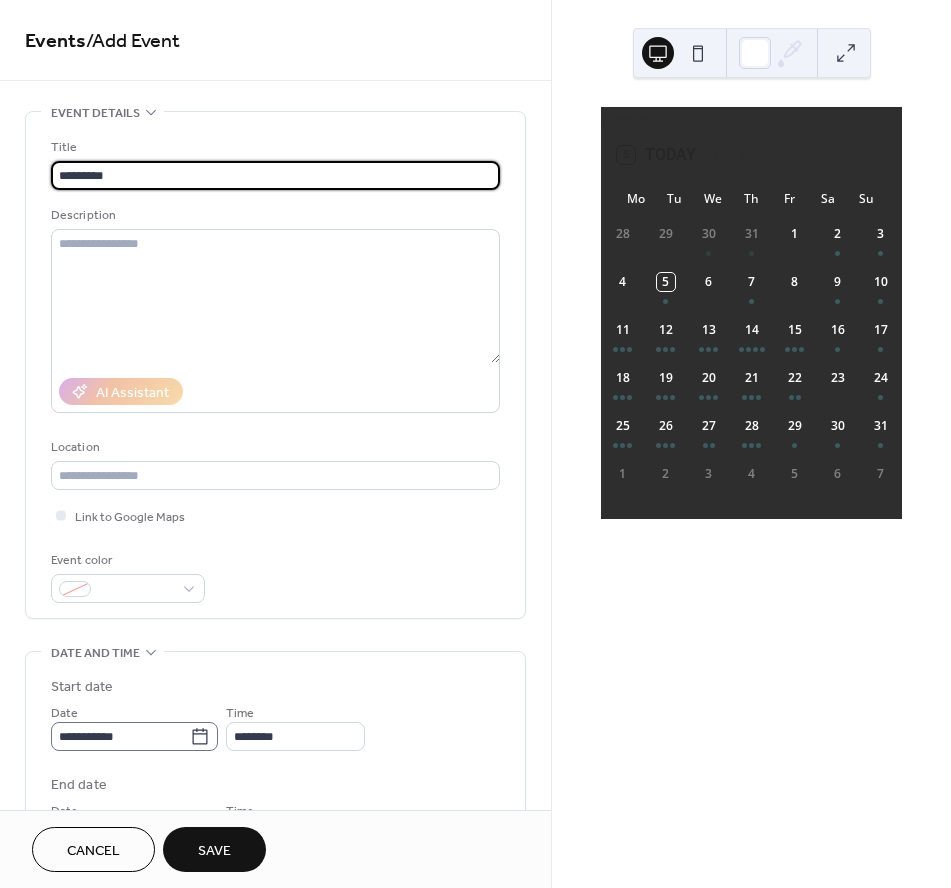 type on "*********" 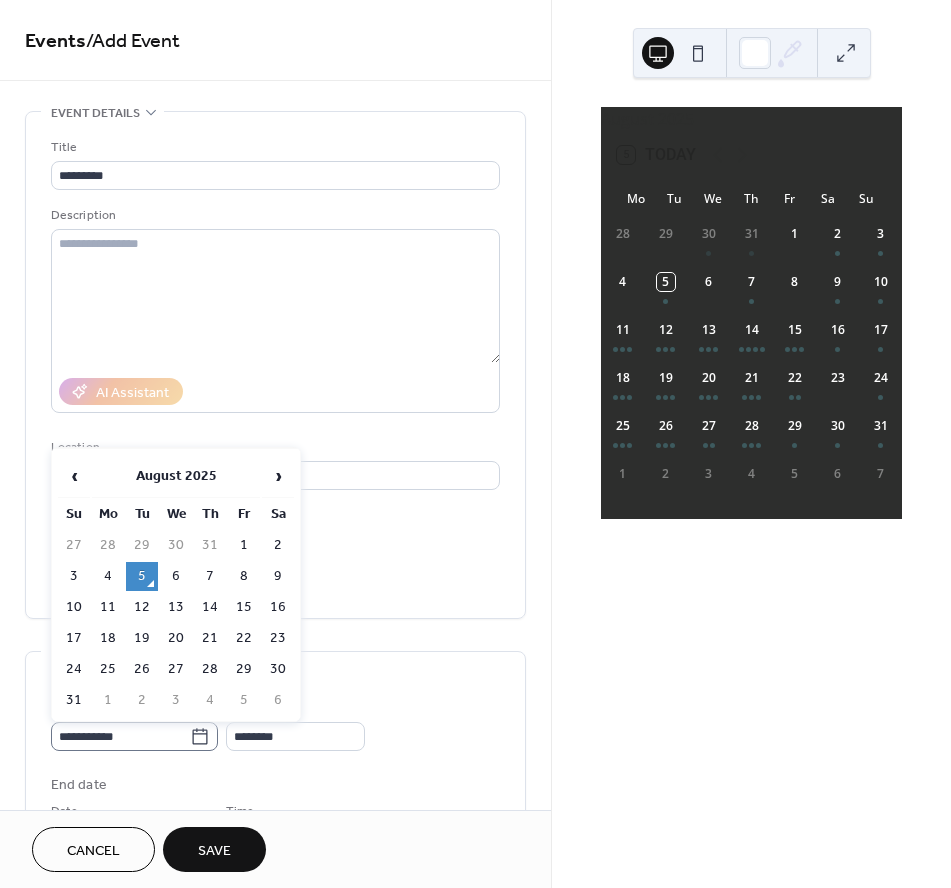 click 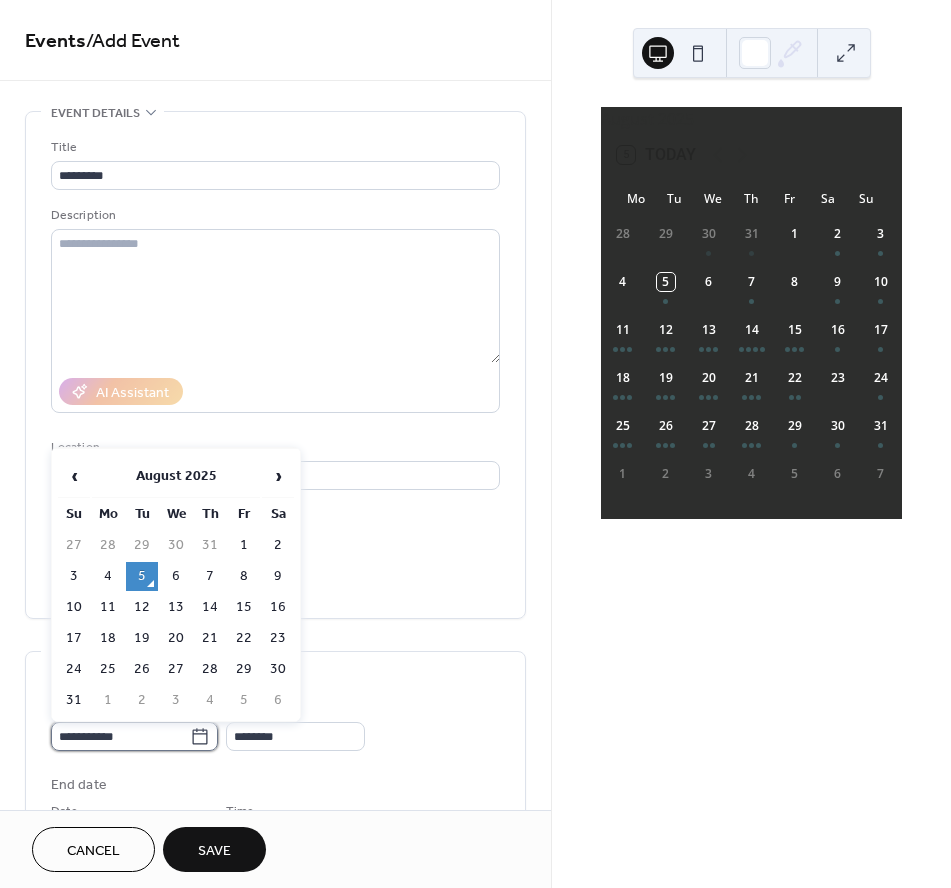 click on "**********" at bounding box center (120, 736) 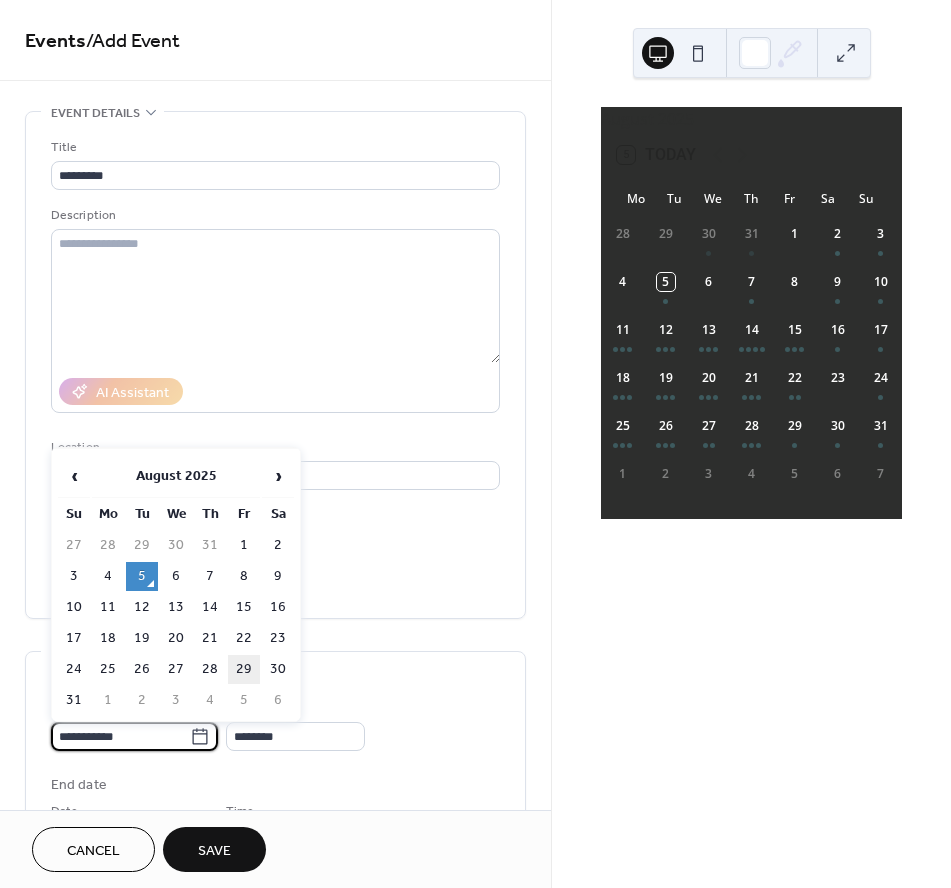 click on "29" at bounding box center (244, 669) 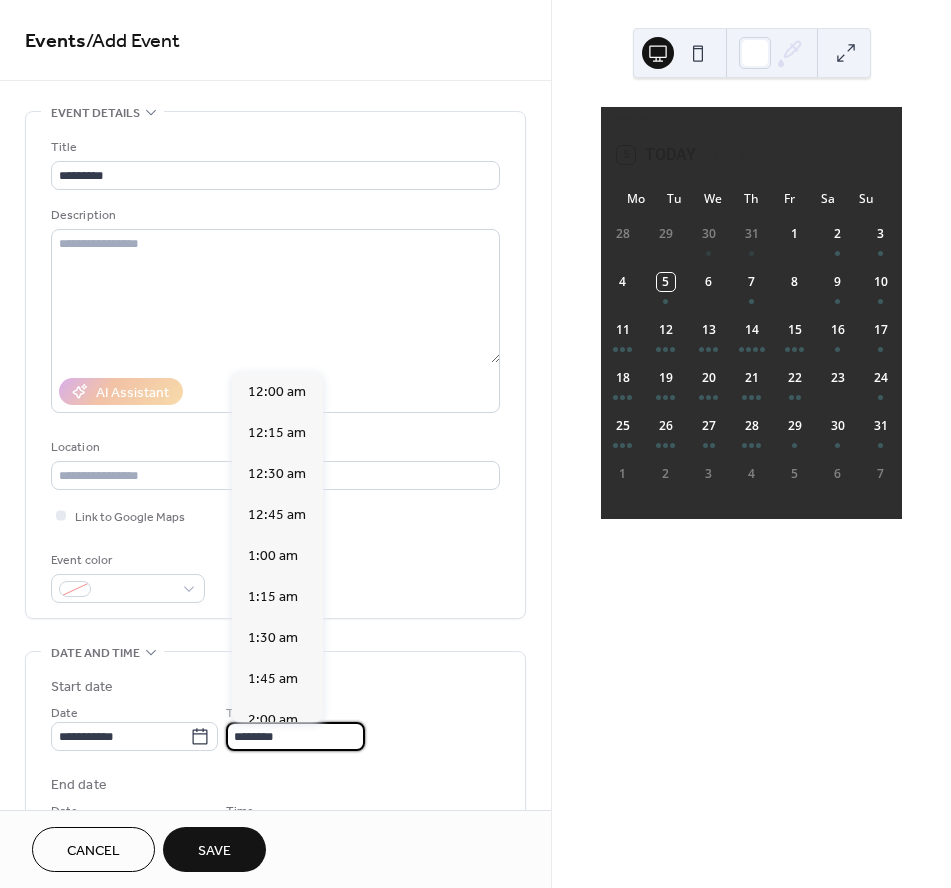 click on "********" at bounding box center [295, 736] 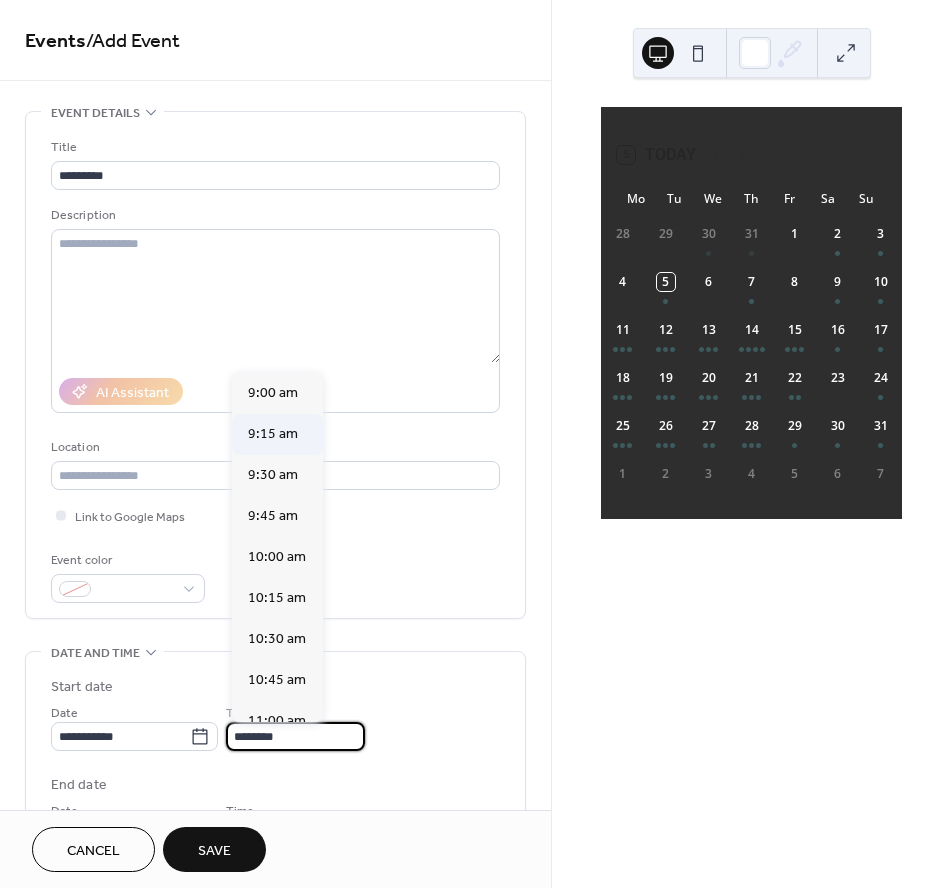 scroll, scrollTop: 1471, scrollLeft: 0, axis: vertical 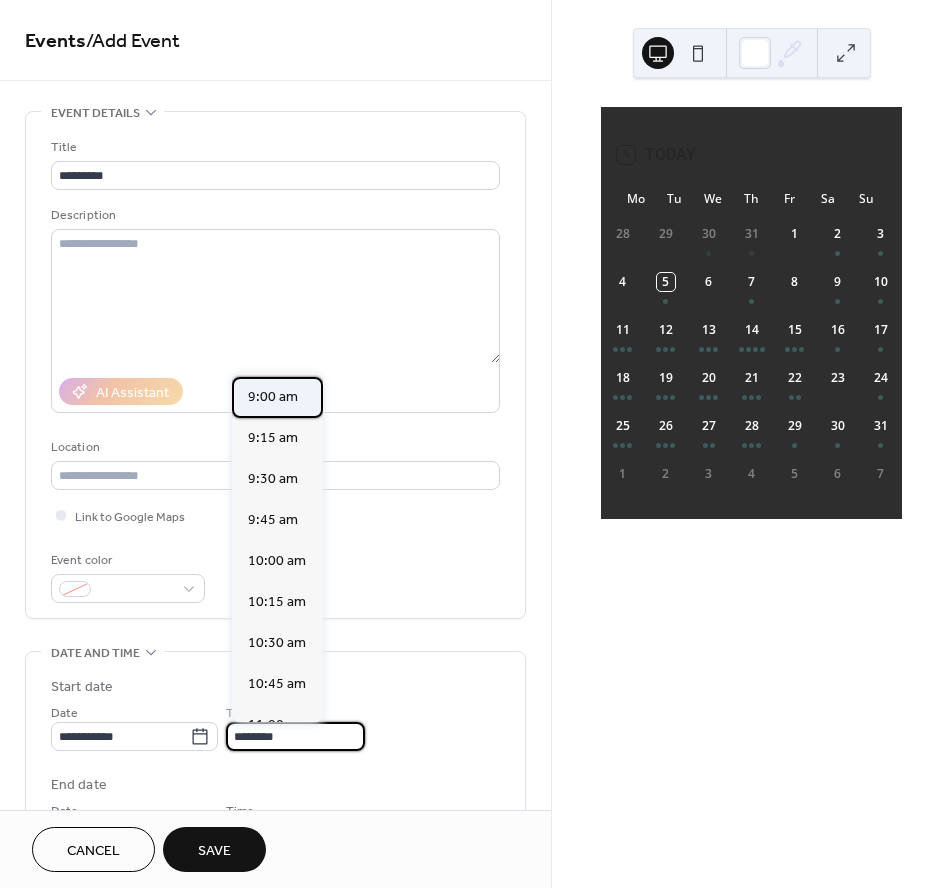 click on "9:00 am" at bounding box center (273, 397) 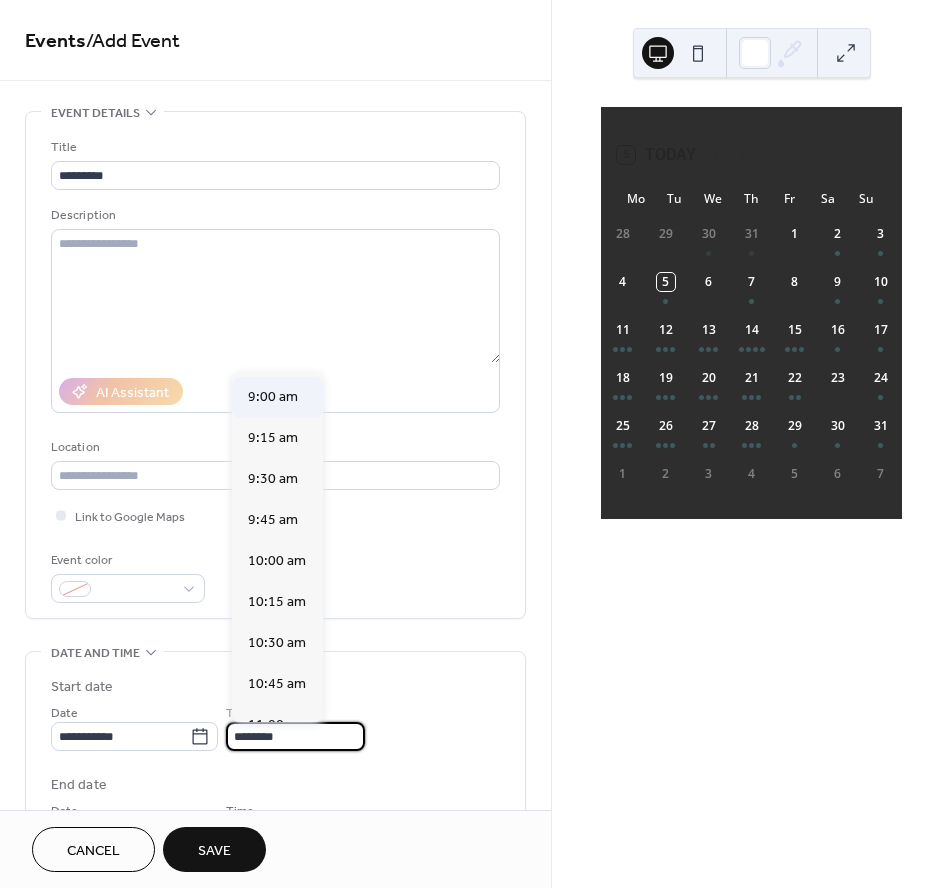 type on "*******" 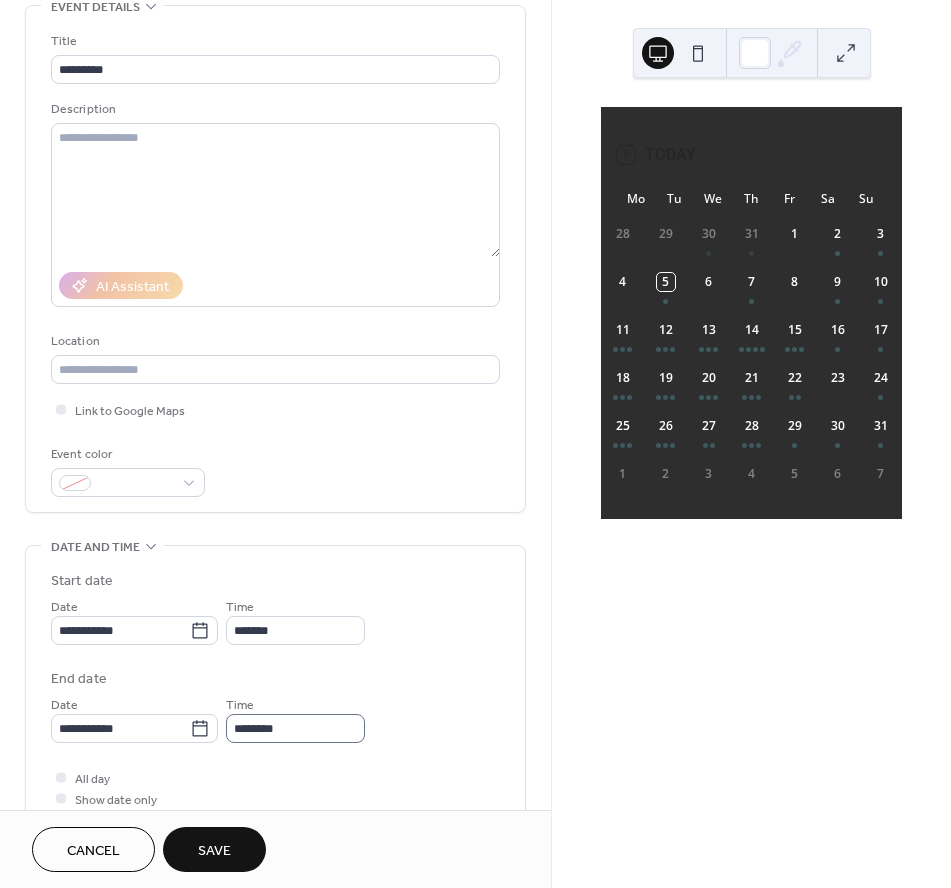 scroll, scrollTop: 142, scrollLeft: 0, axis: vertical 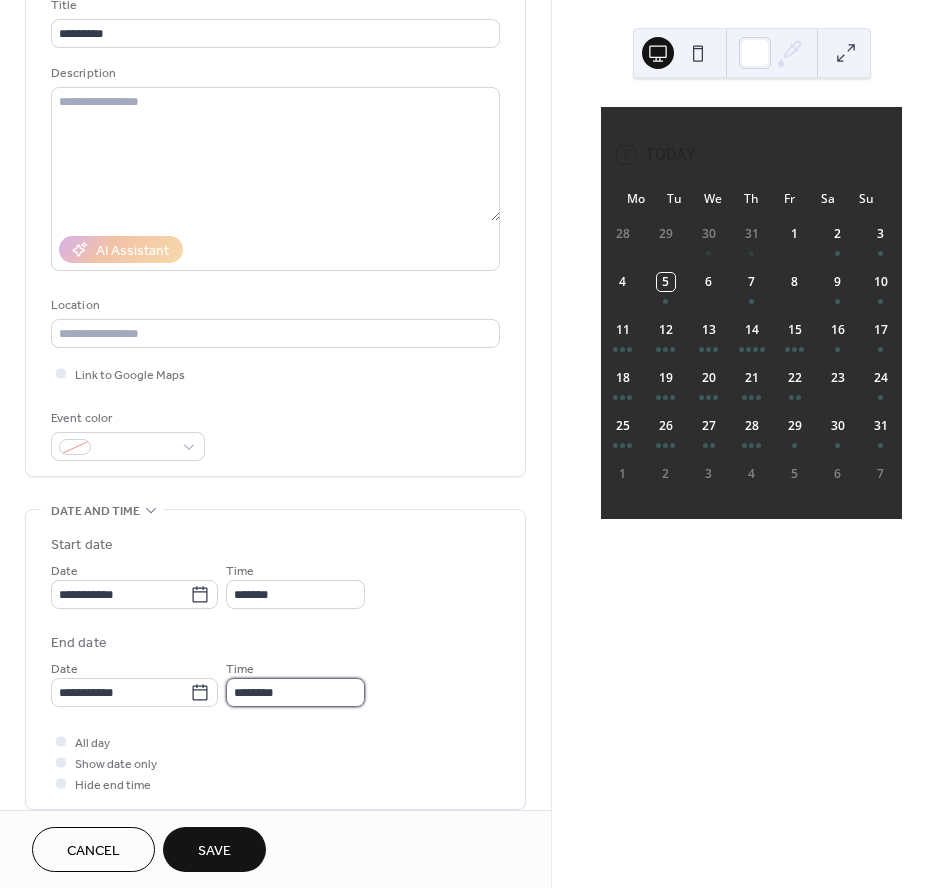 click on "********" at bounding box center (295, 692) 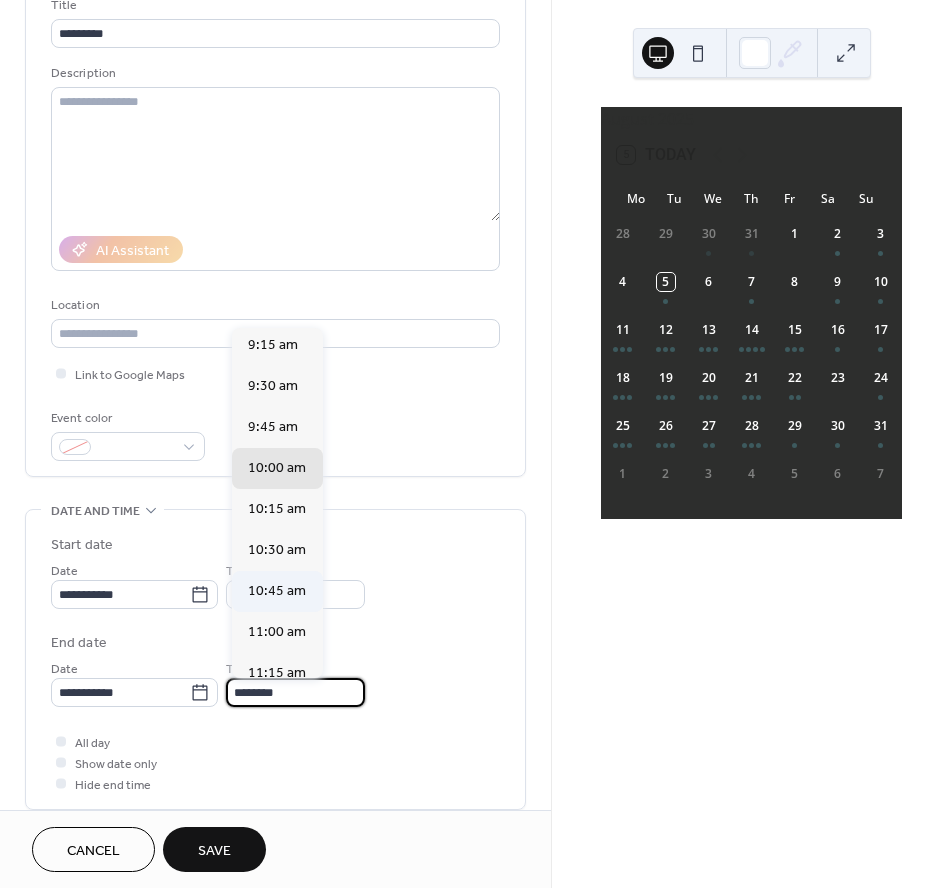 scroll, scrollTop: 4, scrollLeft: 0, axis: vertical 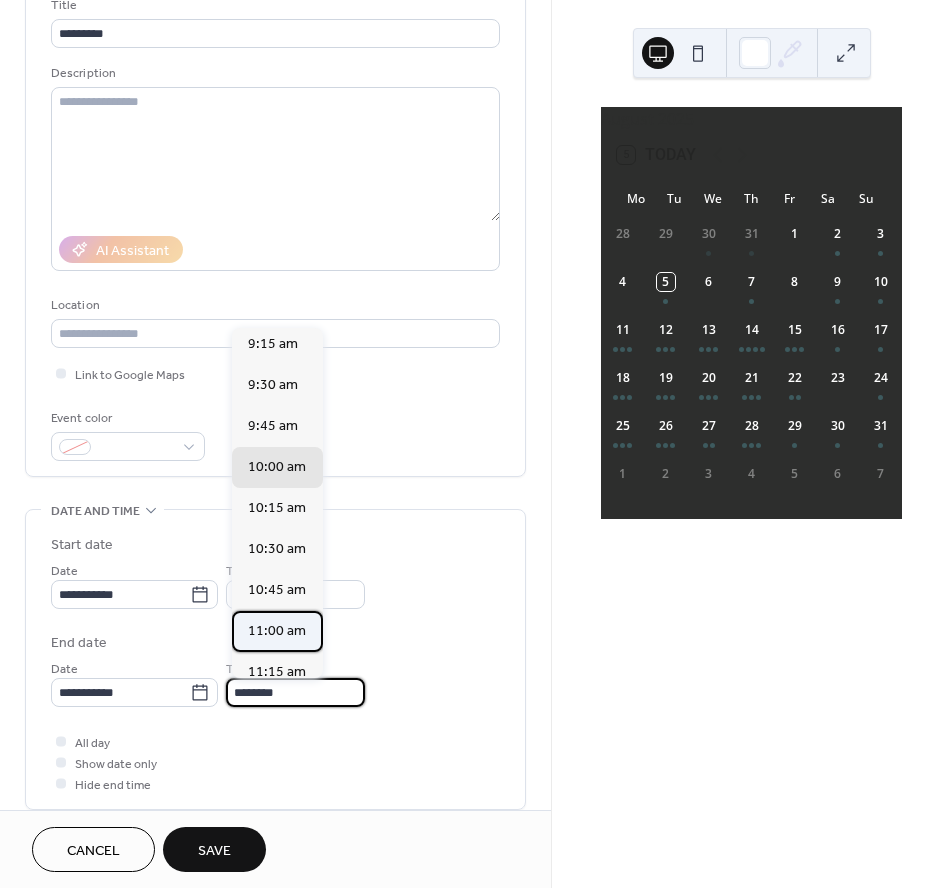 click on "11:00 am" at bounding box center (277, 631) 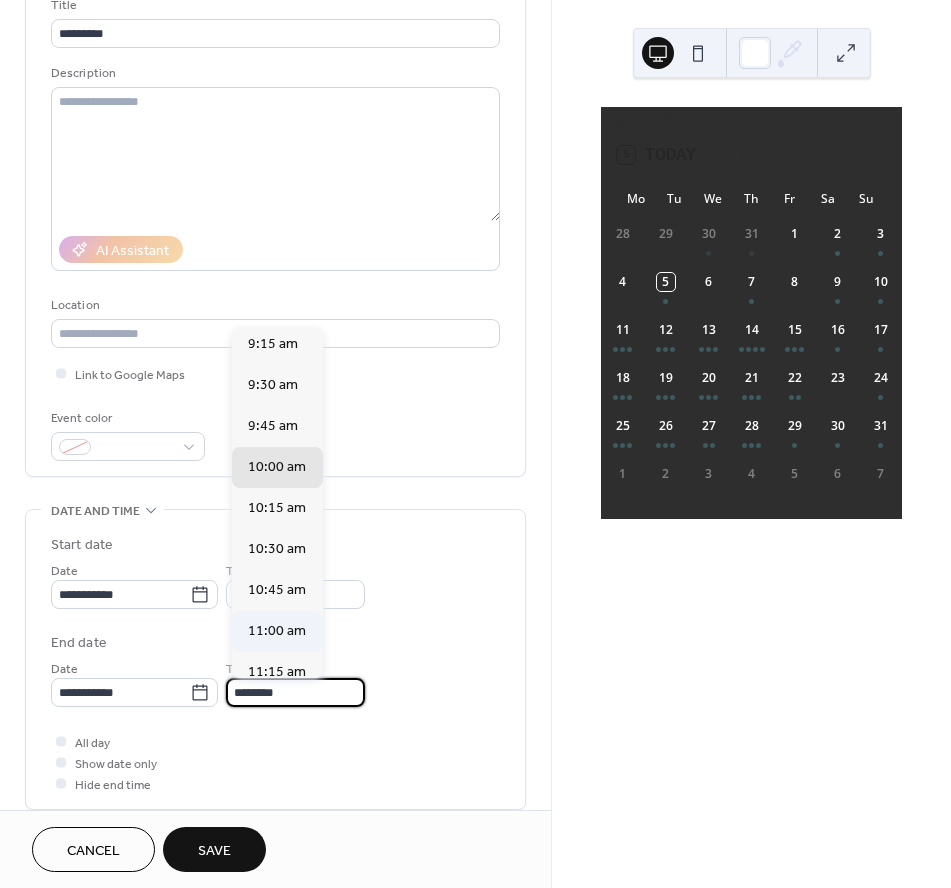 type on "********" 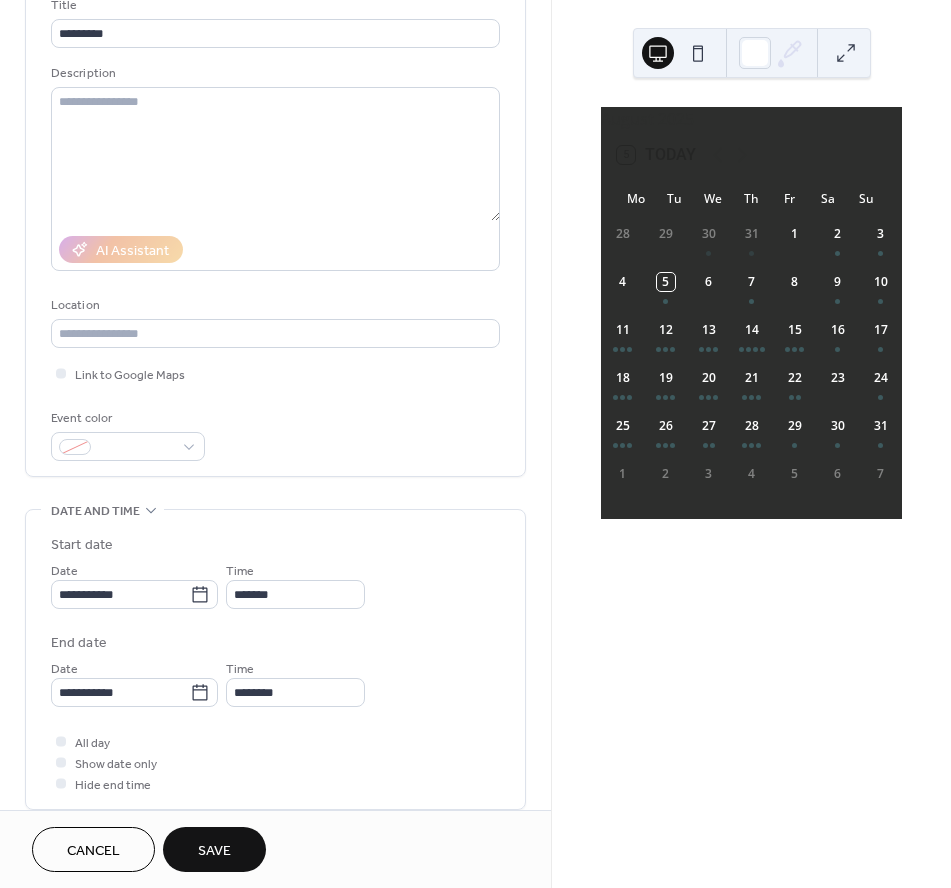 click on "Save" at bounding box center [214, 849] 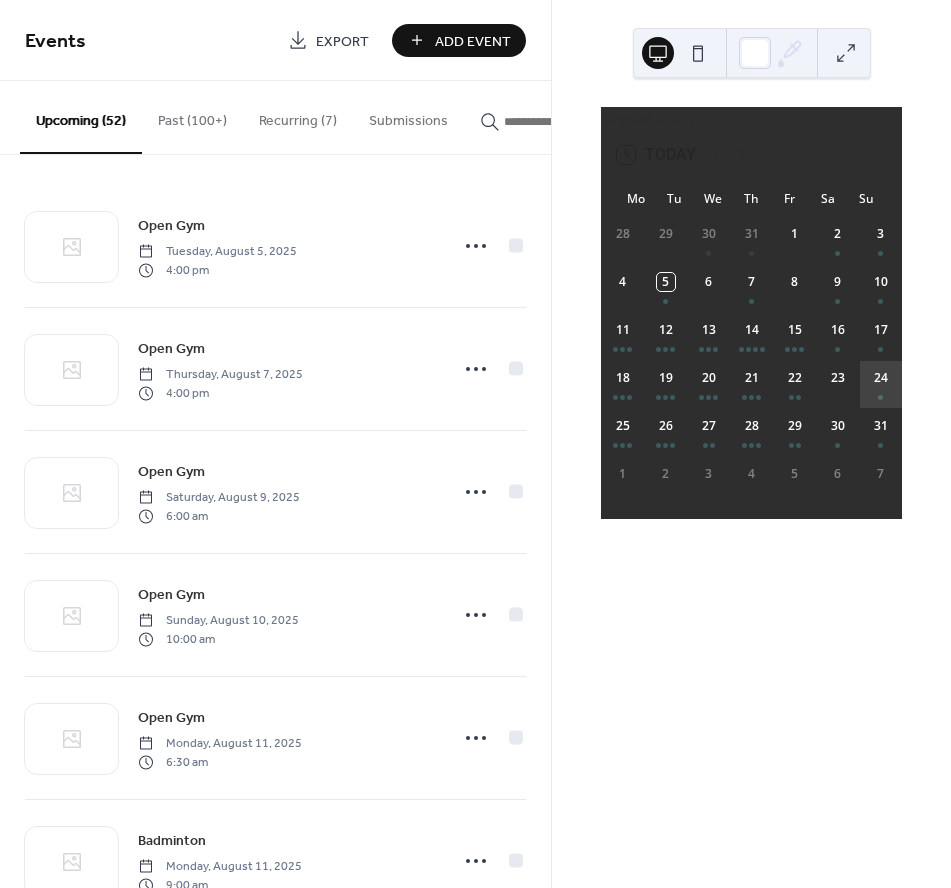 click on "24" at bounding box center (880, 384) 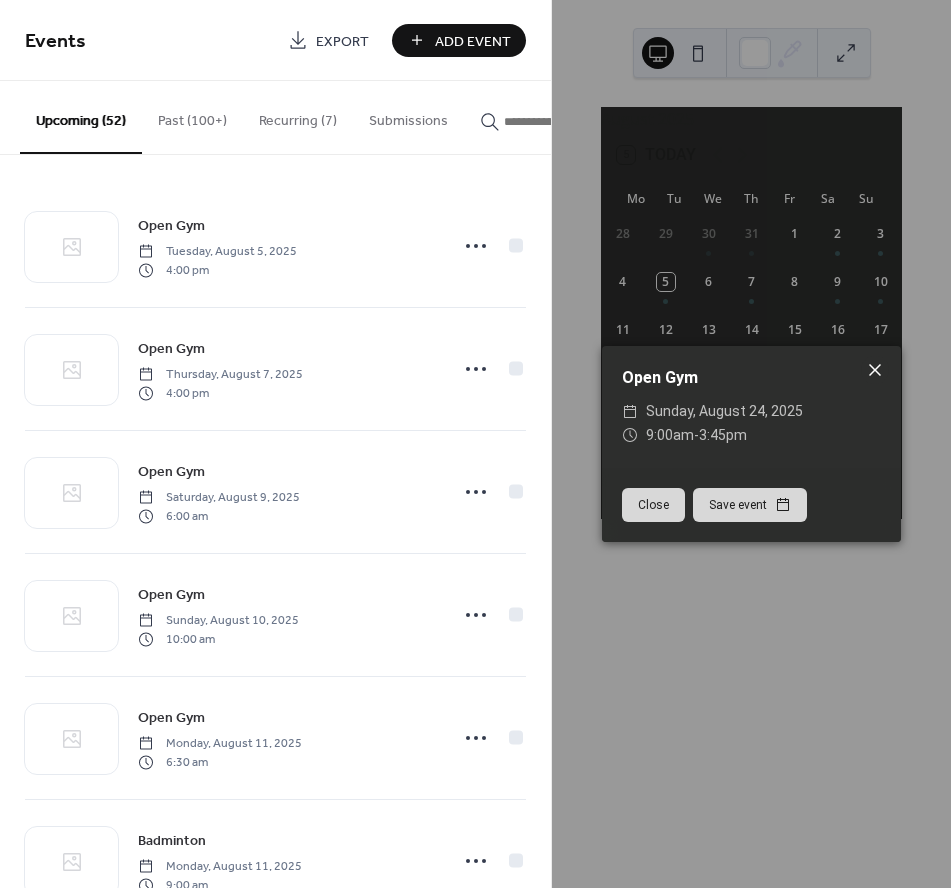 click 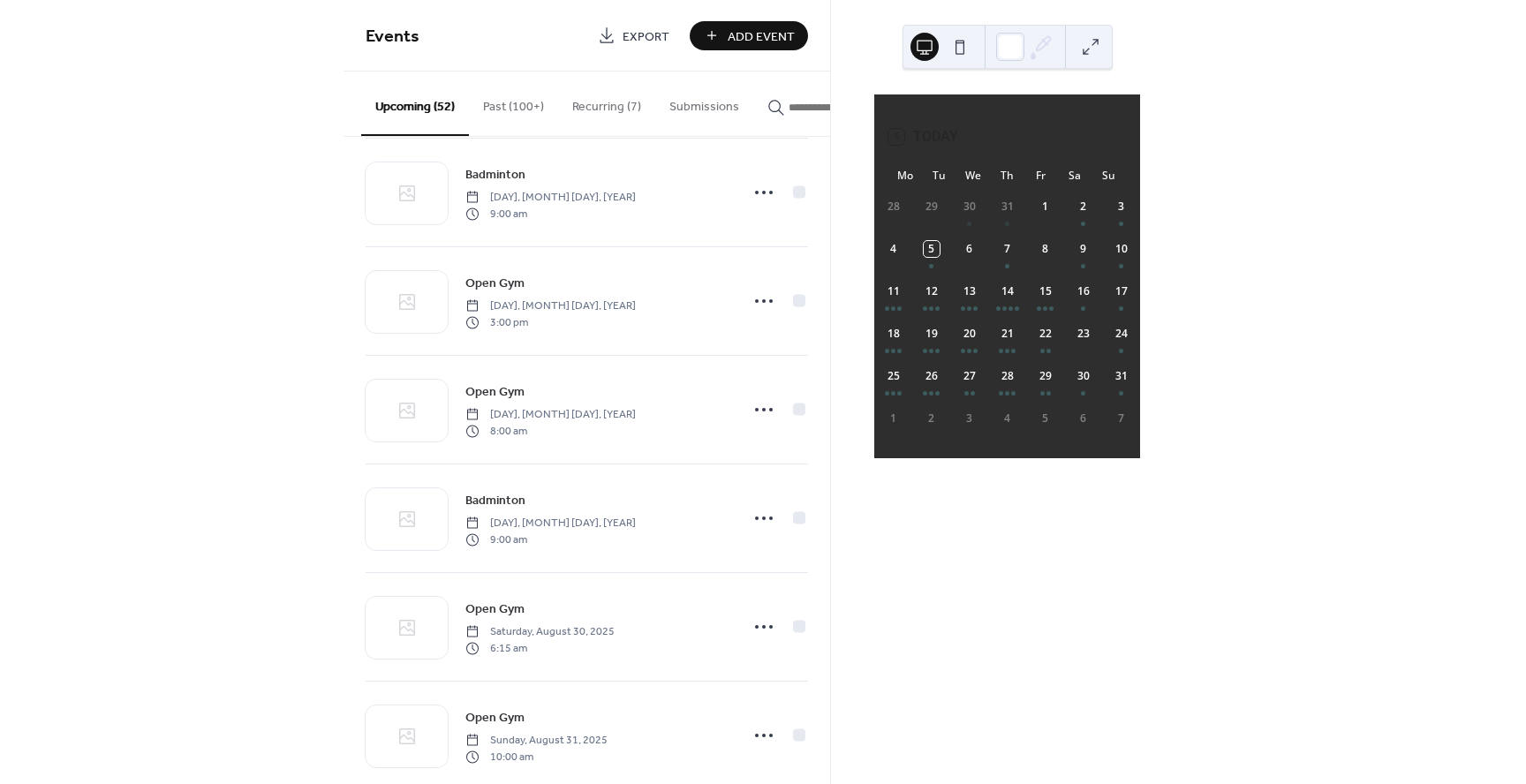 scroll, scrollTop: 5057, scrollLeft: 0, axis: vertical 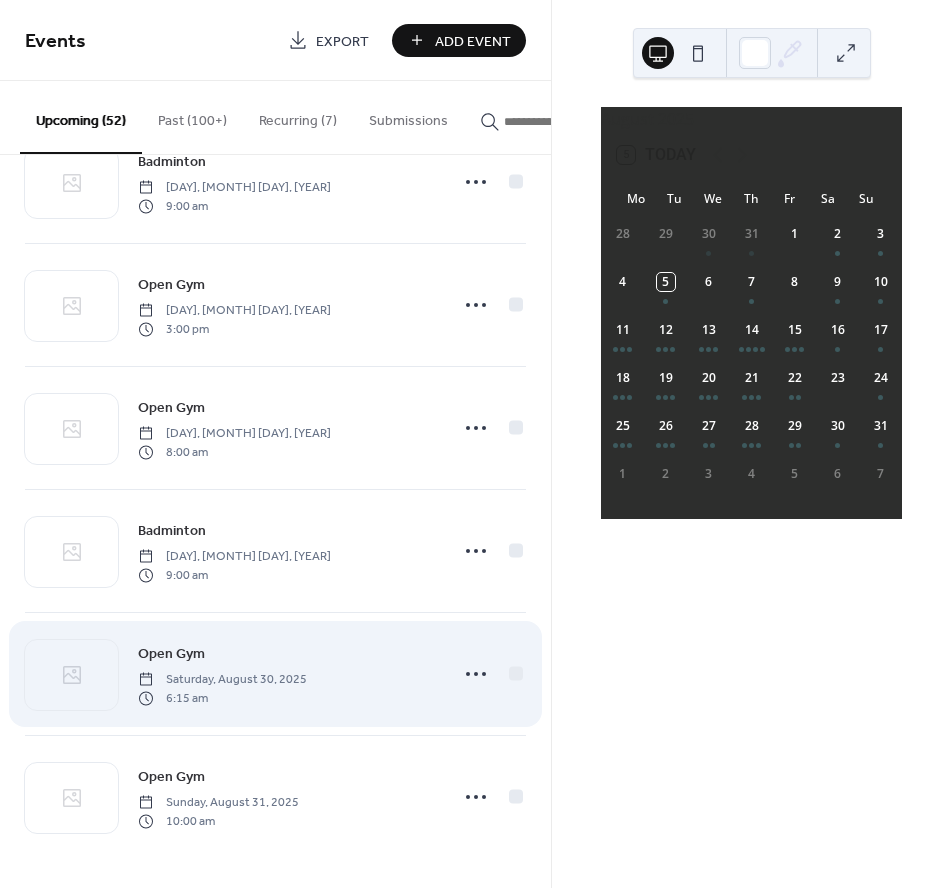 click on "Open Gym Saturday, [MONTH] 30, 2025 6:15 am" at bounding box center [287, 674] 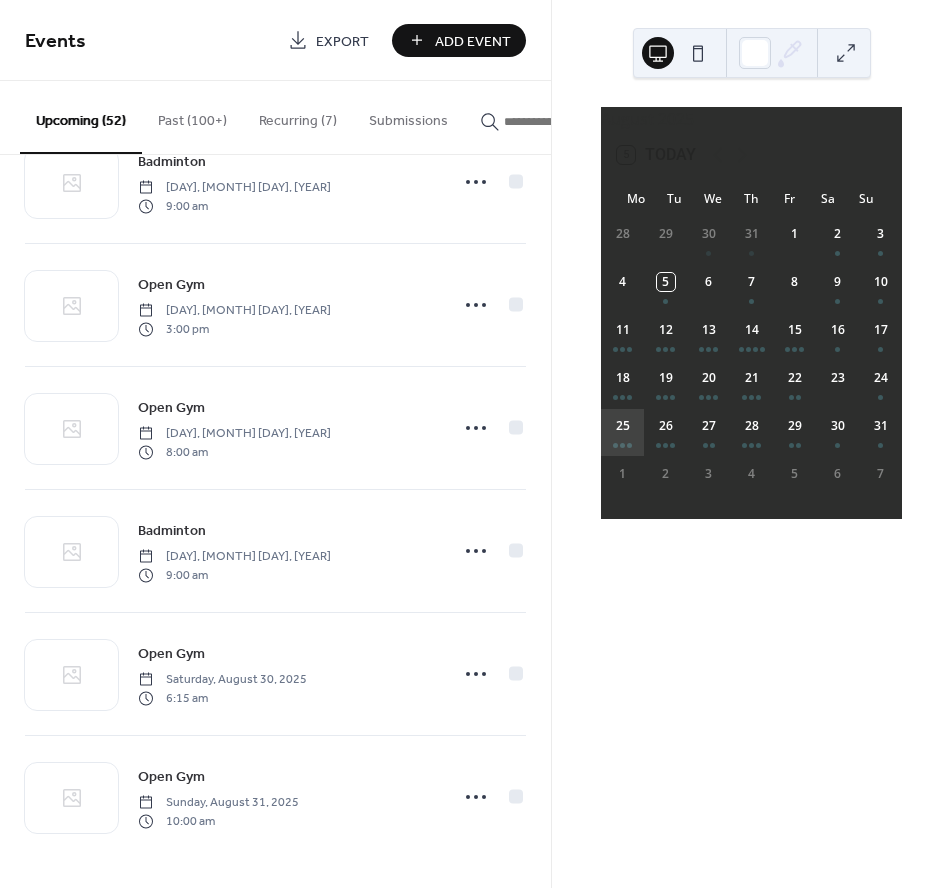 click on "25" at bounding box center (622, 432) 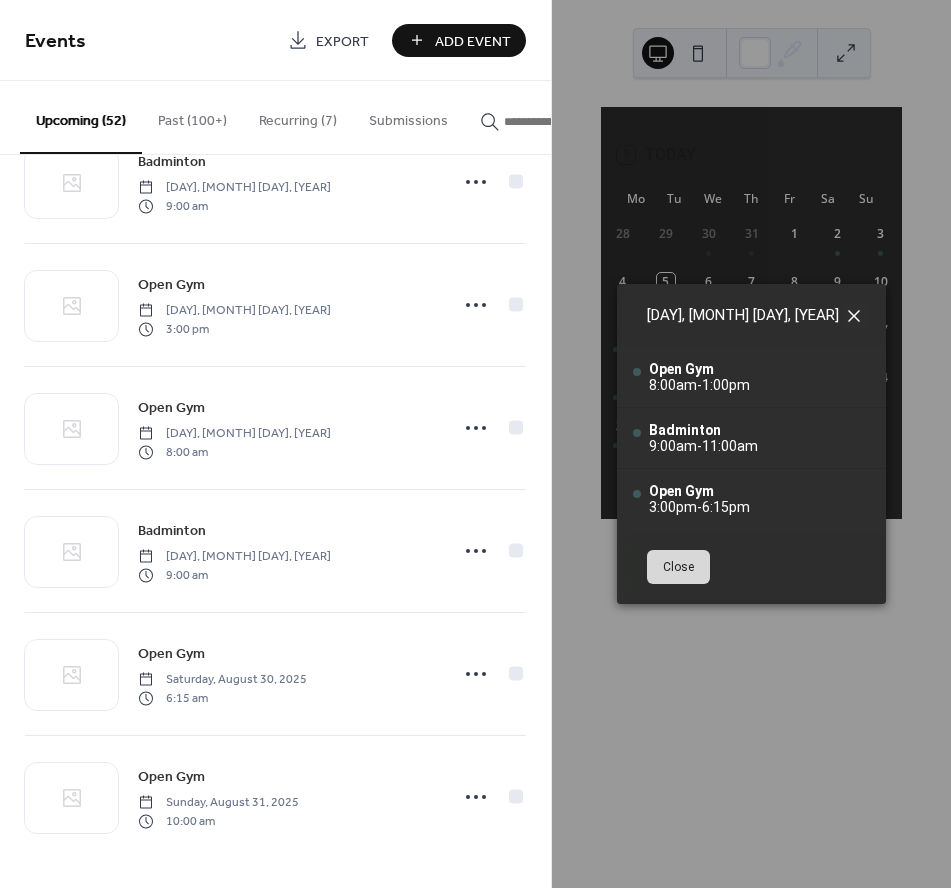 click 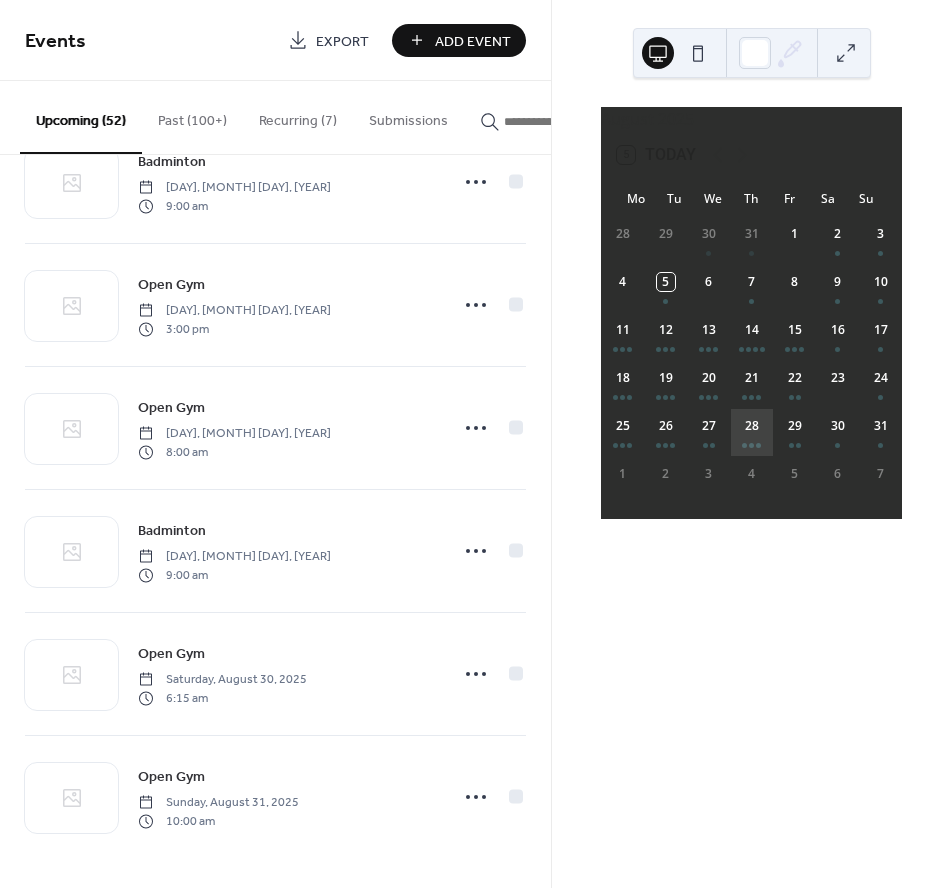 click on "28" at bounding box center [751, 432] 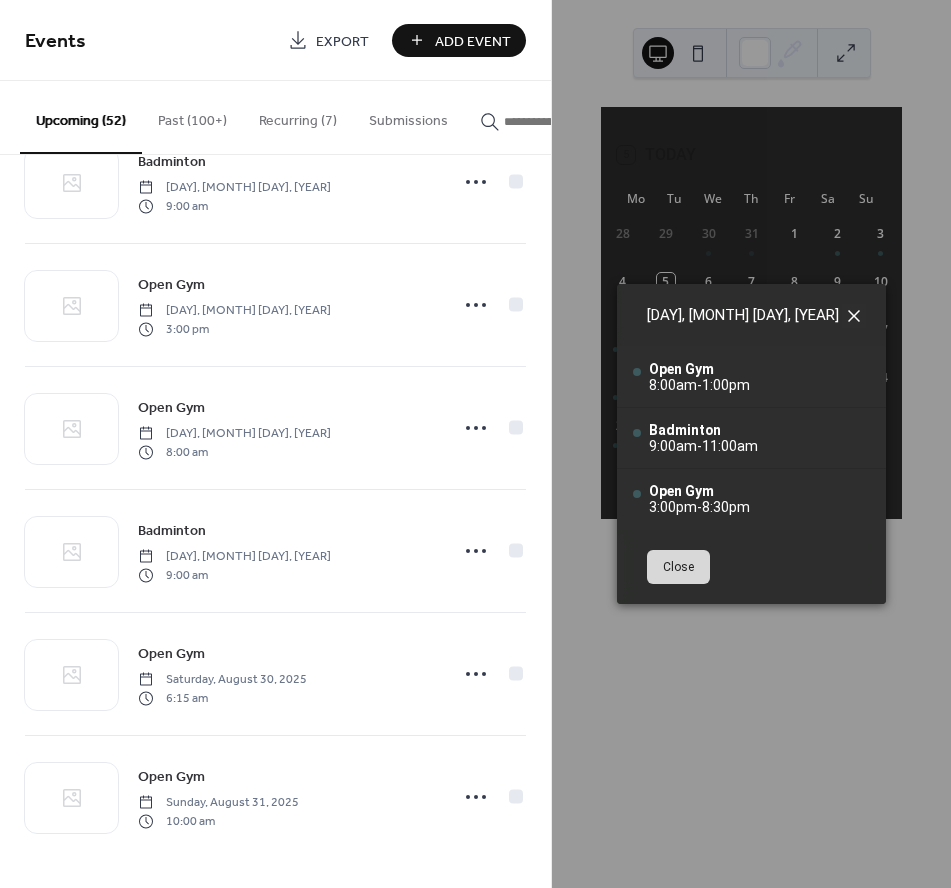 click 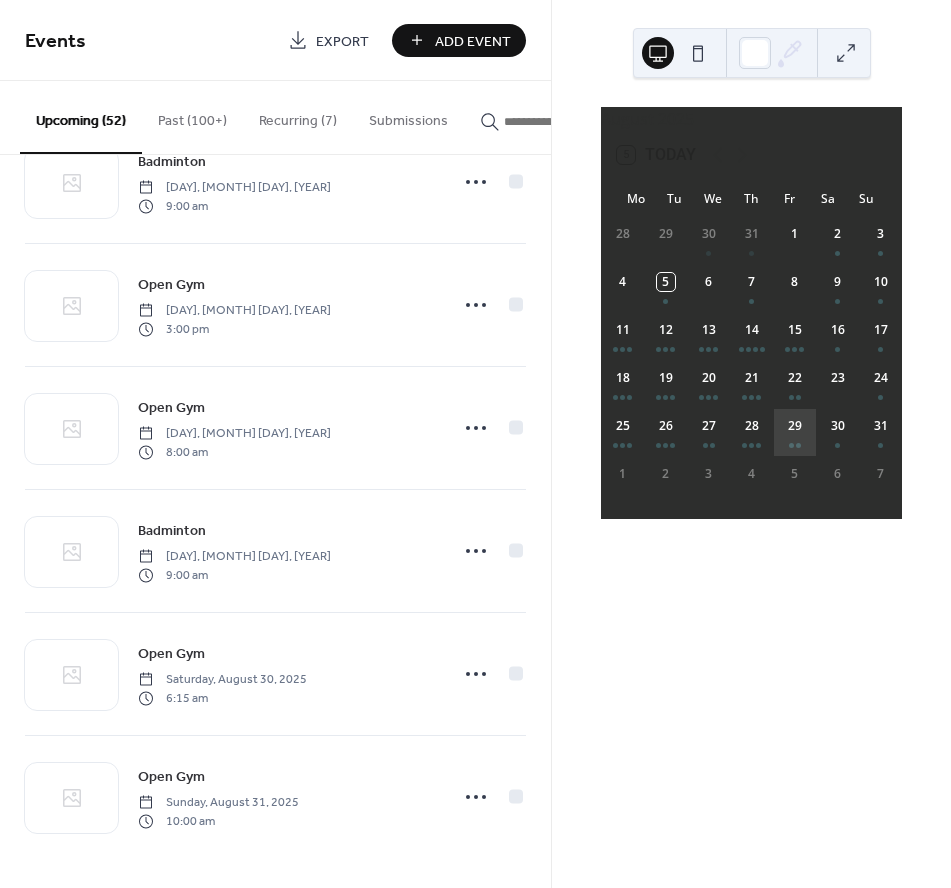 click on "29" at bounding box center (794, 432) 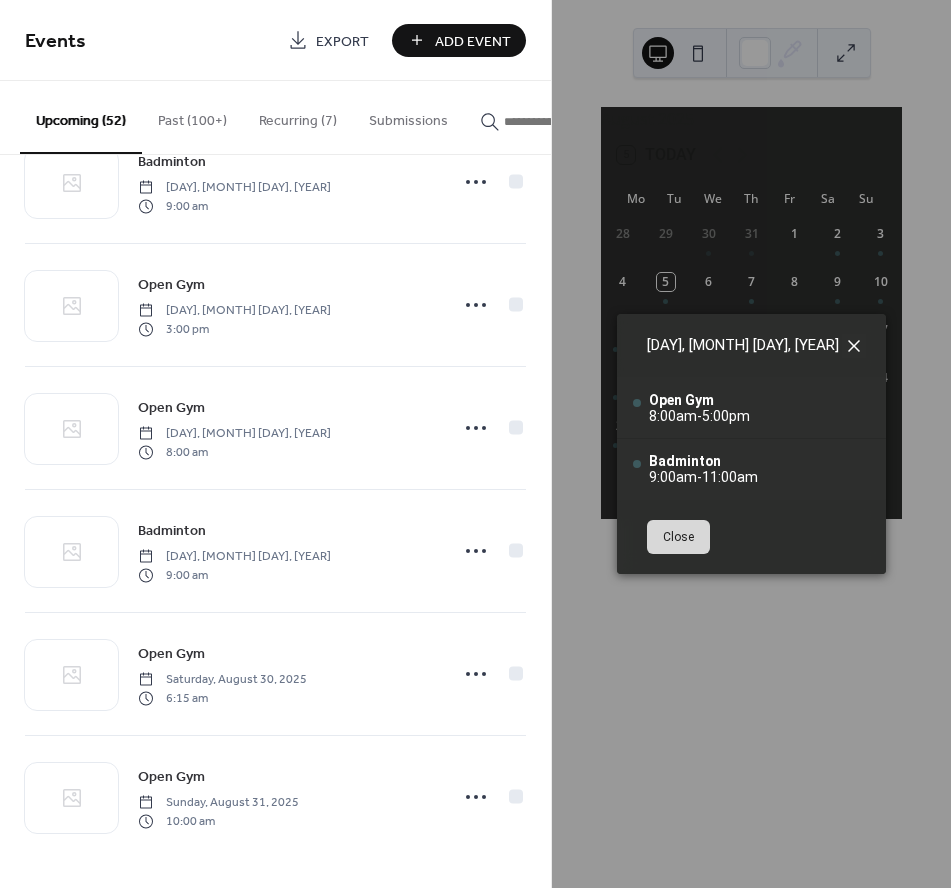 click 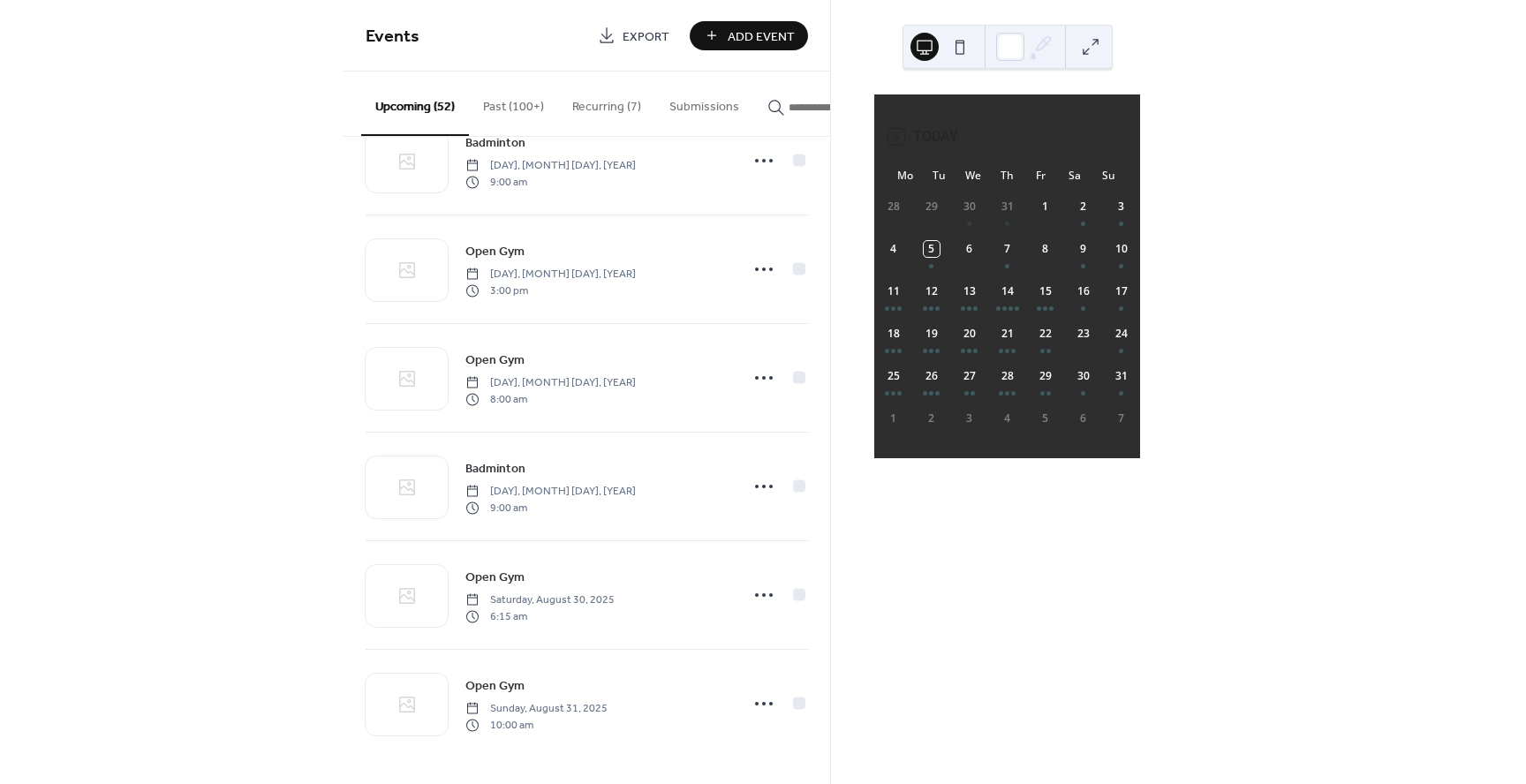 scroll, scrollTop: 5052, scrollLeft: 0, axis: vertical 